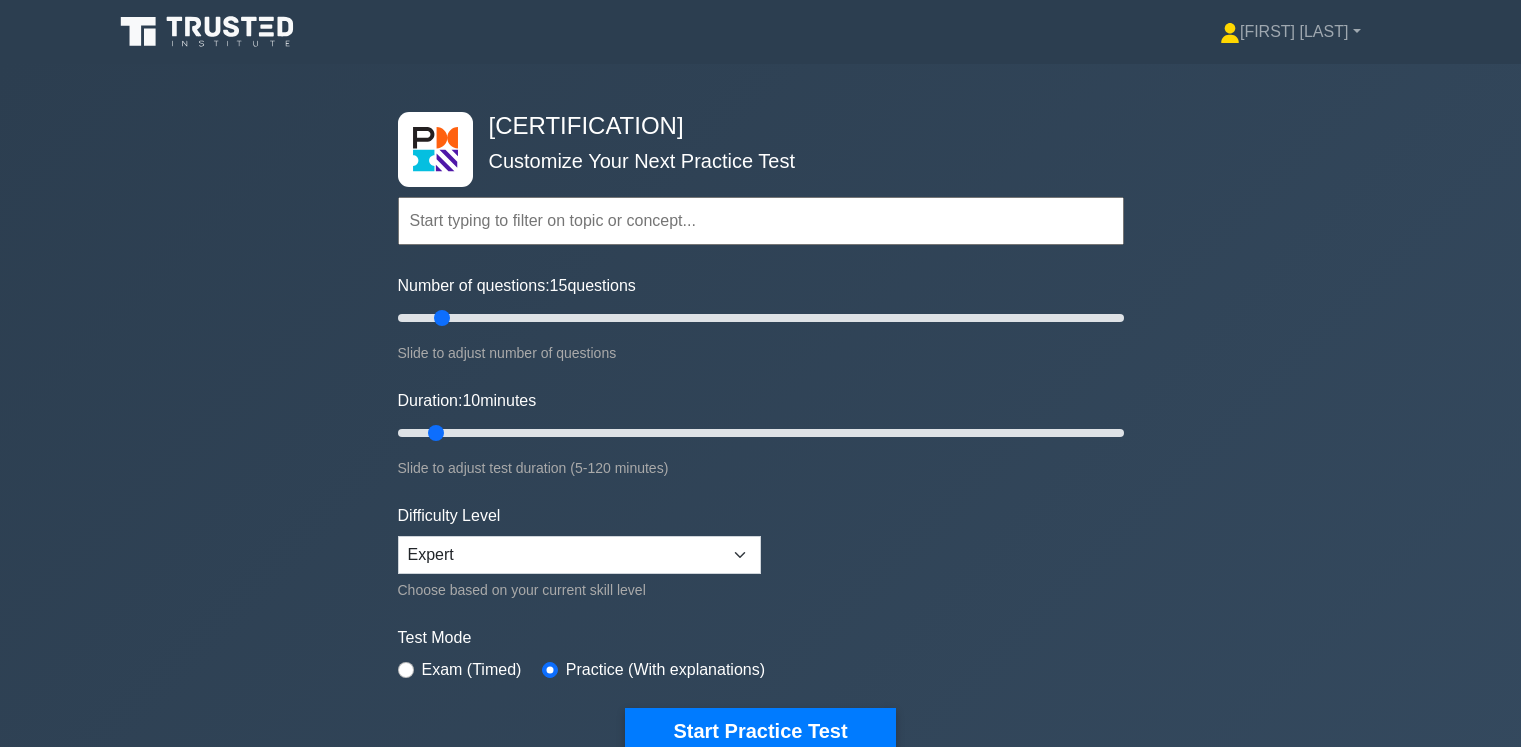 scroll, scrollTop: 0, scrollLeft: 0, axis: both 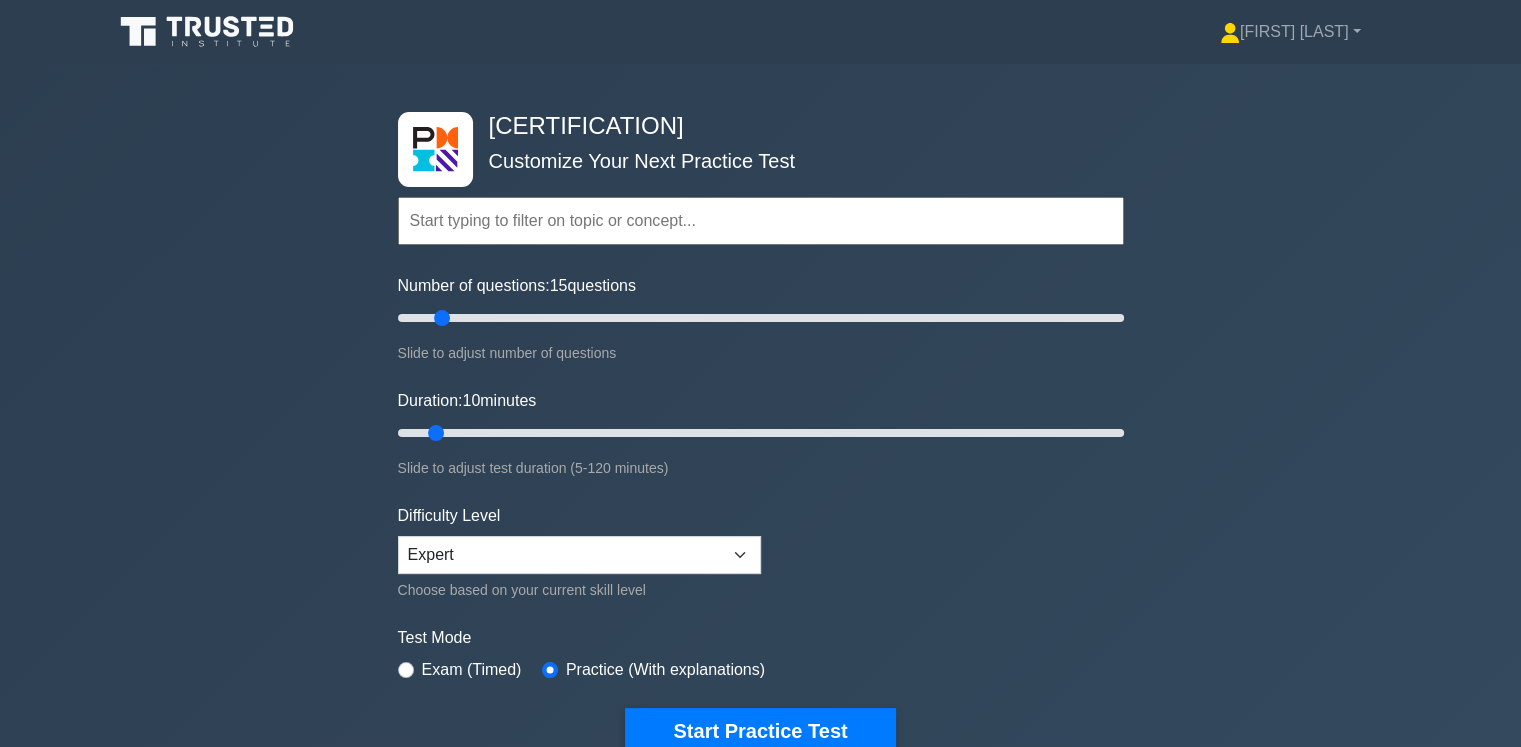 type on "[NUMBER]" 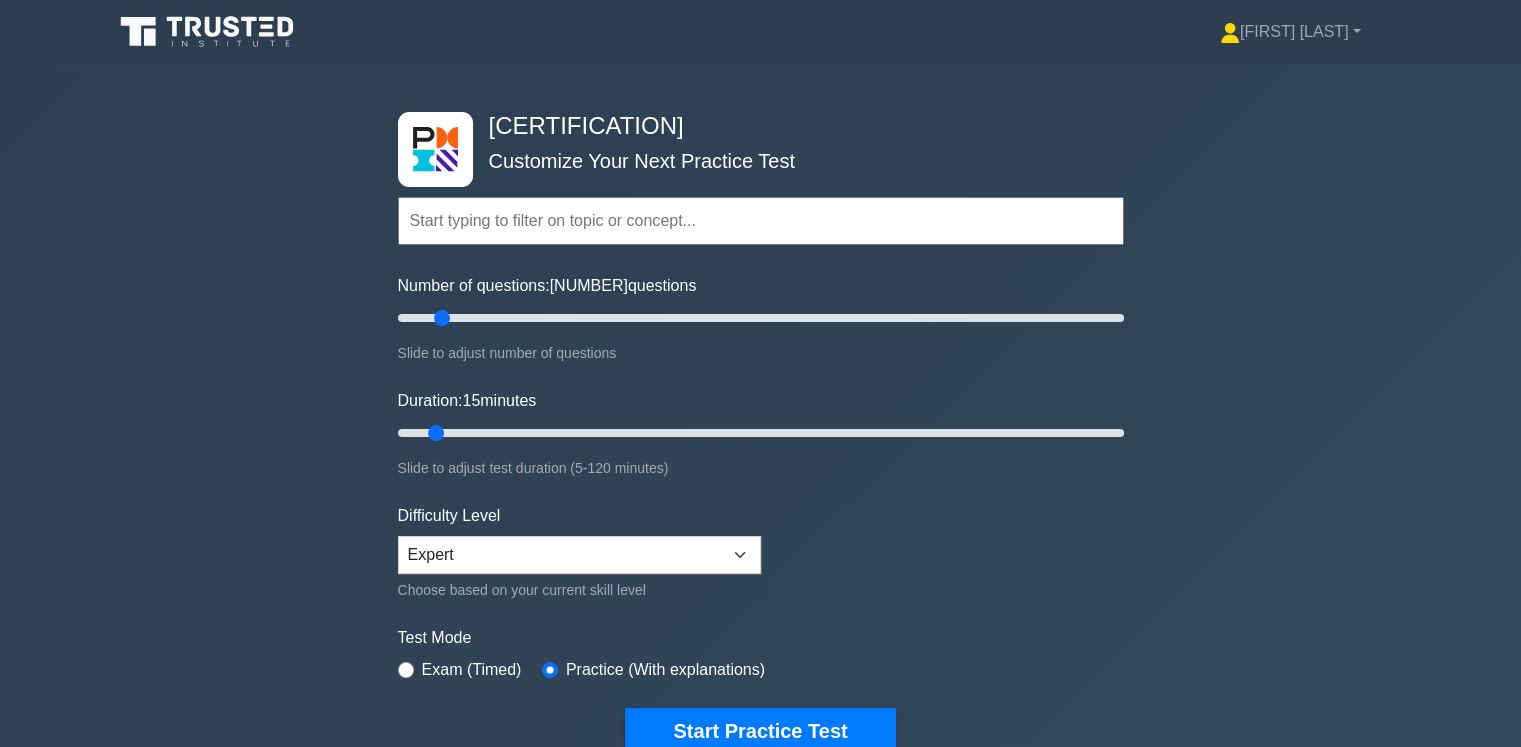 type on "[NUMBER]" 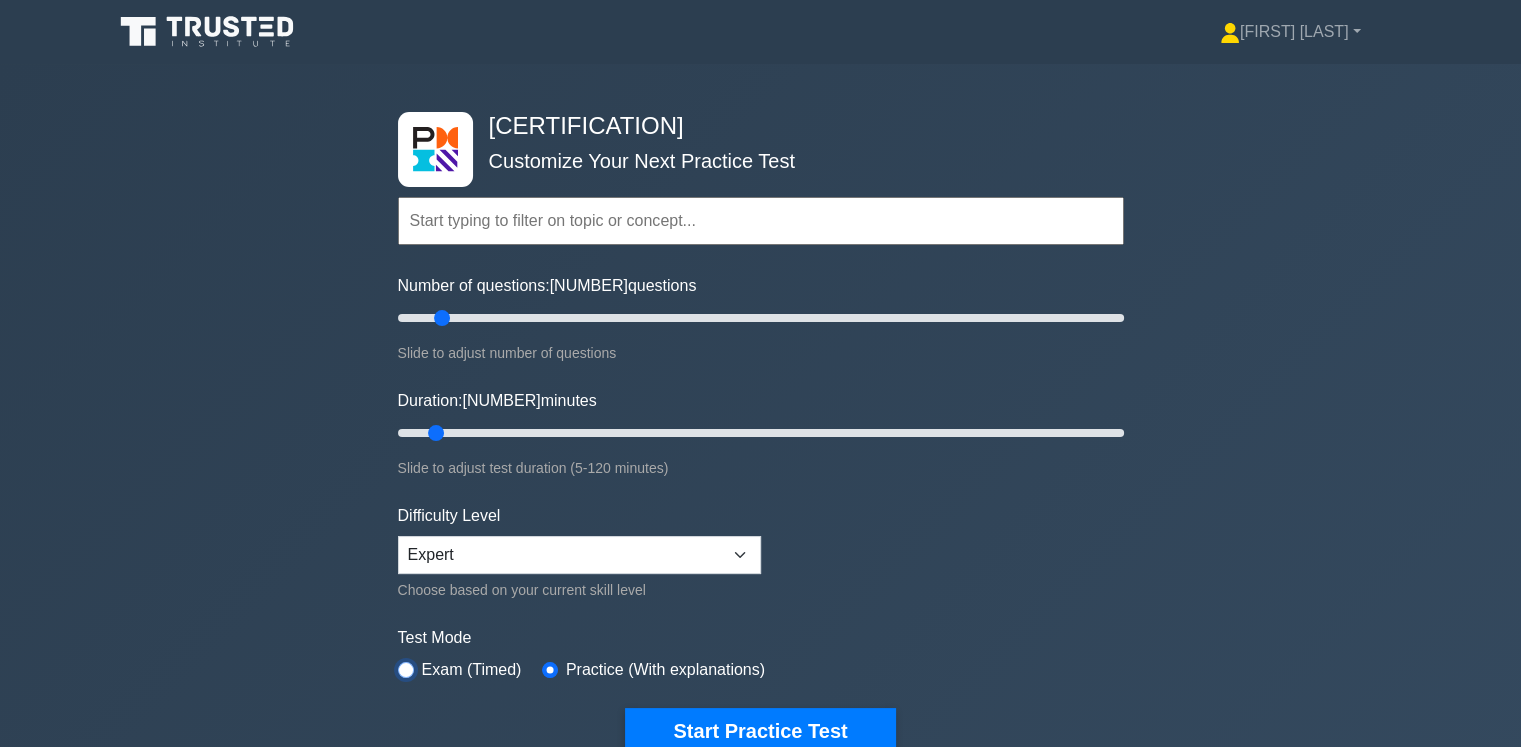 click at bounding box center (406, 670) 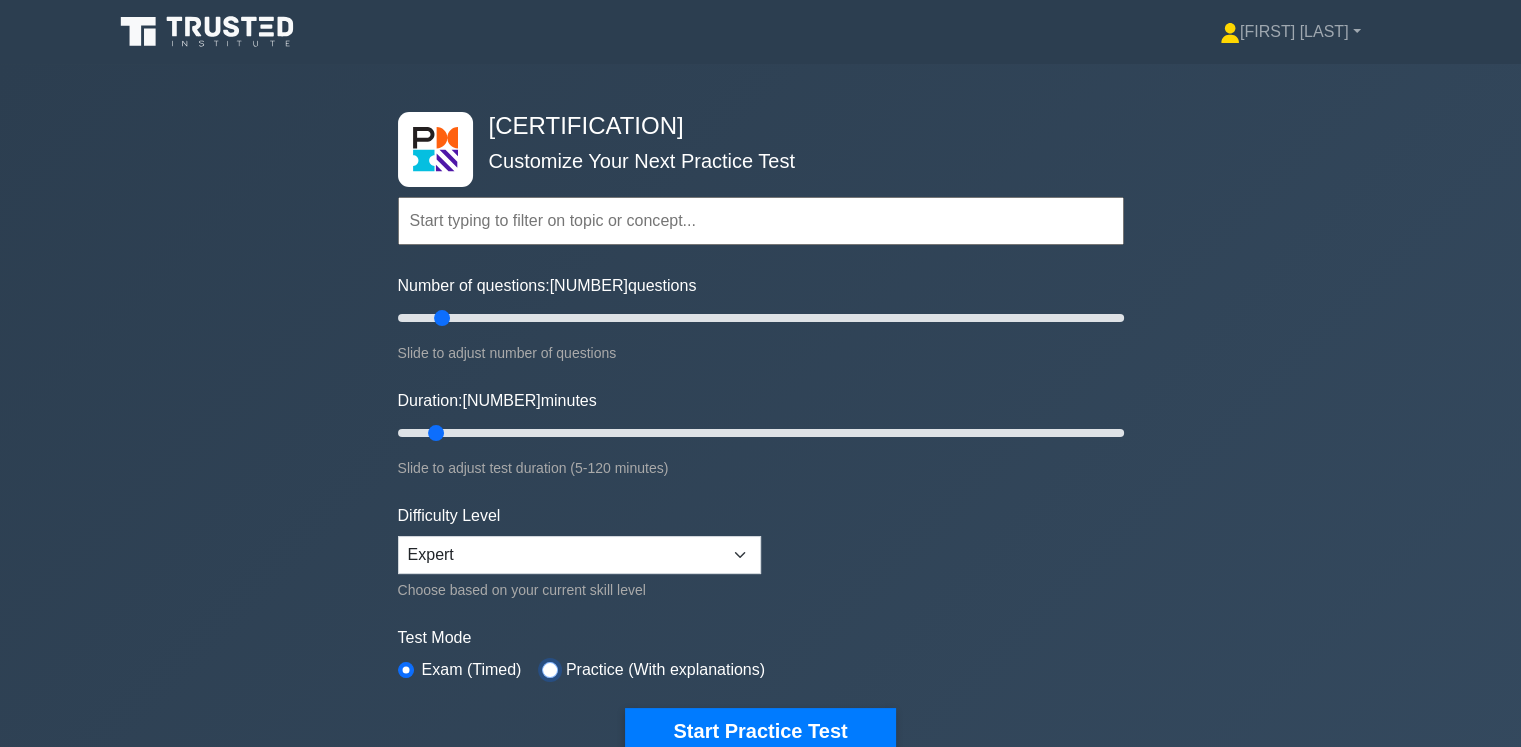click at bounding box center [550, 670] 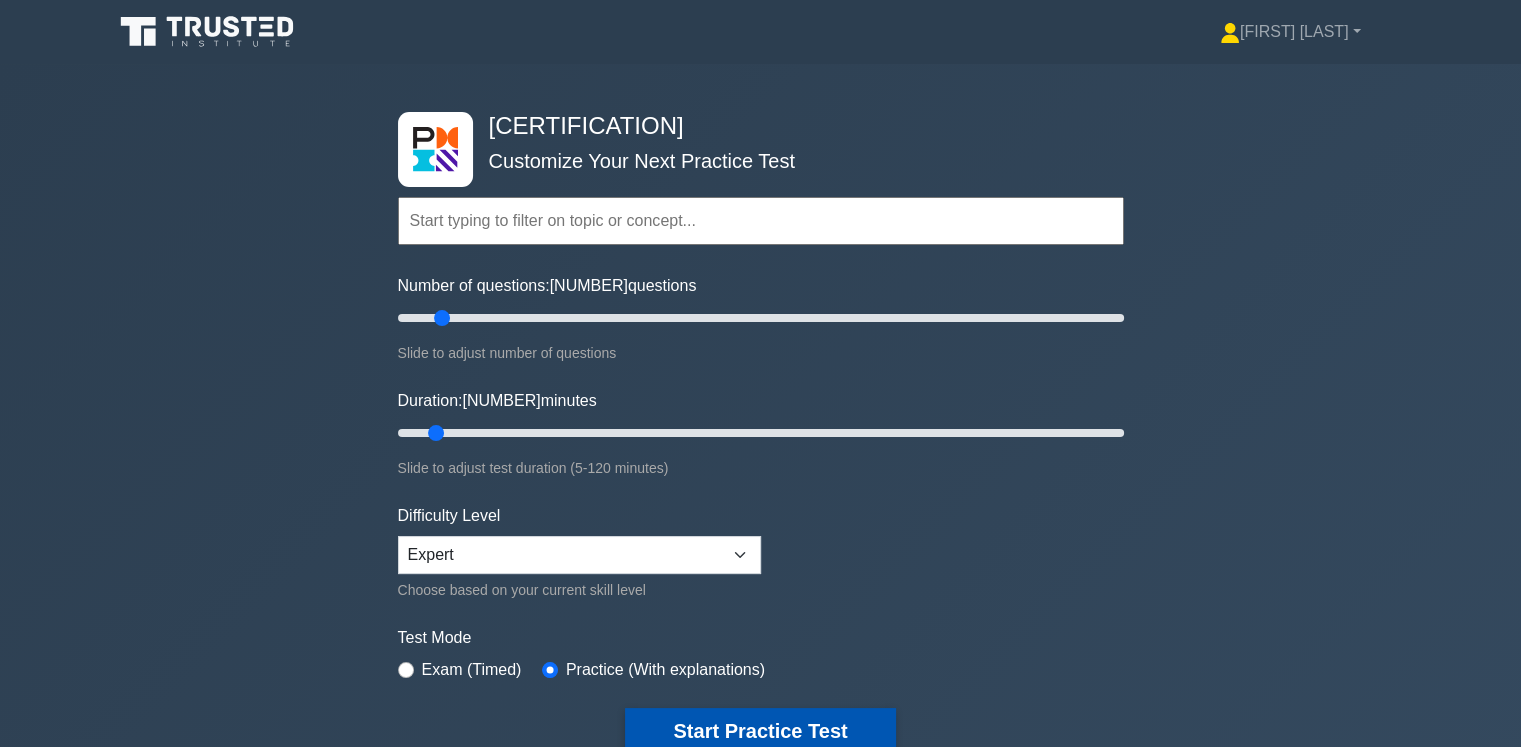 click on "Start Practice Test" at bounding box center [760, 731] 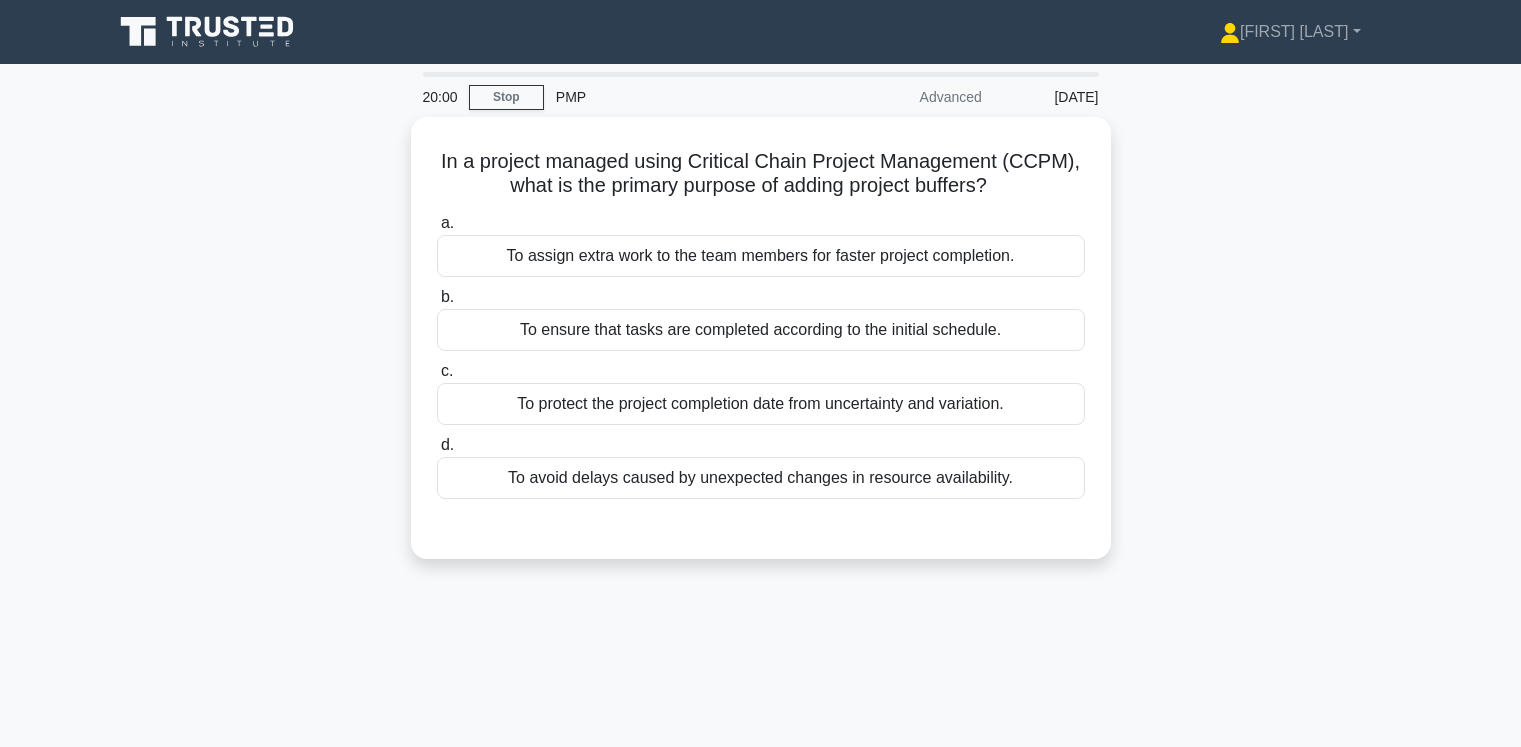 scroll, scrollTop: 0, scrollLeft: 0, axis: both 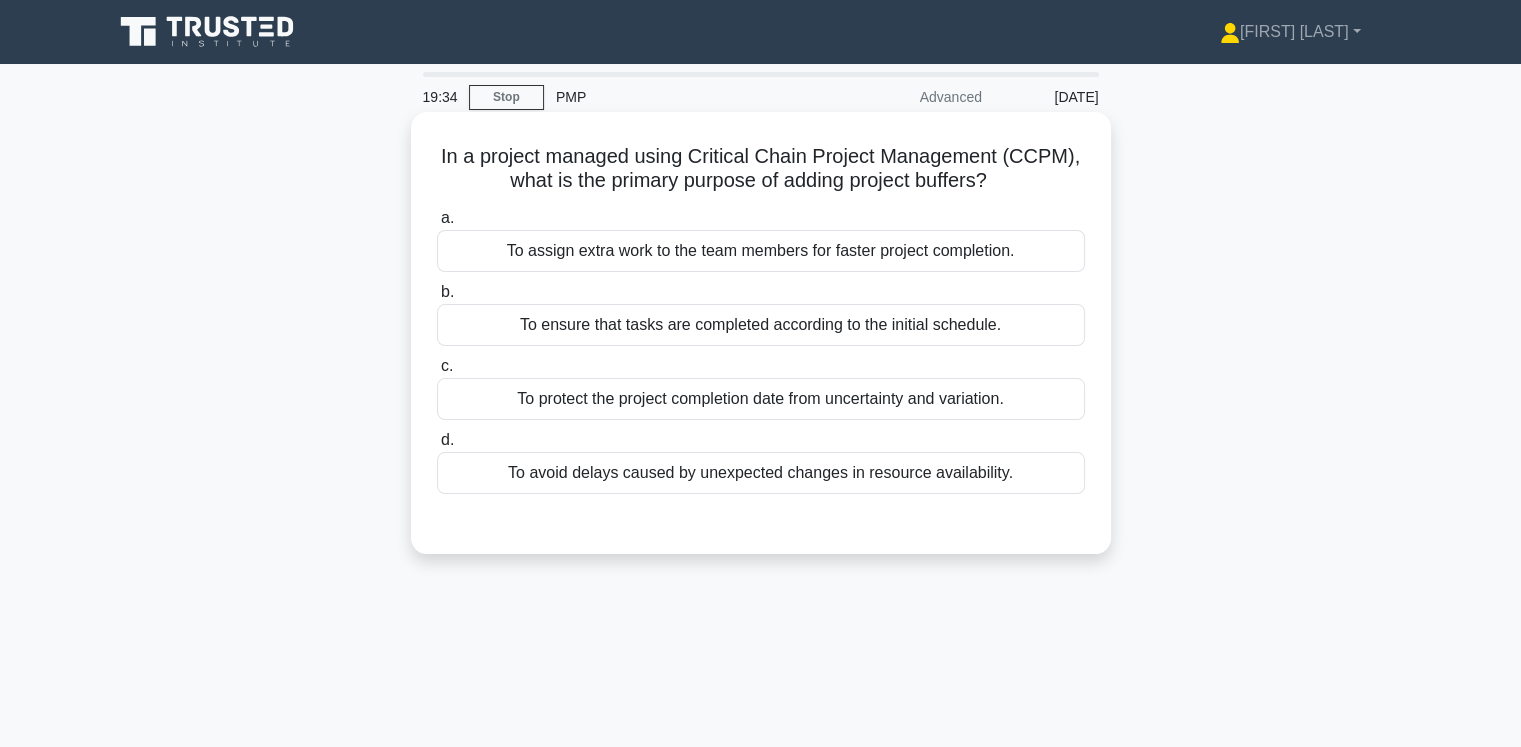 click on "To avoid delays caused by unexpected changes in resource availability." at bounding box center (761, 473) 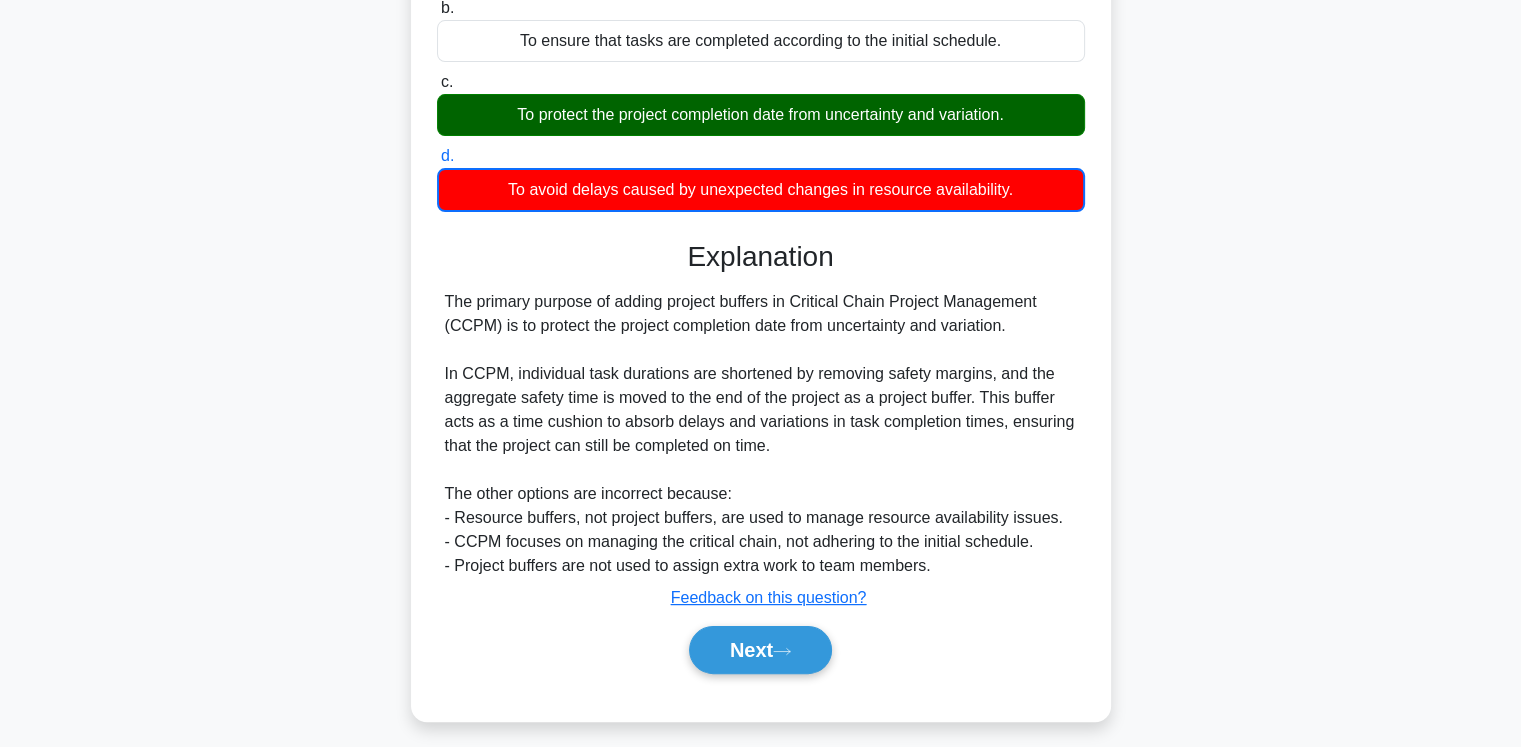 scroll, scrollTop: 287, scrollLeft: 0, axis: vertical 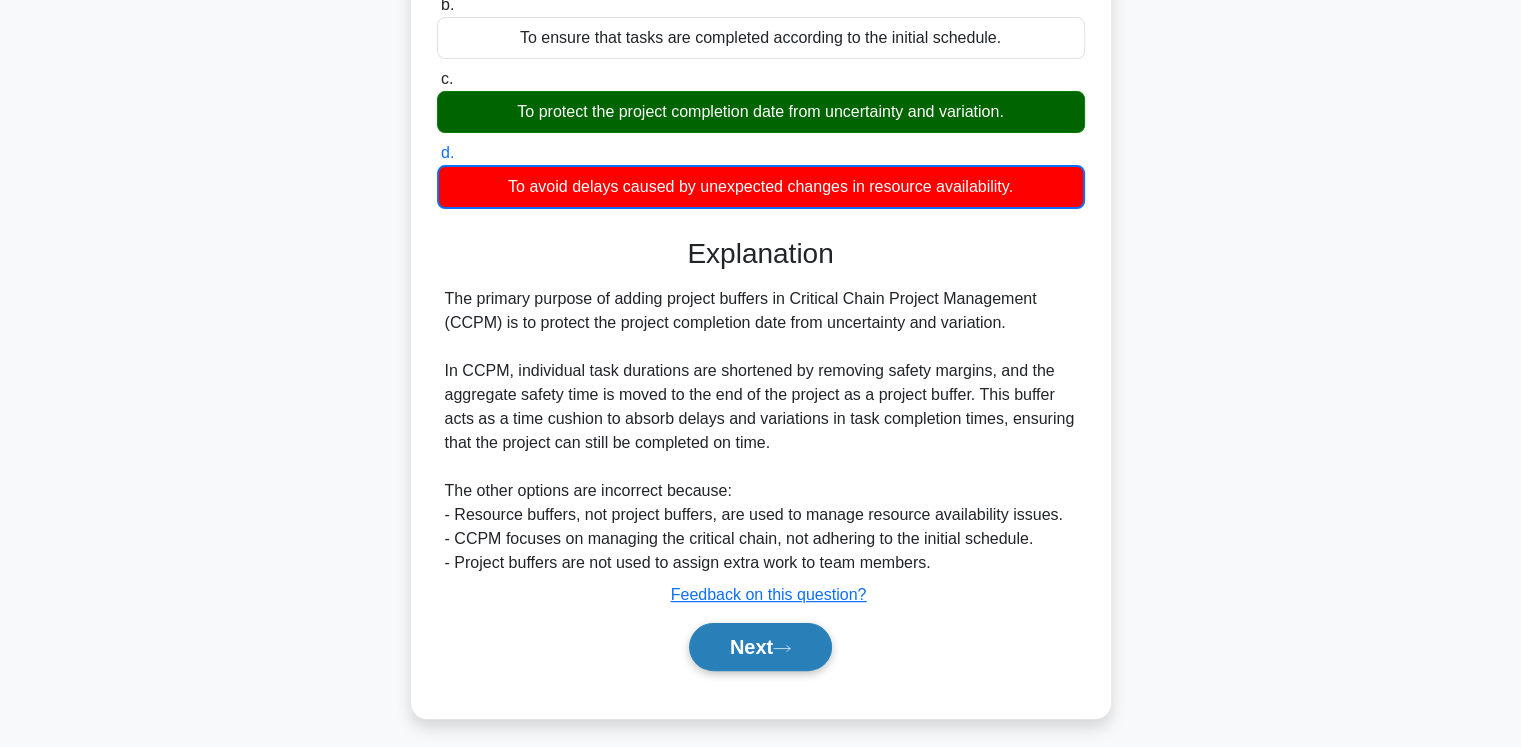click on "Next" at bounding box center [760, 647] 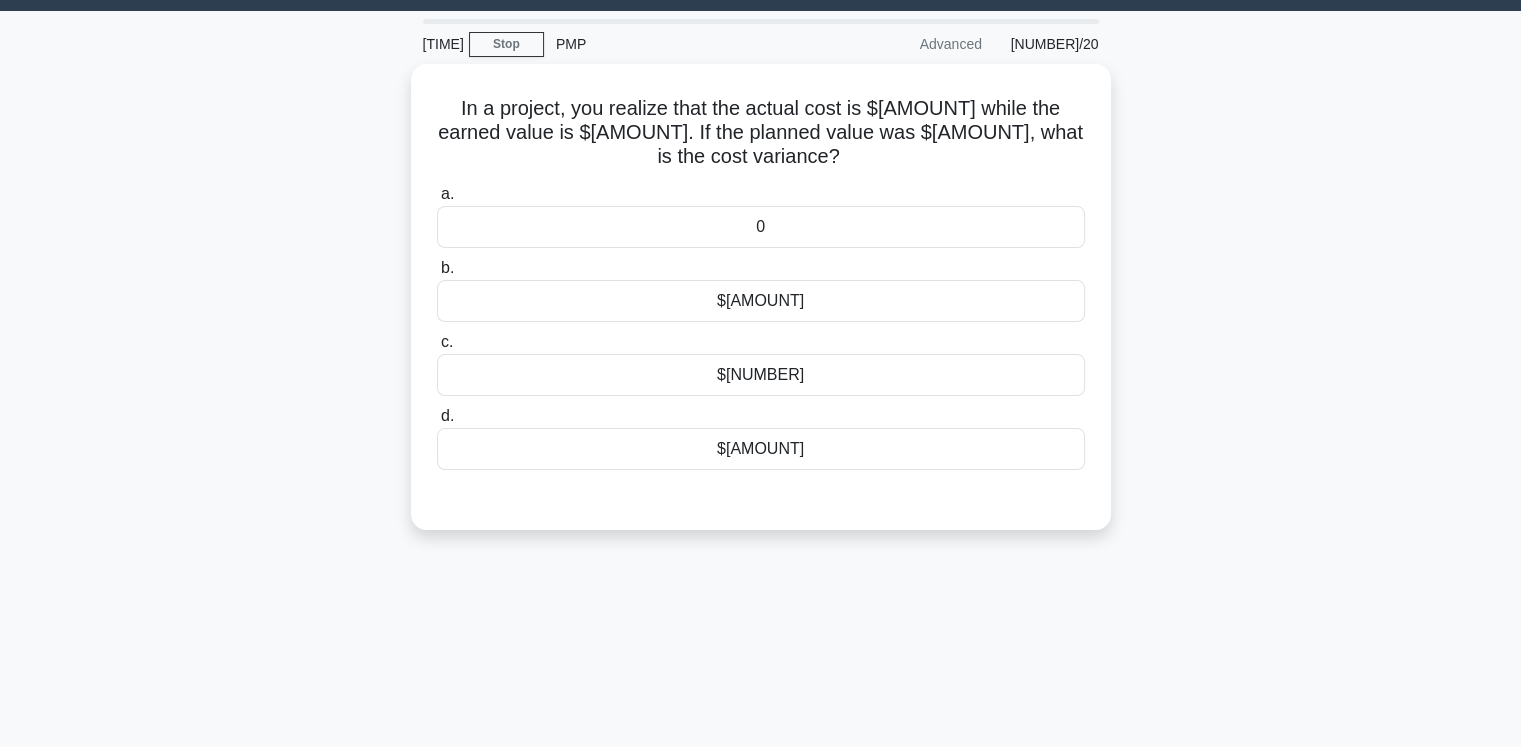 scroll, scrollTop: 0, scrollLeft: 0, axis: both 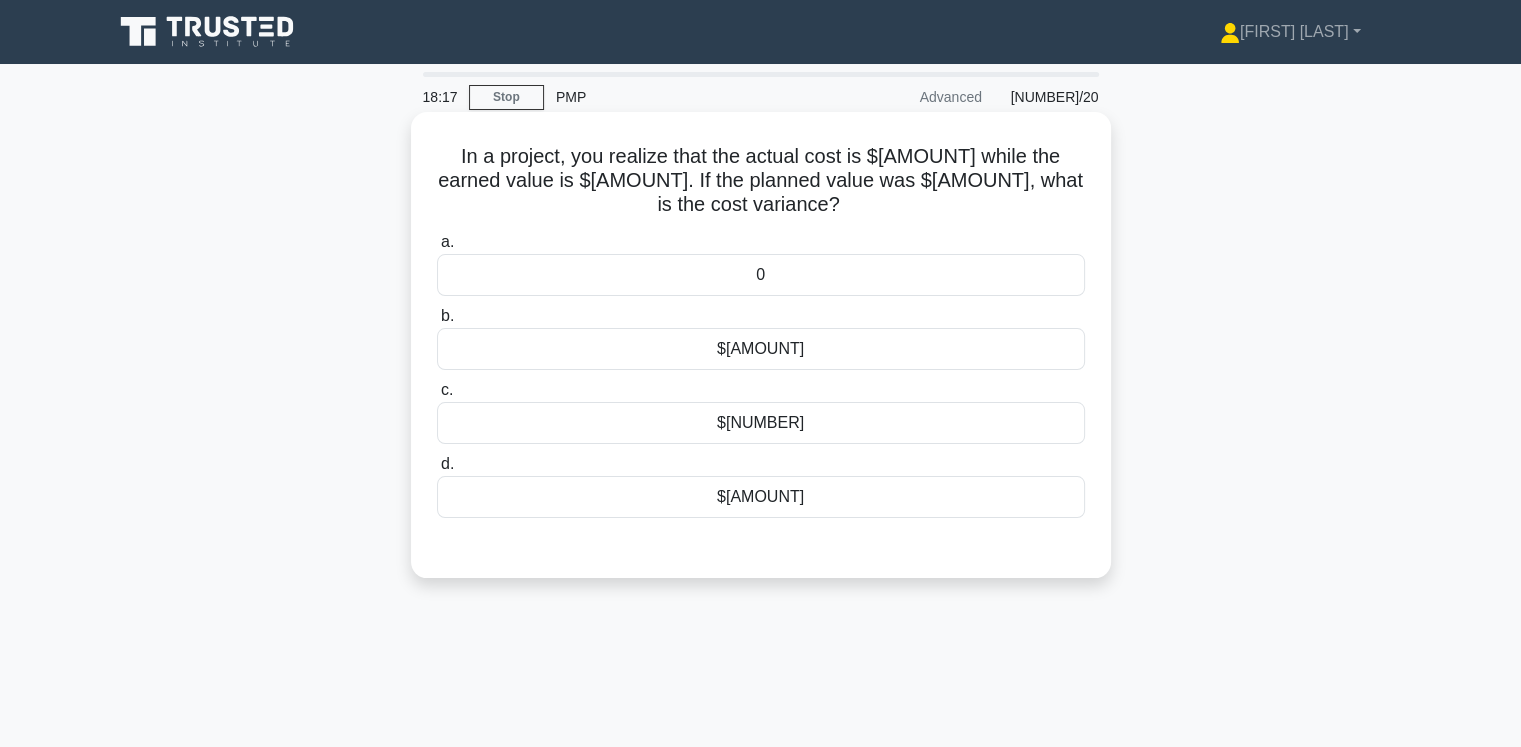 click on "$[NUMBER]" at bounding box center (761, 423) 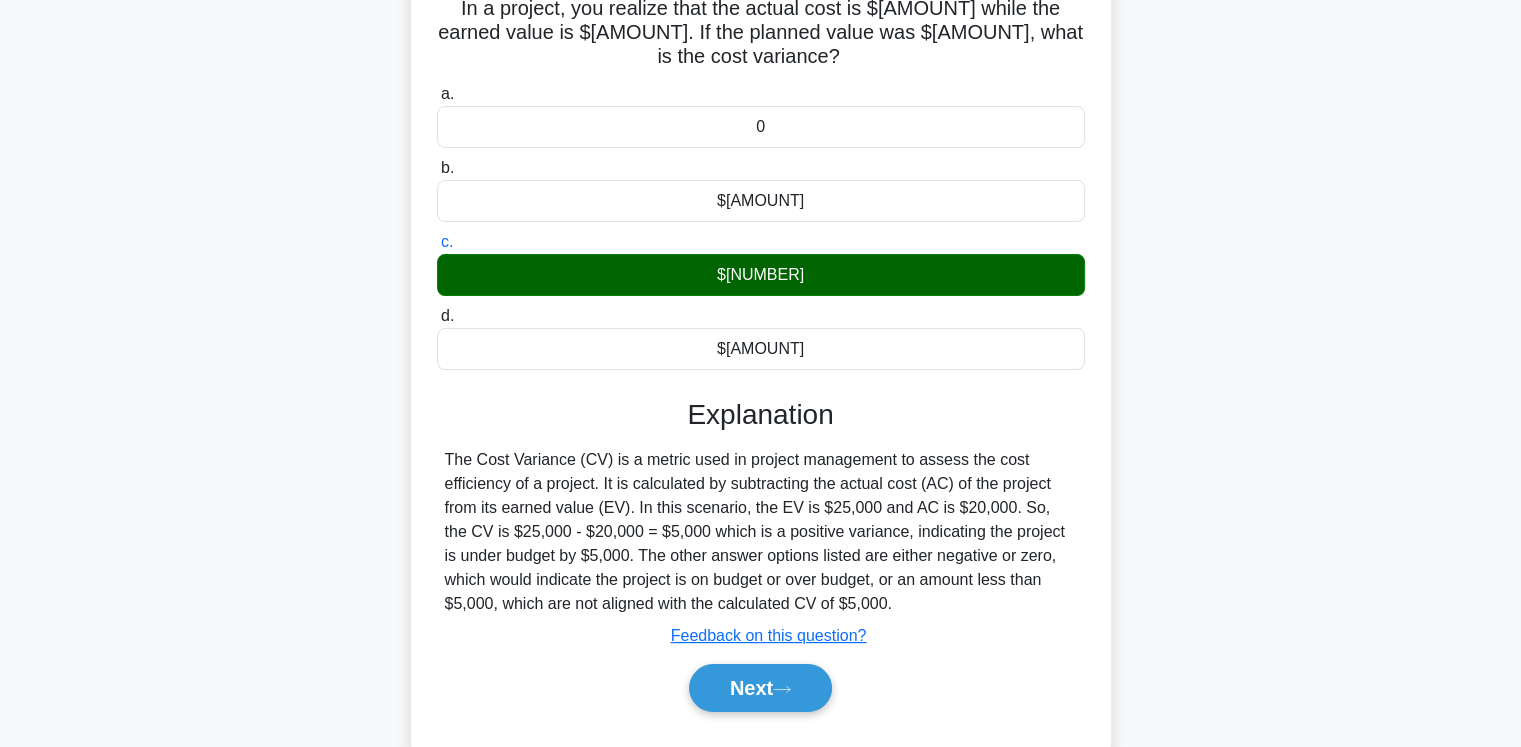 scroll, scrollTop: 150, scrollLeft: 0, axis: vertical 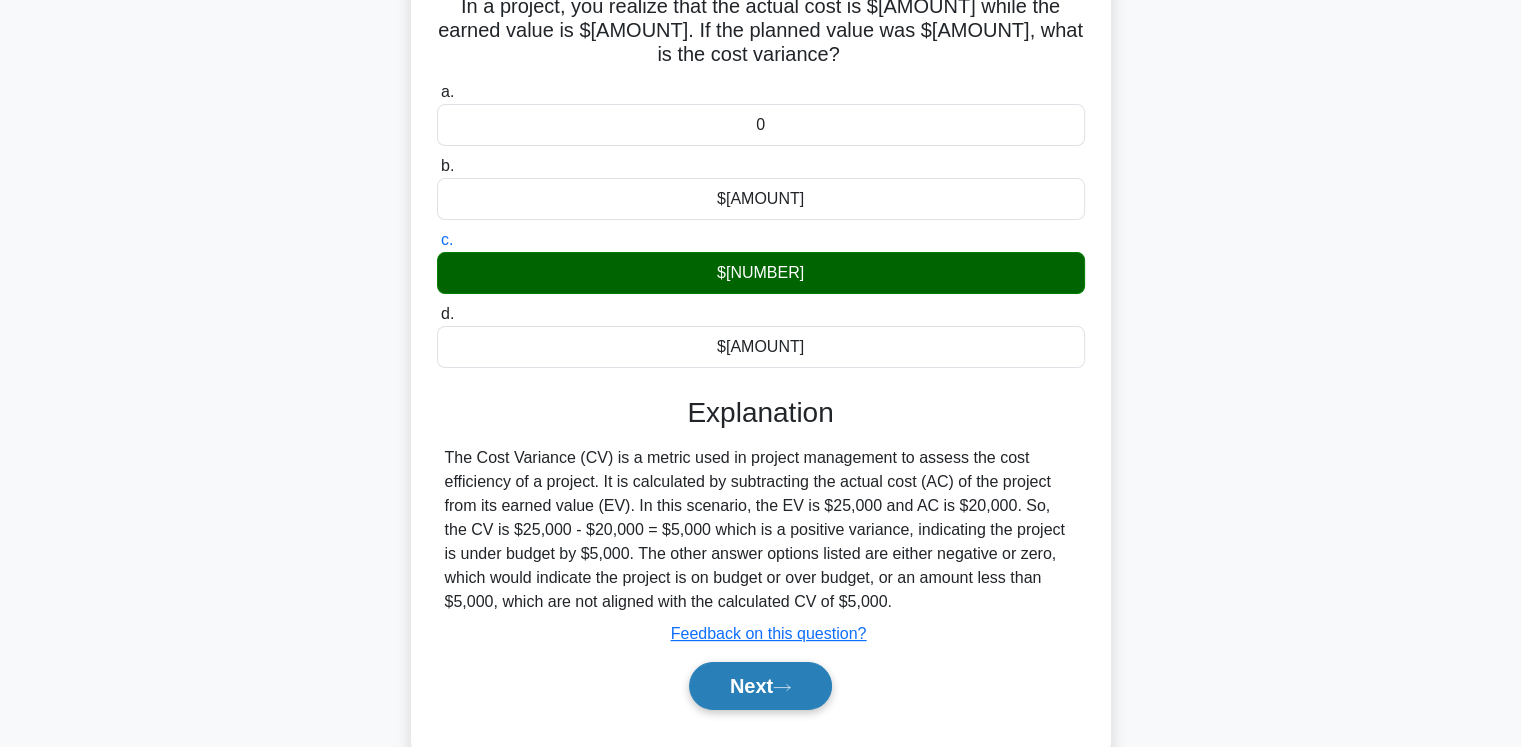 click on "Next" at bounding box center (760, 686) 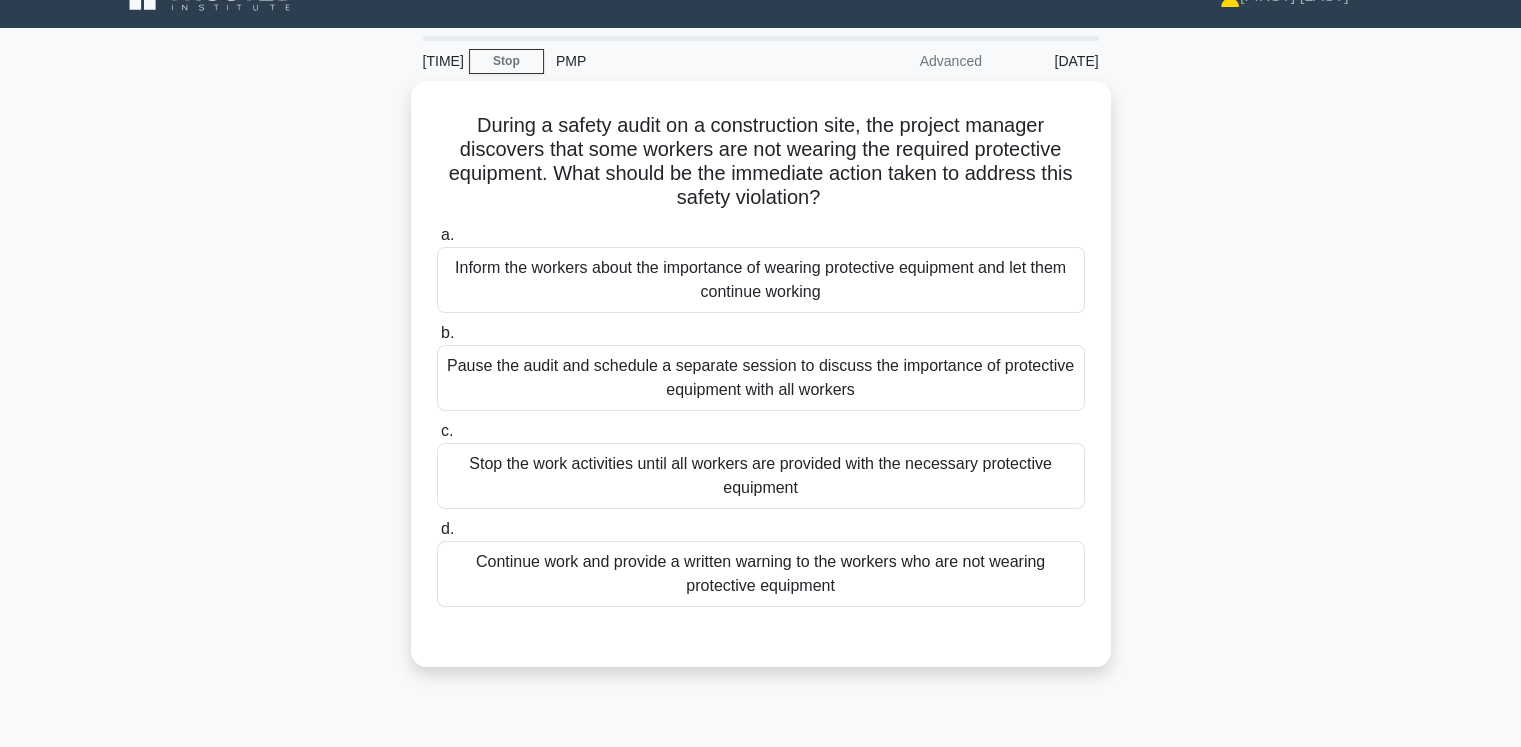 scroll, scrollTop: 36, scrollLeft: 0, axis: vertical 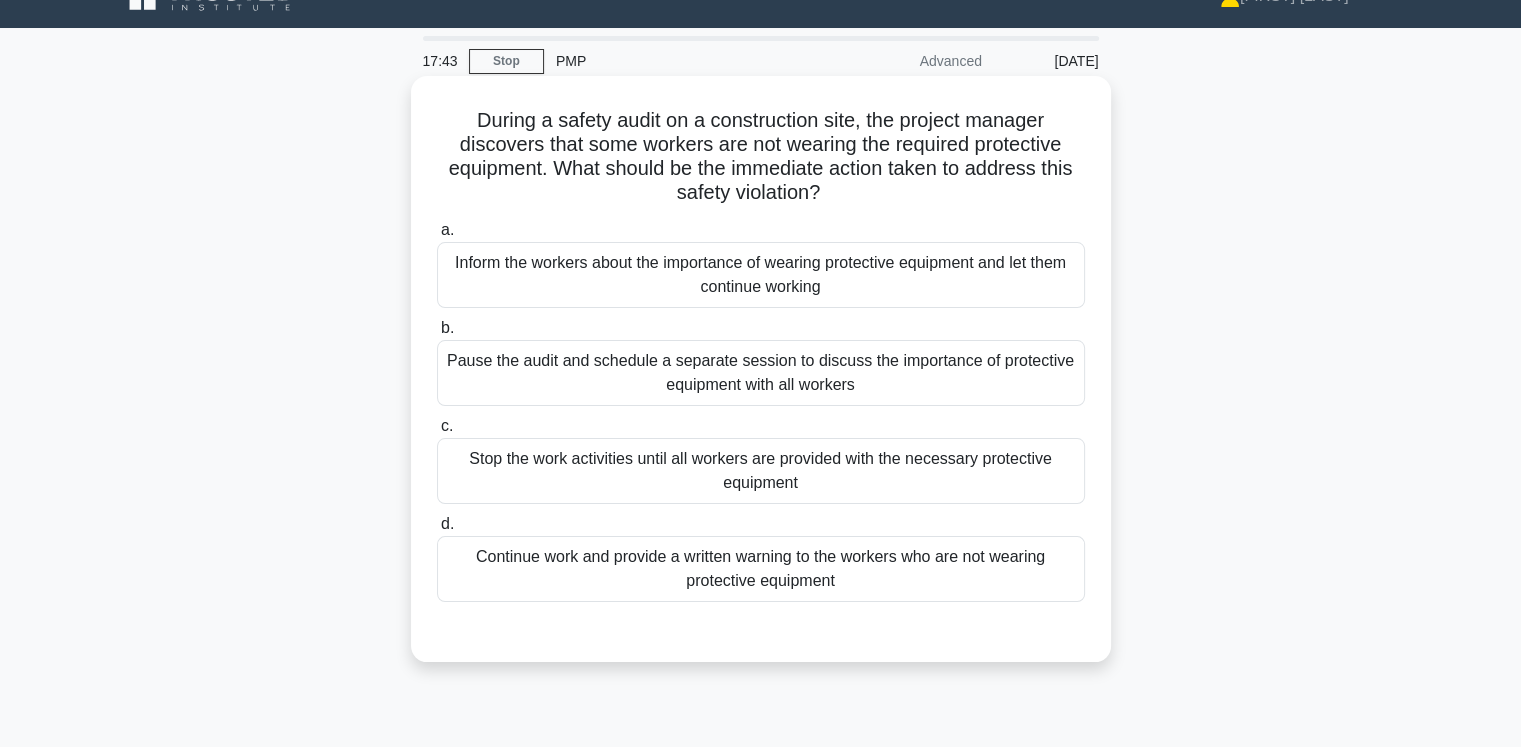 click on "Stop the work activities until all workers are provided with the necessary protective equipment" at bounding box center [761, 471] 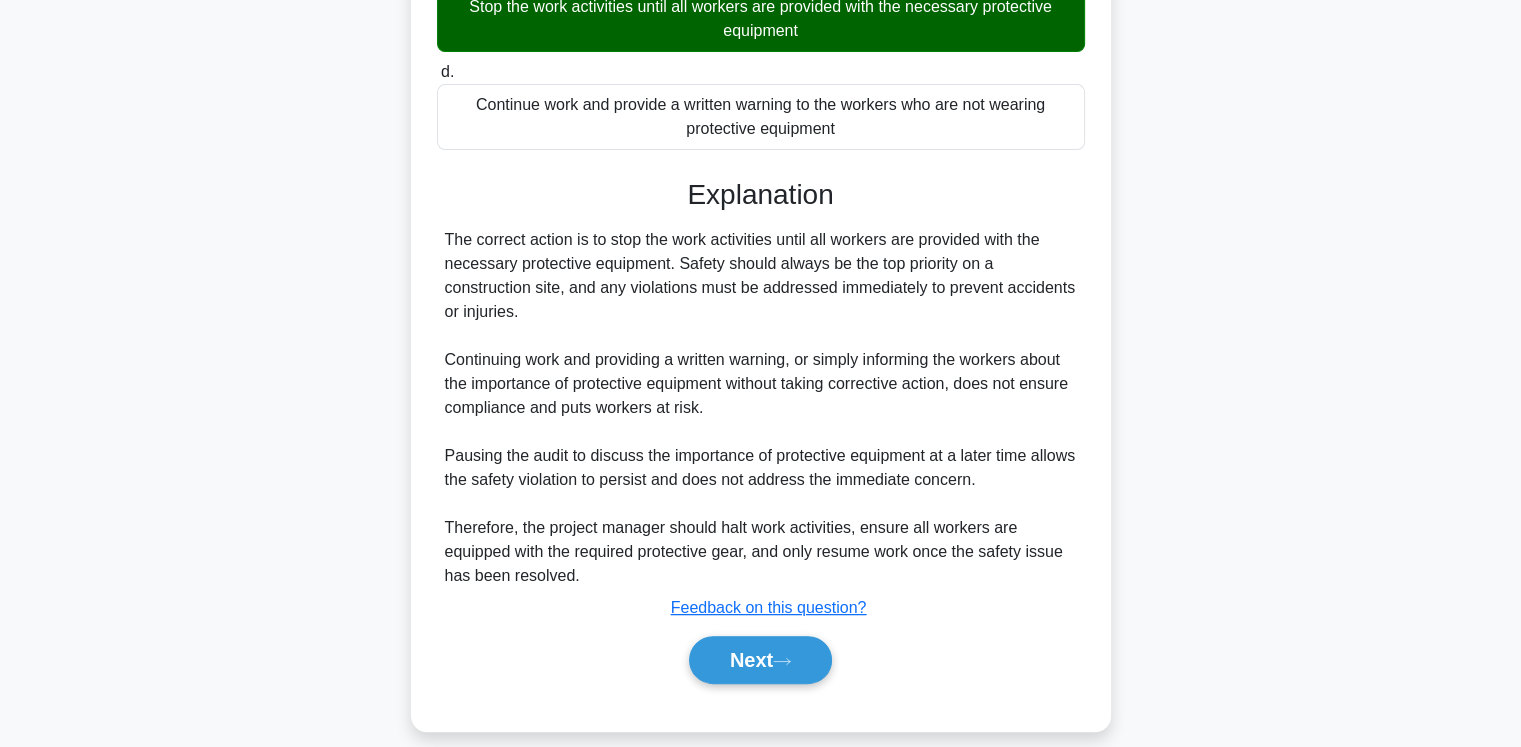 scroll, scrollTop: 508, scrollLeft: 0, axis: vertical 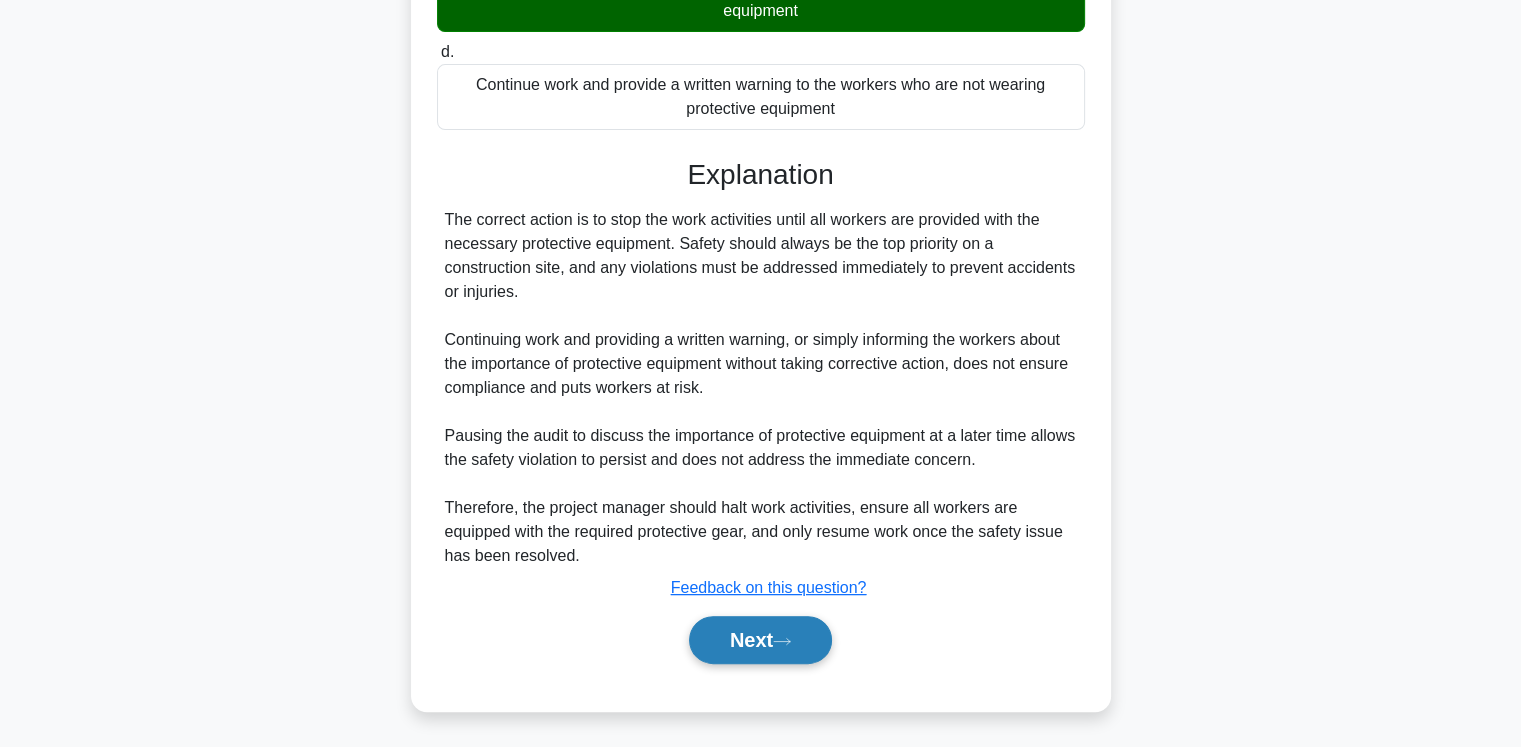 click on "Next" at bounding box center (760, 640) 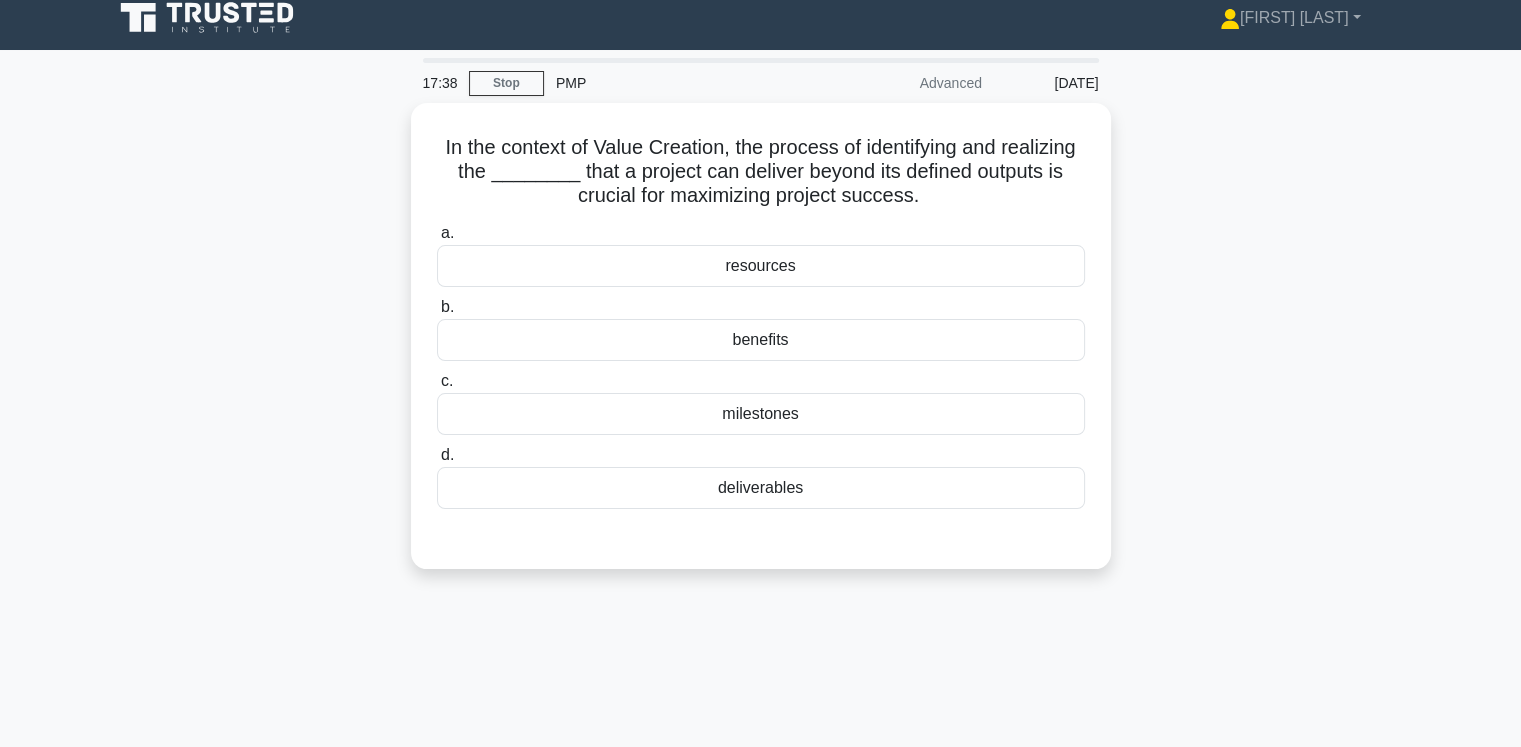 scroll, scrollTop: 0, scrollLeft: 0, axis: both 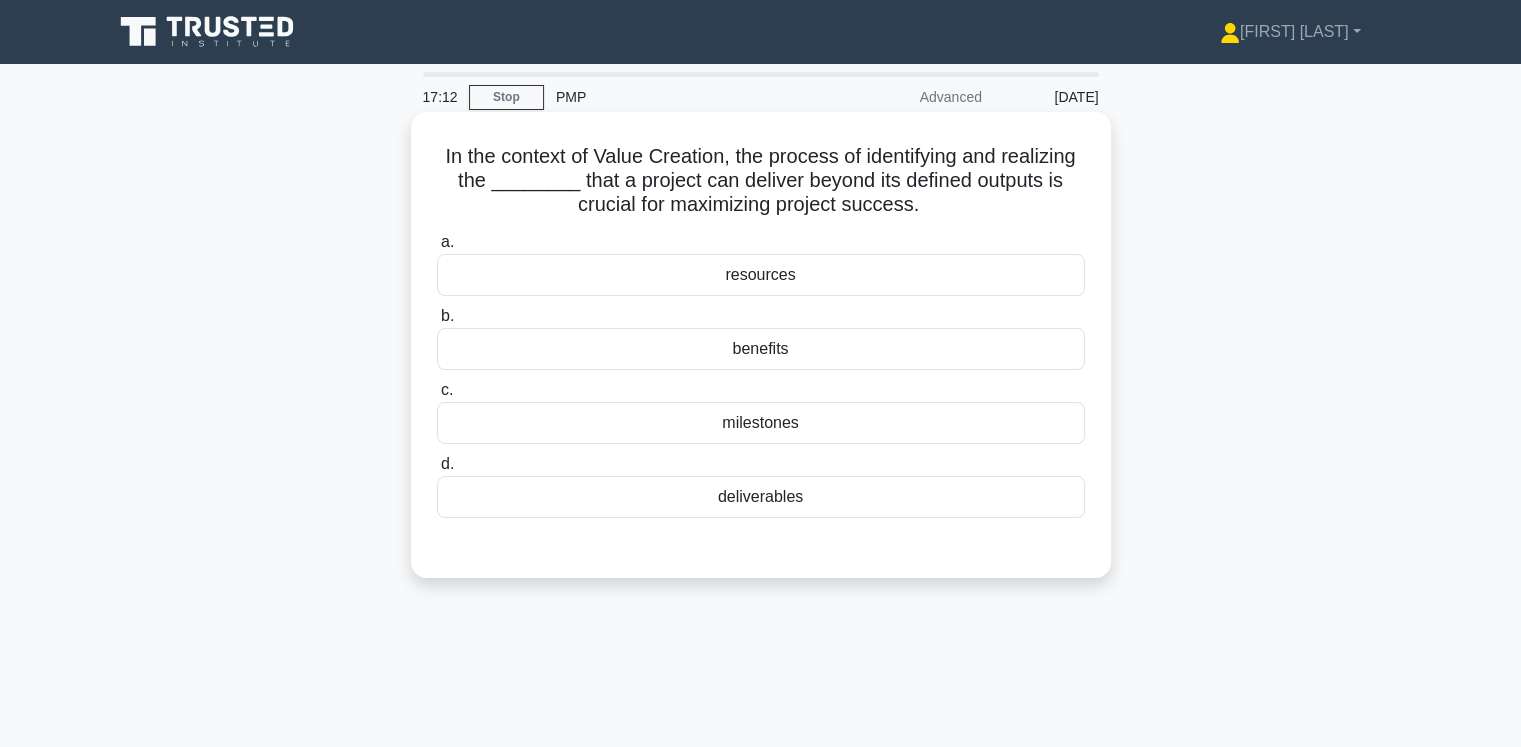 click on "benefits" at bounding box center (761, 349) 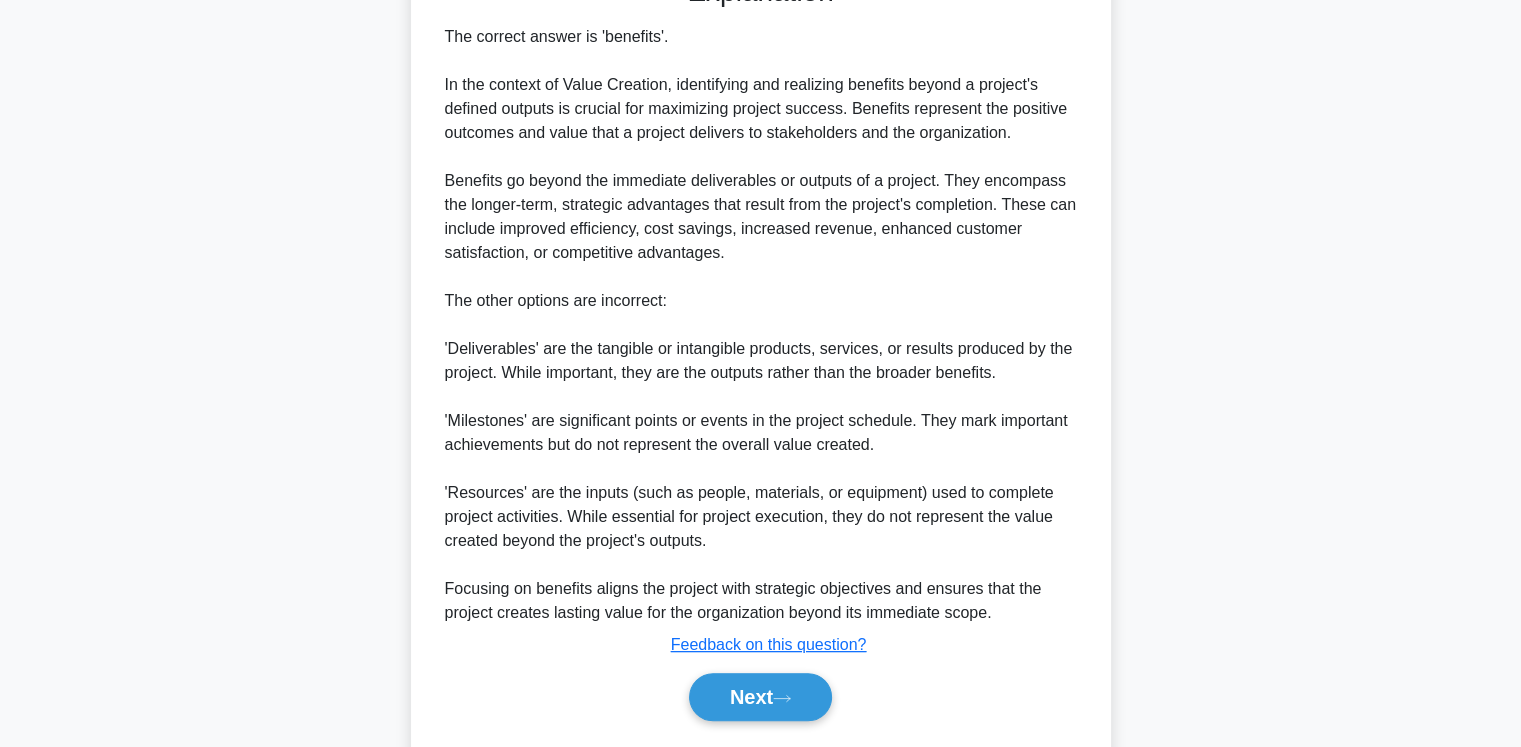 scroll, scrollTop: 610, scrollLeft: 0, axis: vertical 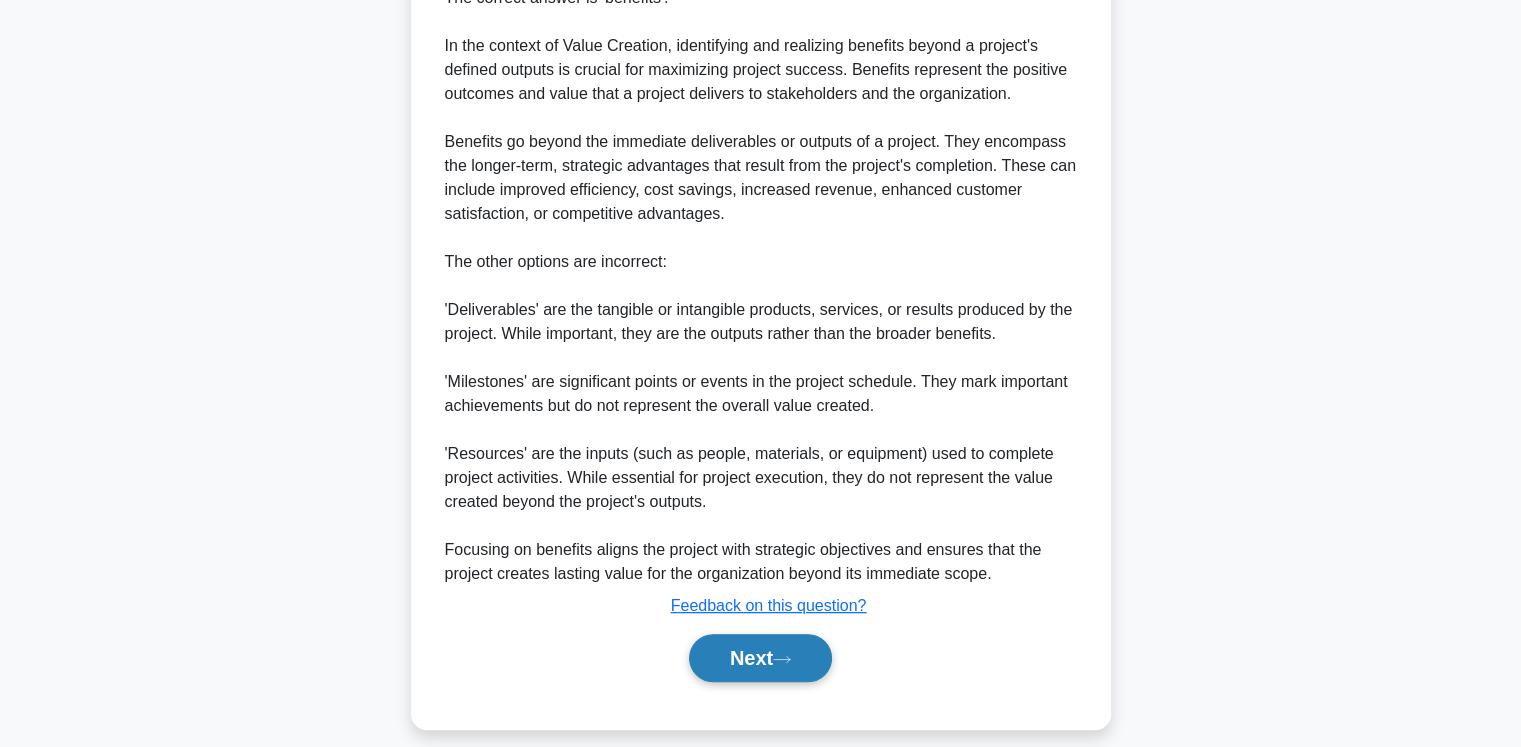 click on "Next" at bounding box center (760, 658) 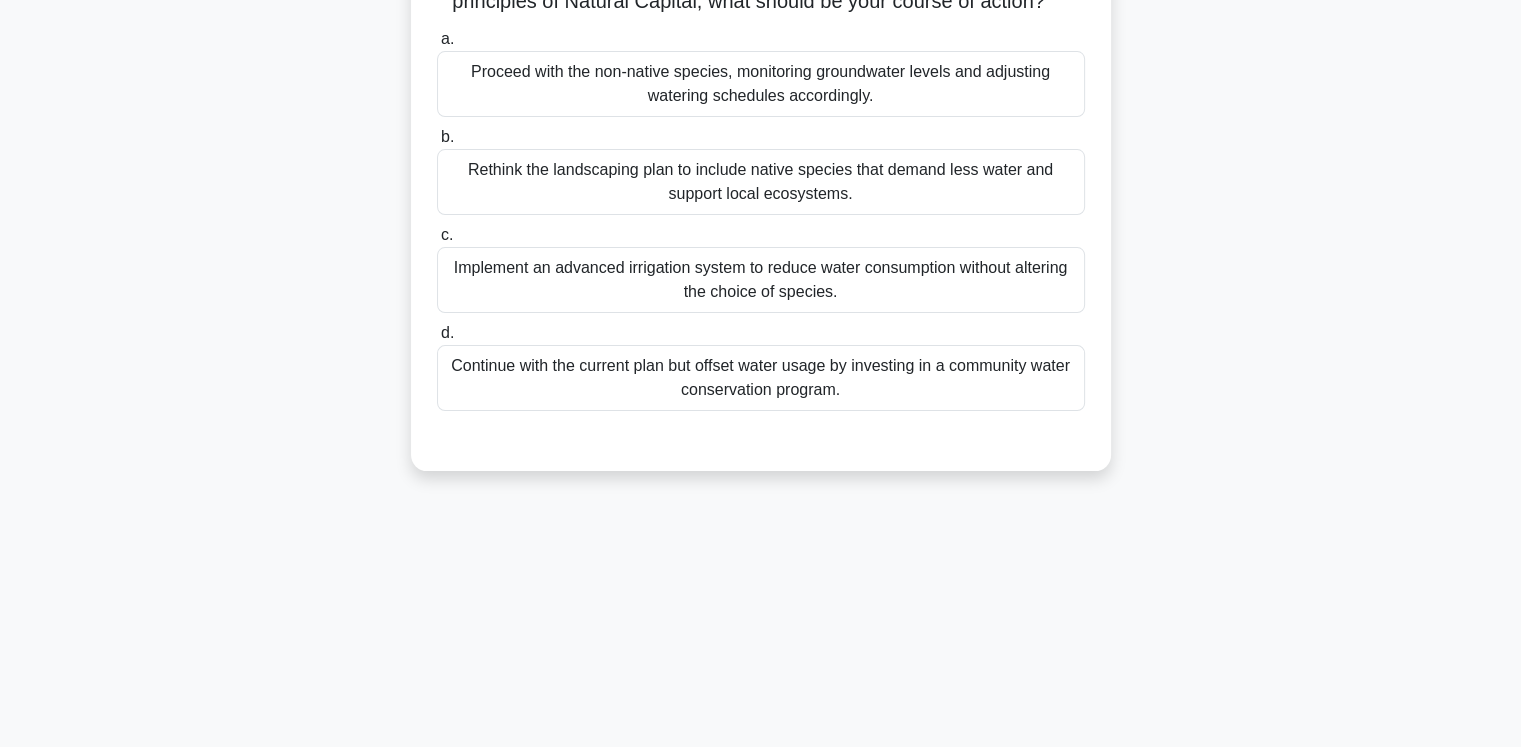 scroll, scrollTop: 0, scrollLeft: 0, axis: both 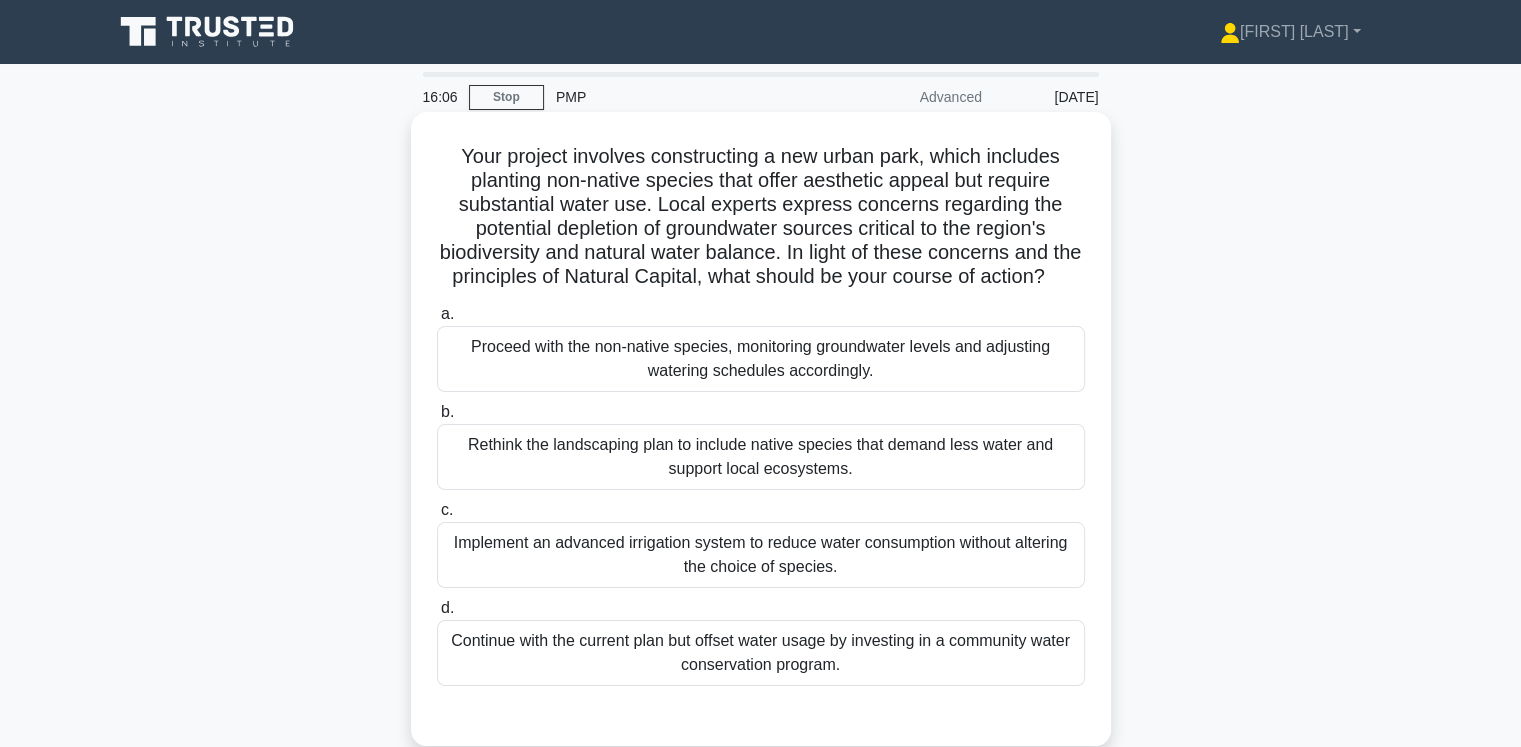 click on "Rethink the landscaping plan to include native species that demand less water and support local ecosystems." at bounding box center (761, 457) 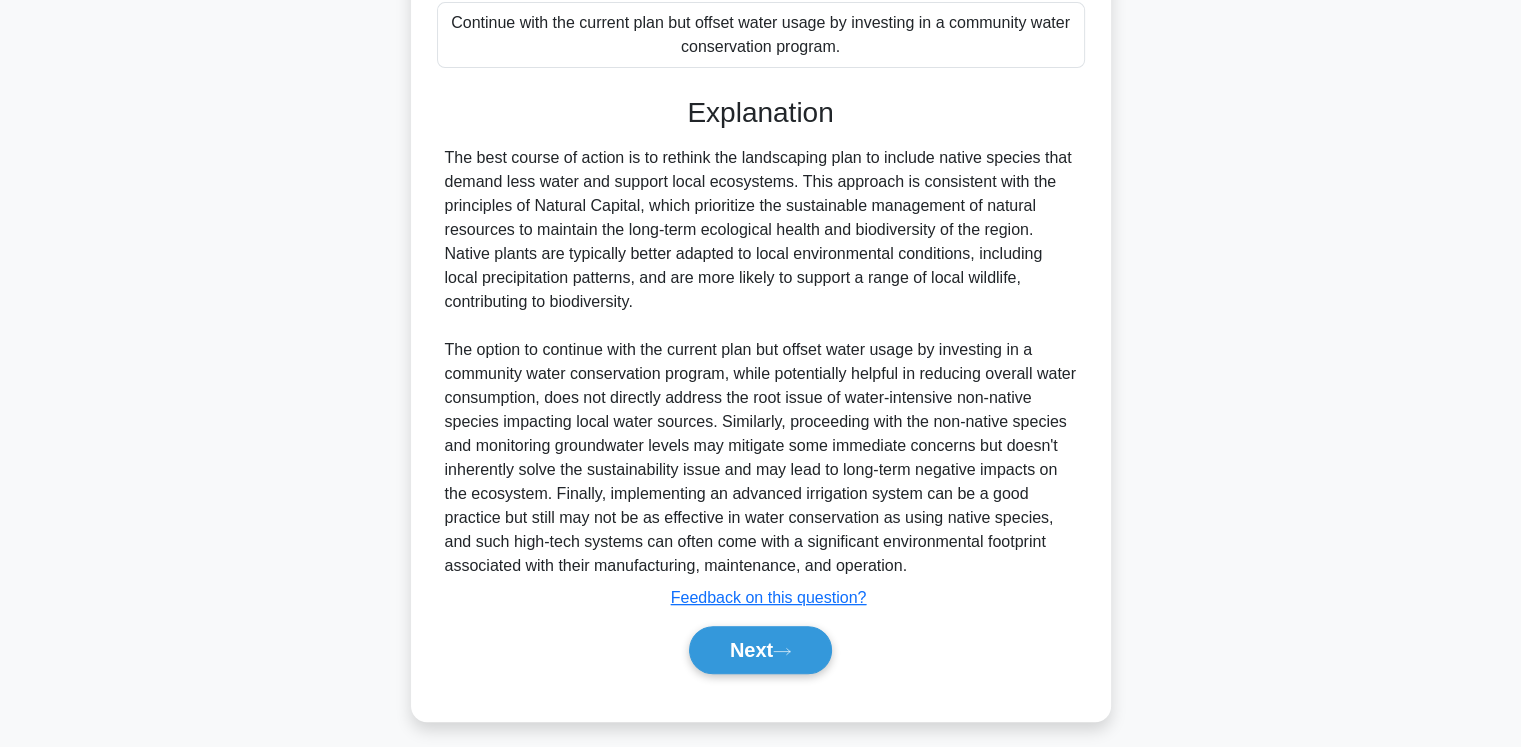 scroll, scrollTop: 652, scrollLeft: 0, axis: vertical 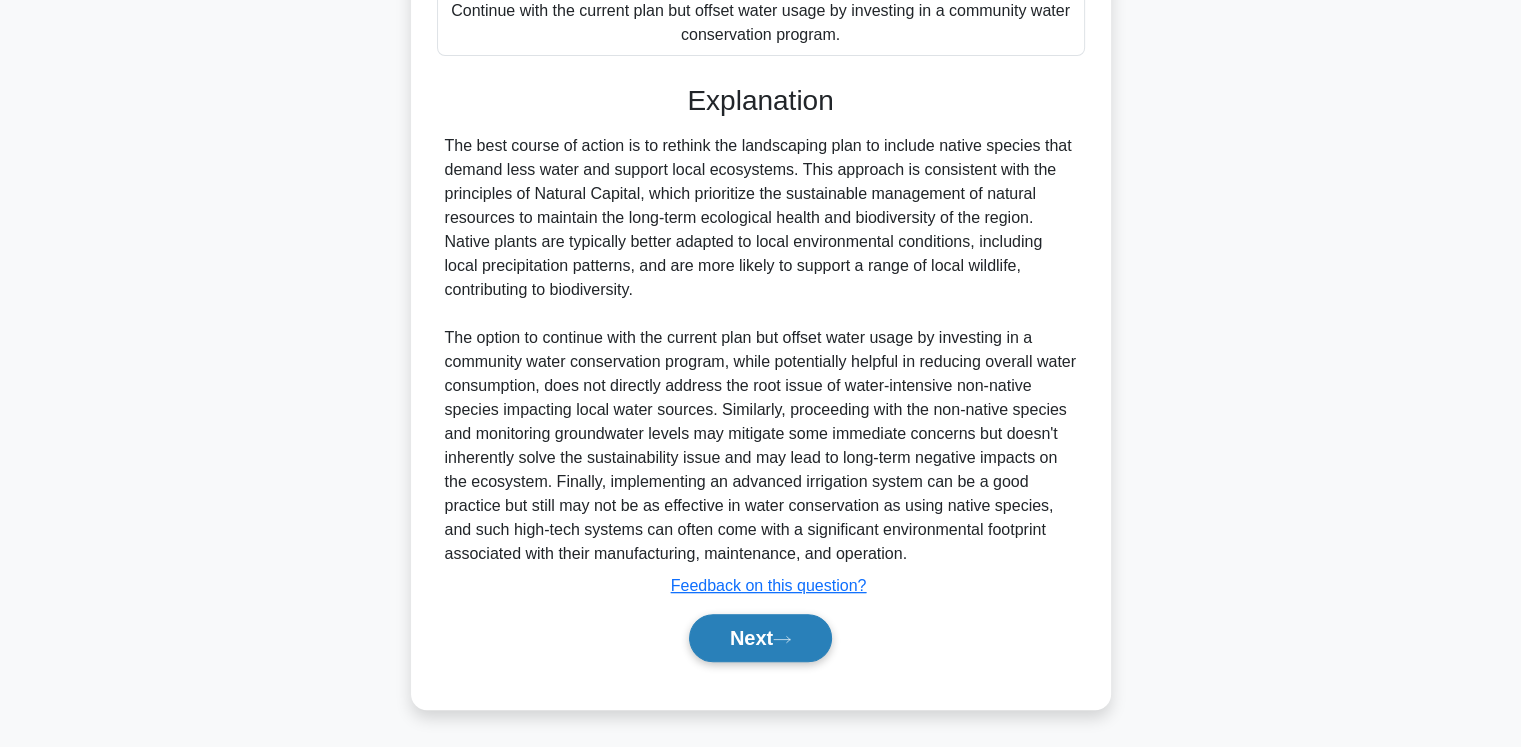 click on "Next" at bounding box center (760, 638) 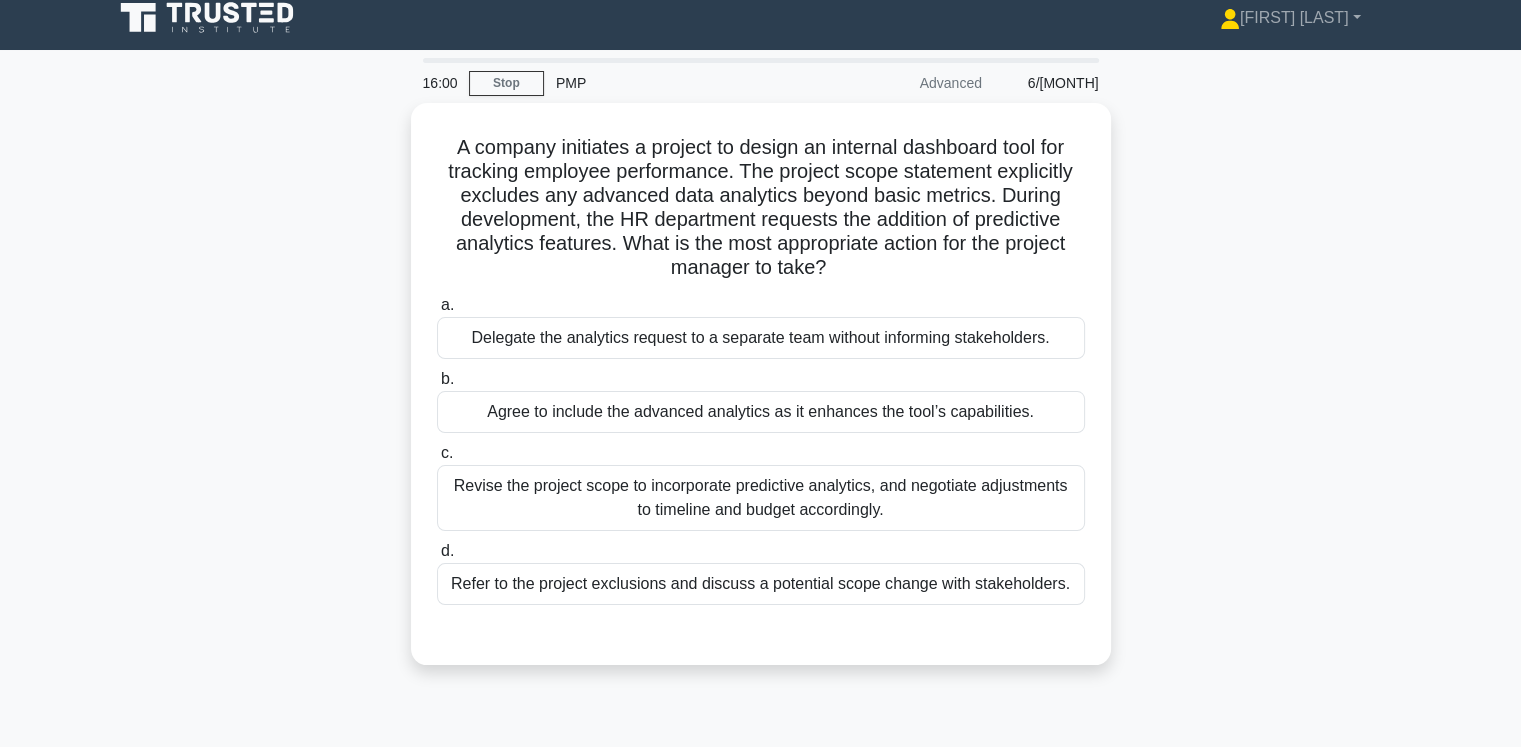 scroll, scrollTop: 0, scrollLeft: 0, axis: both 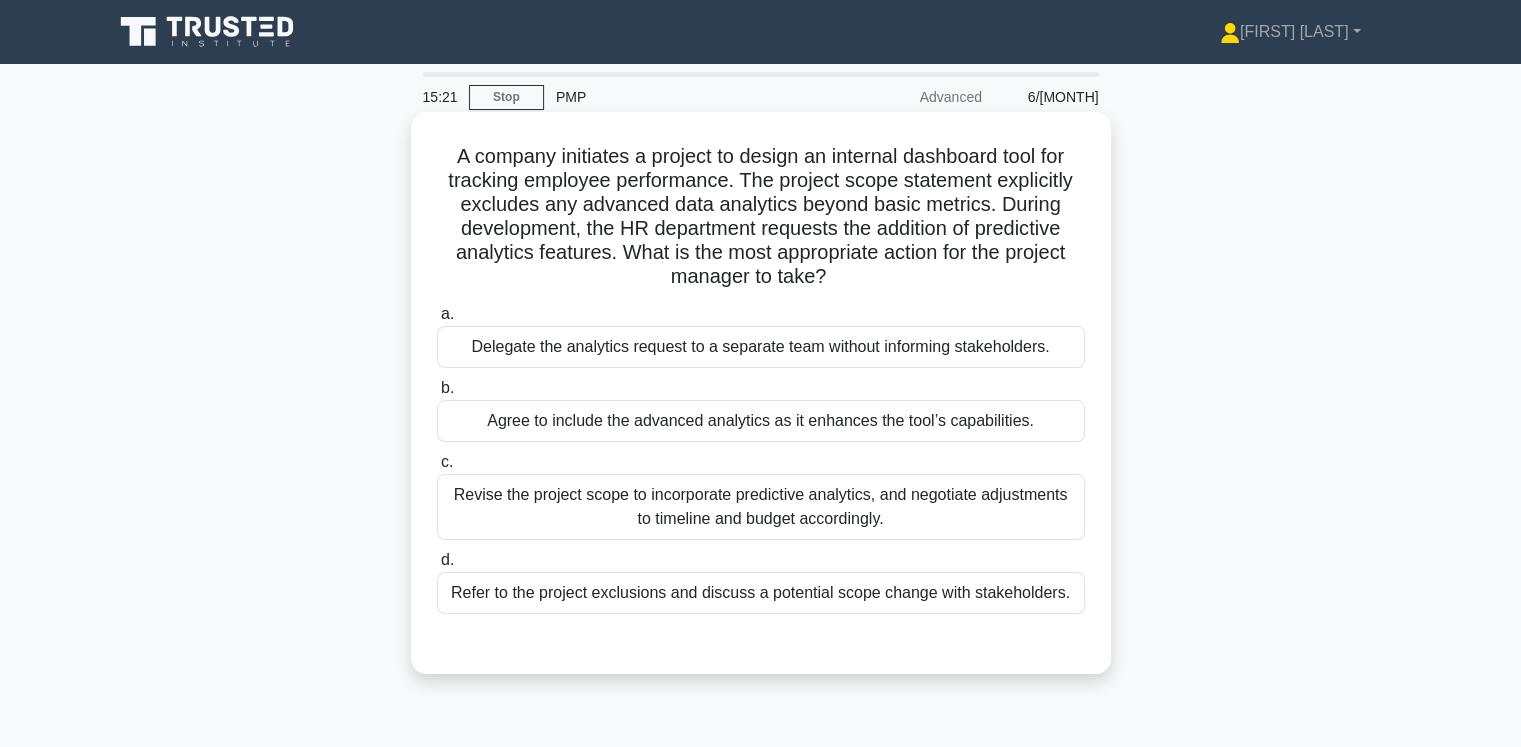 click on "Revise the project scope to incorporate predictive analytics, and negotiate adjustments to timeline and budget accordingly." at bounding box center (761, 507) 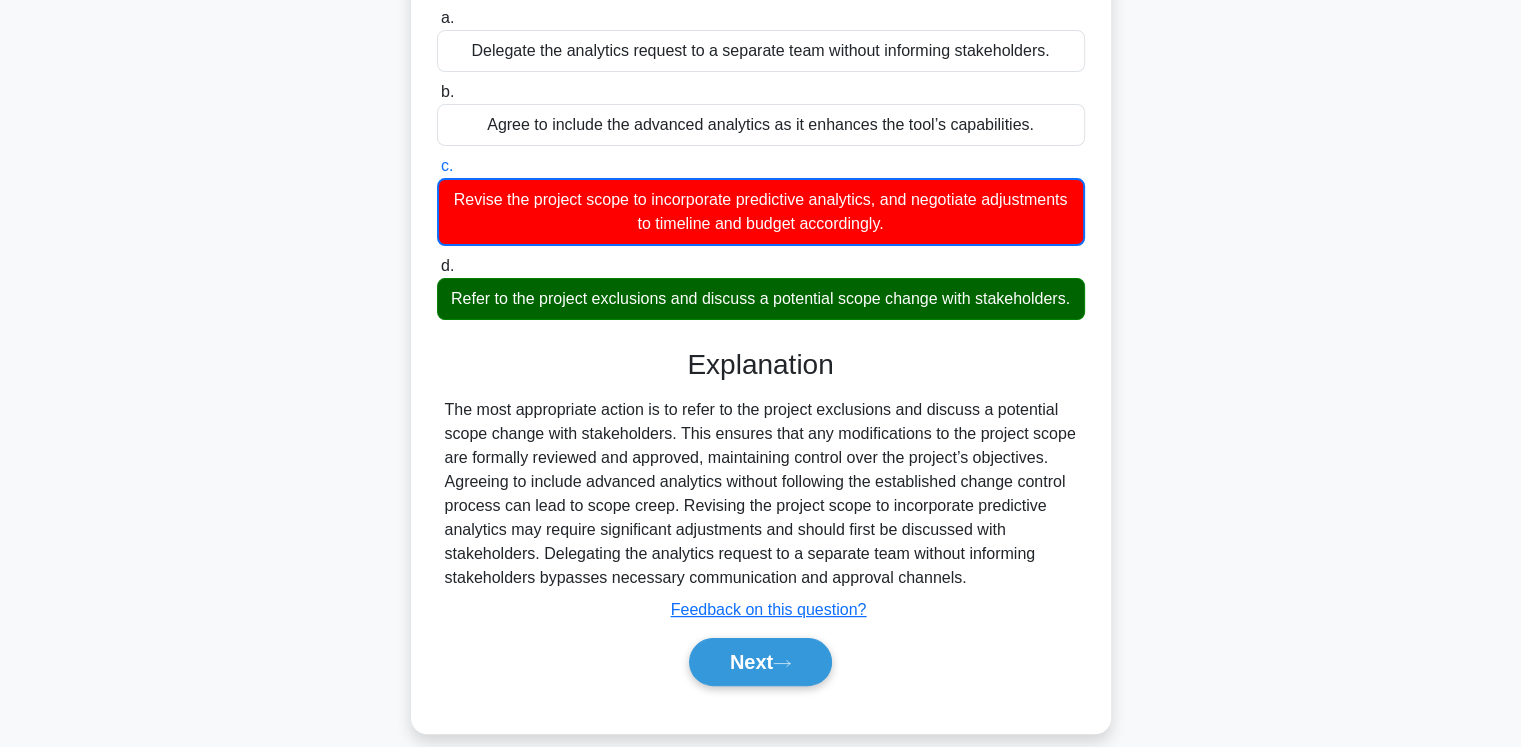 scroll, scrollTop: 333, scrollLeft: 0, axis: vertical 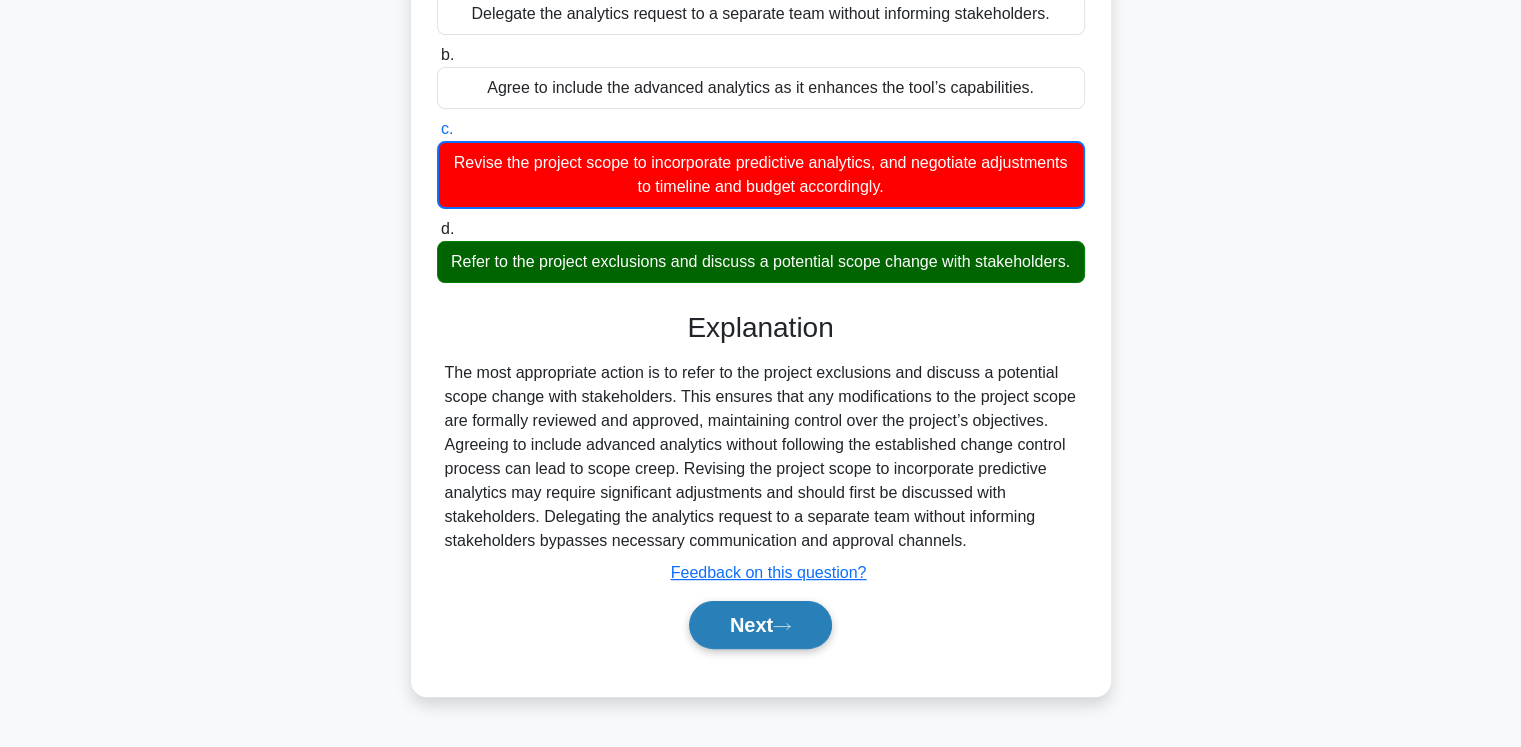 click on "Next" at bounding box center [760, 625] 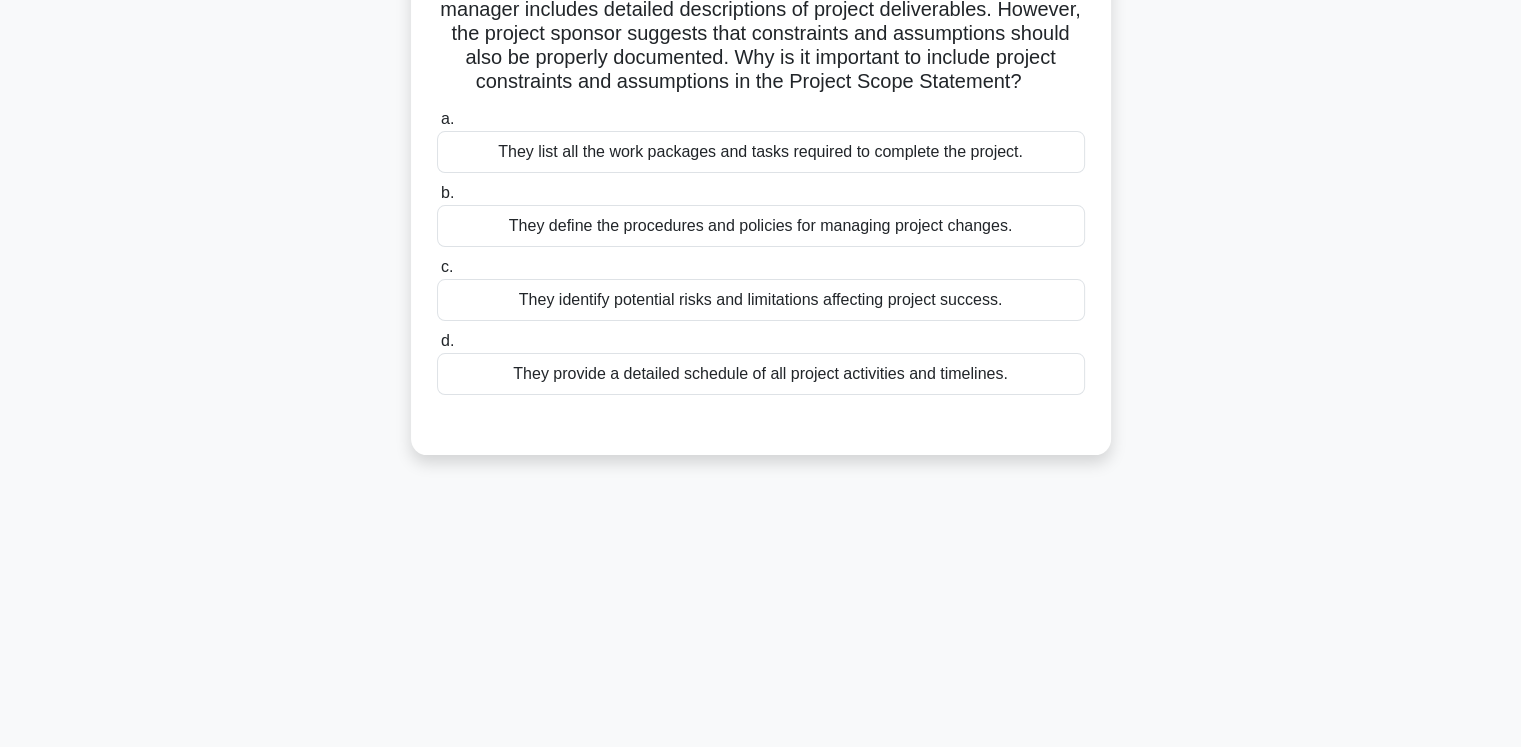 scroll, scrollTop: 0, scrollLeft: 0, axis: both 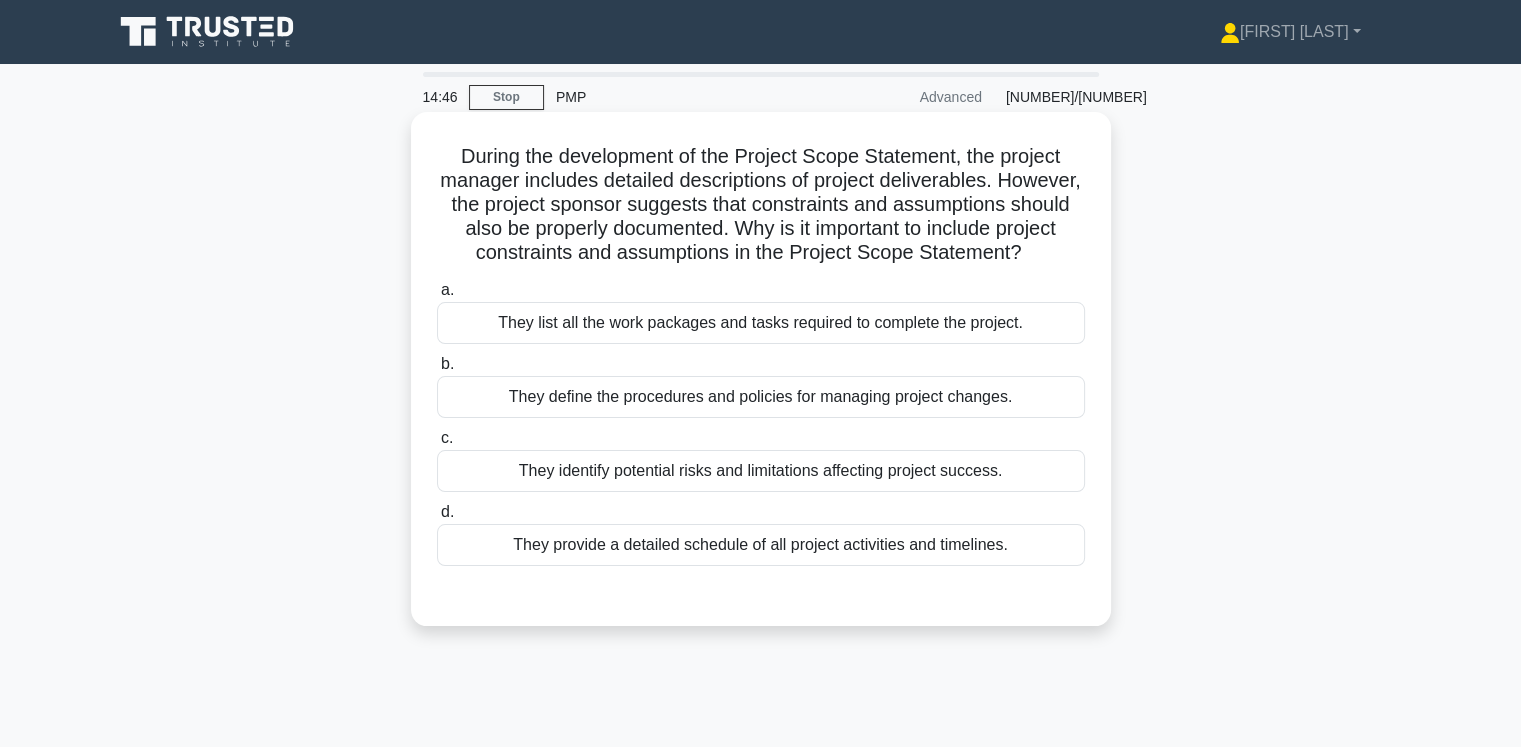 click on "They identify potential risks and limitations affecting project success." at bounding box center (761, 471) 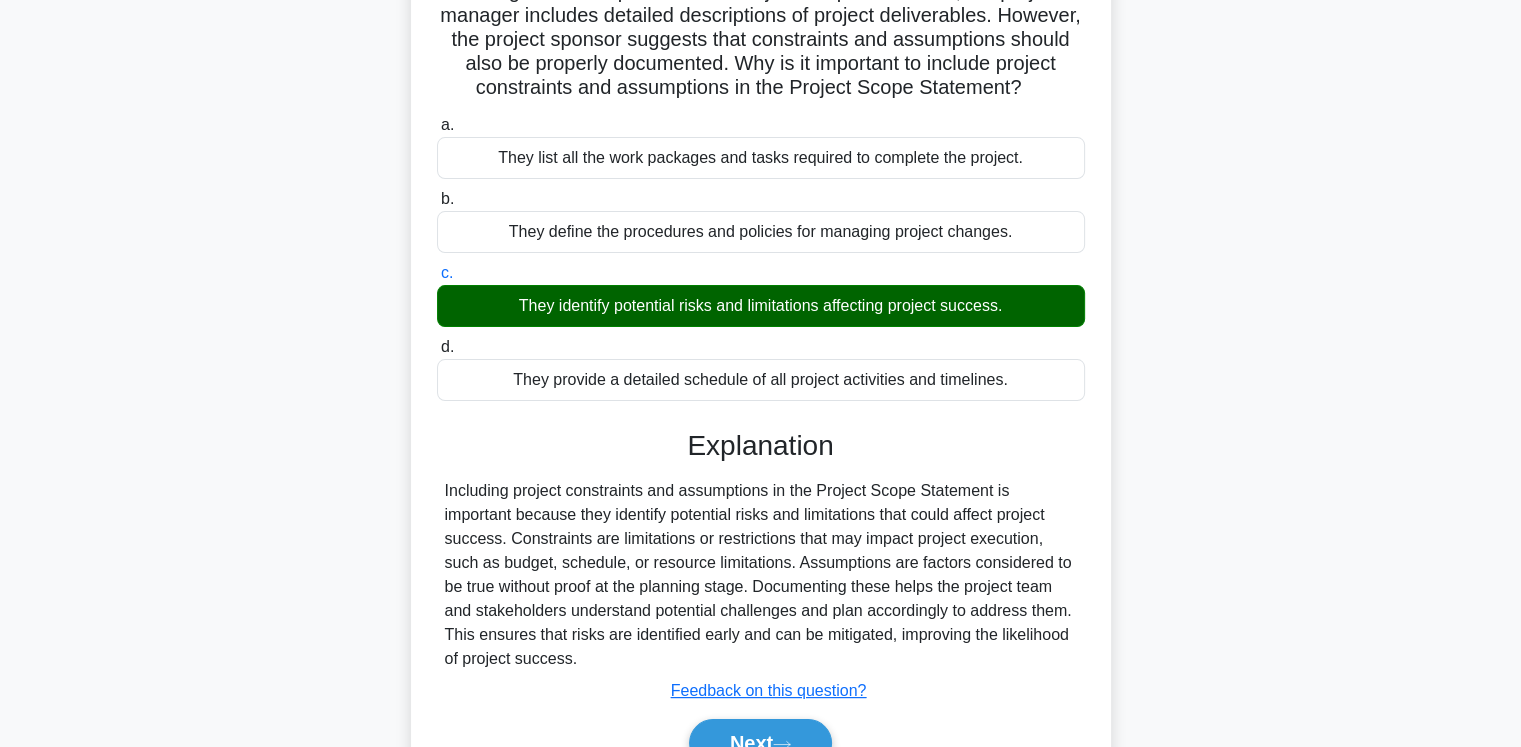 scroll, scrollTop: 333, scrollLeft: 0, axis: vertical 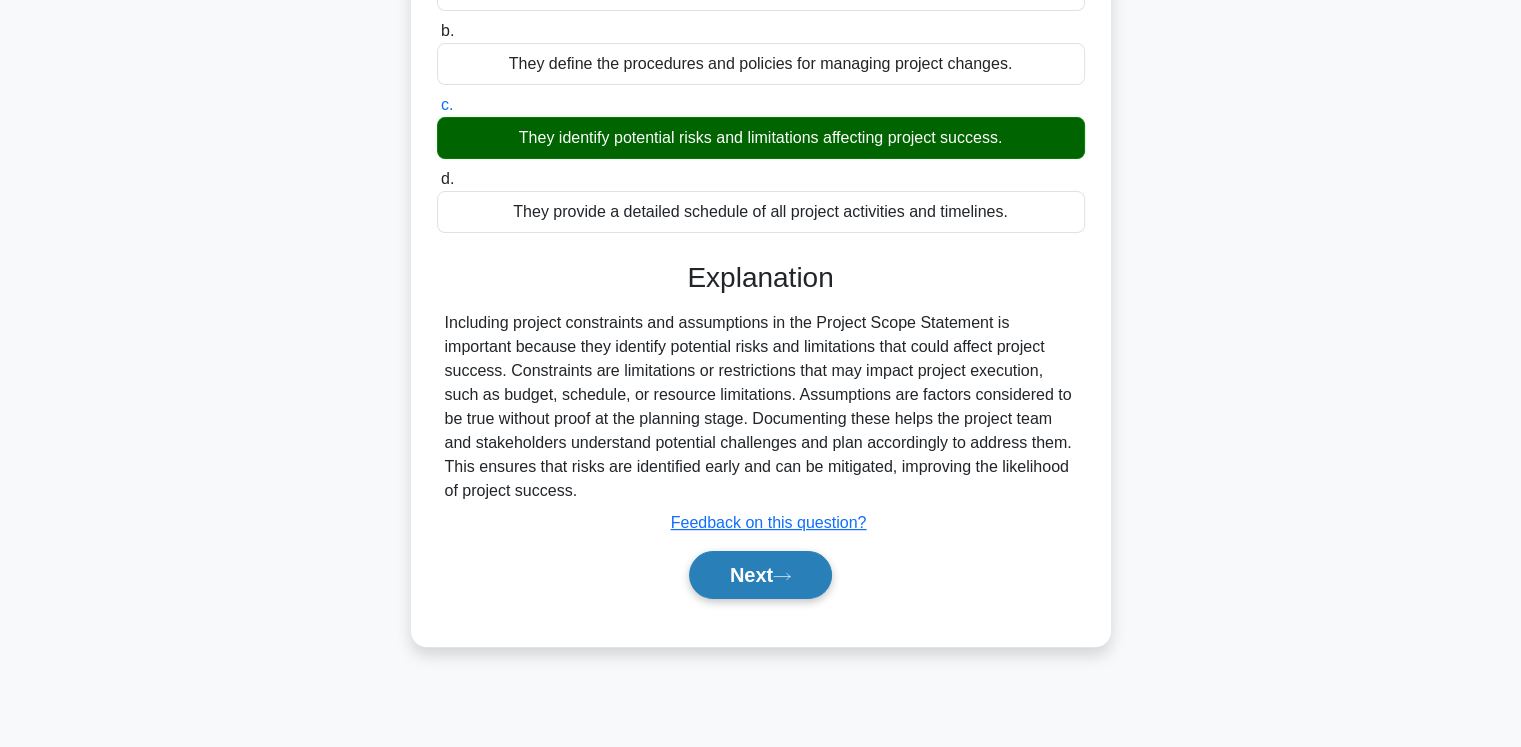 click on "Next" at bounding box center (760, 575) 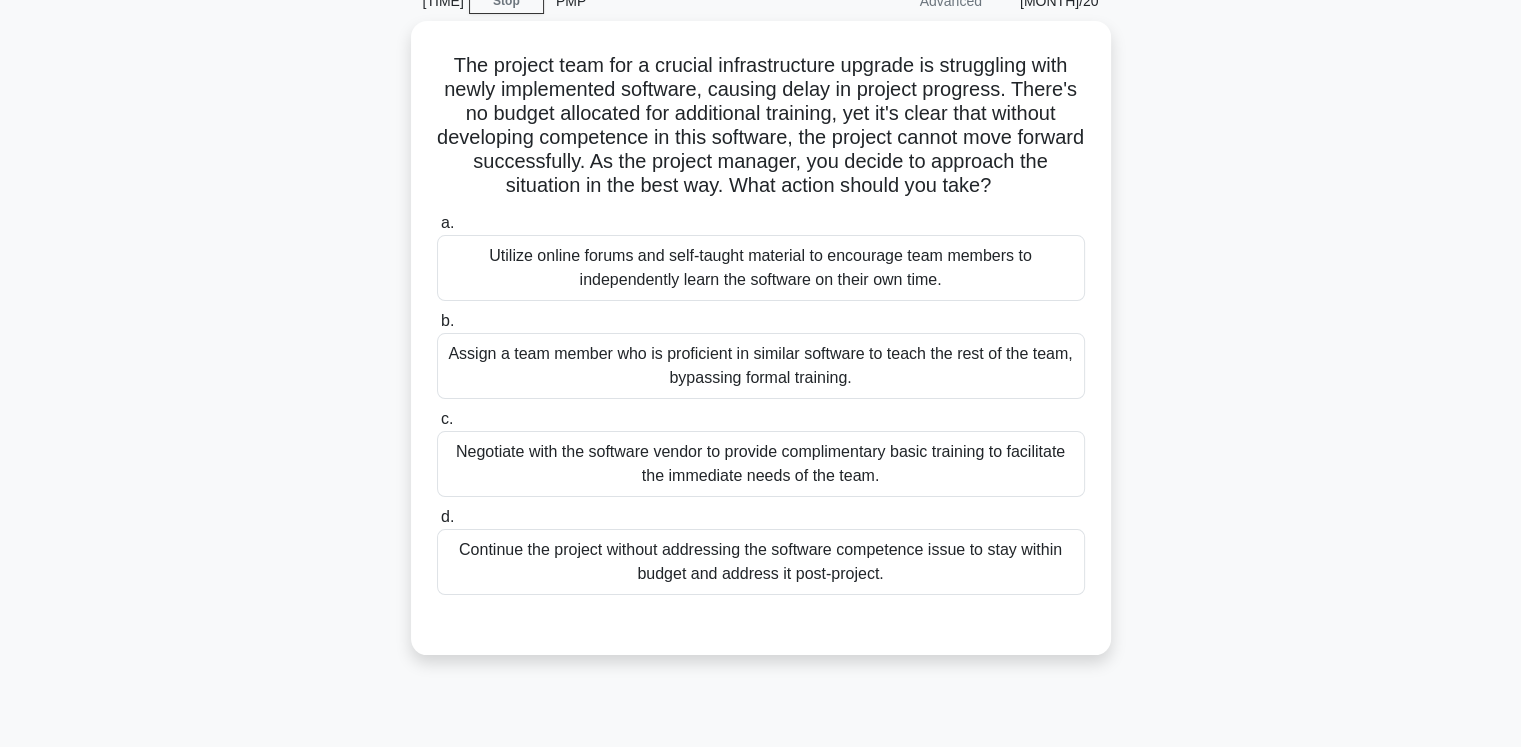 scroll, scrollTop: 0, scrollLeft: 0, axis: both 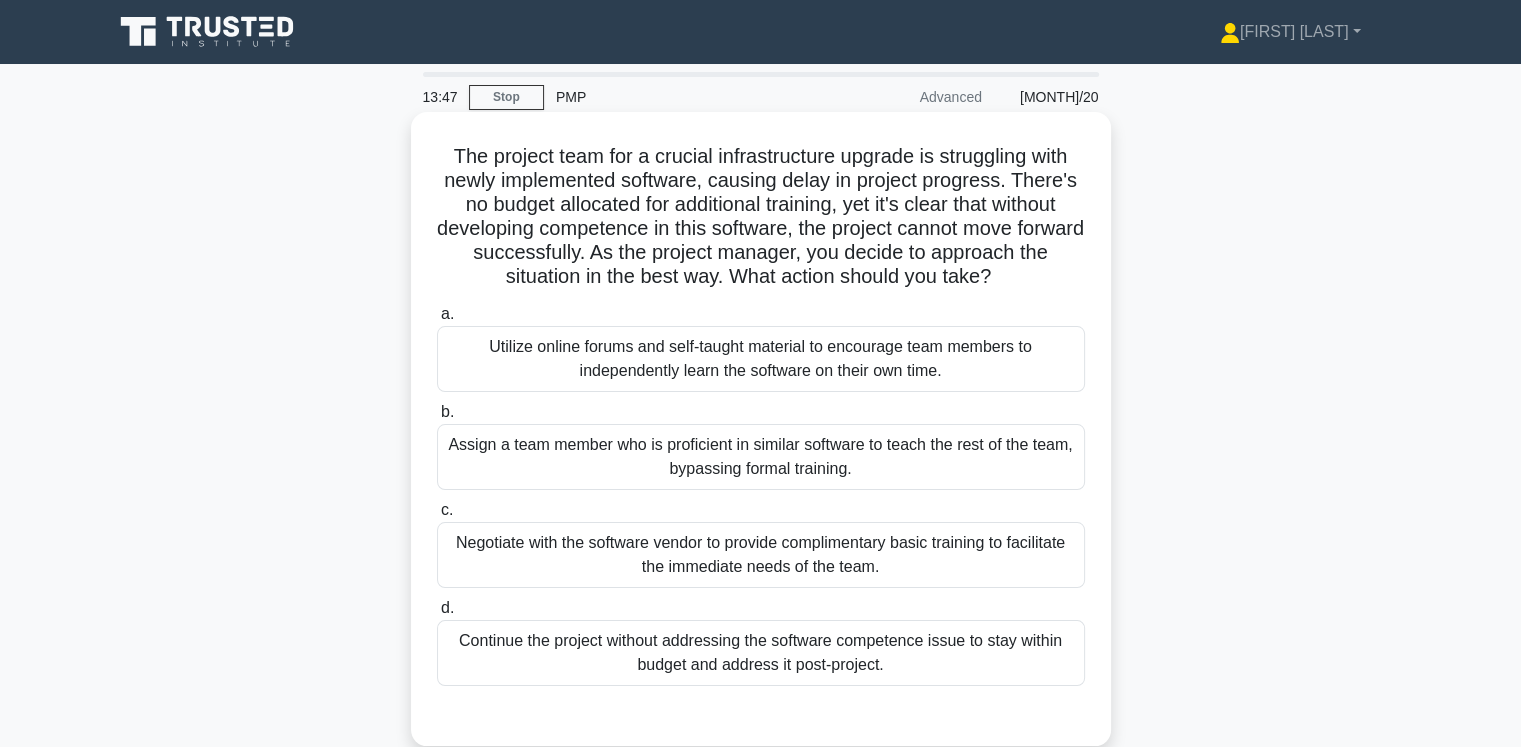 click on "Negotiate with the software vendor to provide complimentary basic training to facilitate the immediate needs of the team." at bounding box center (761, 555) 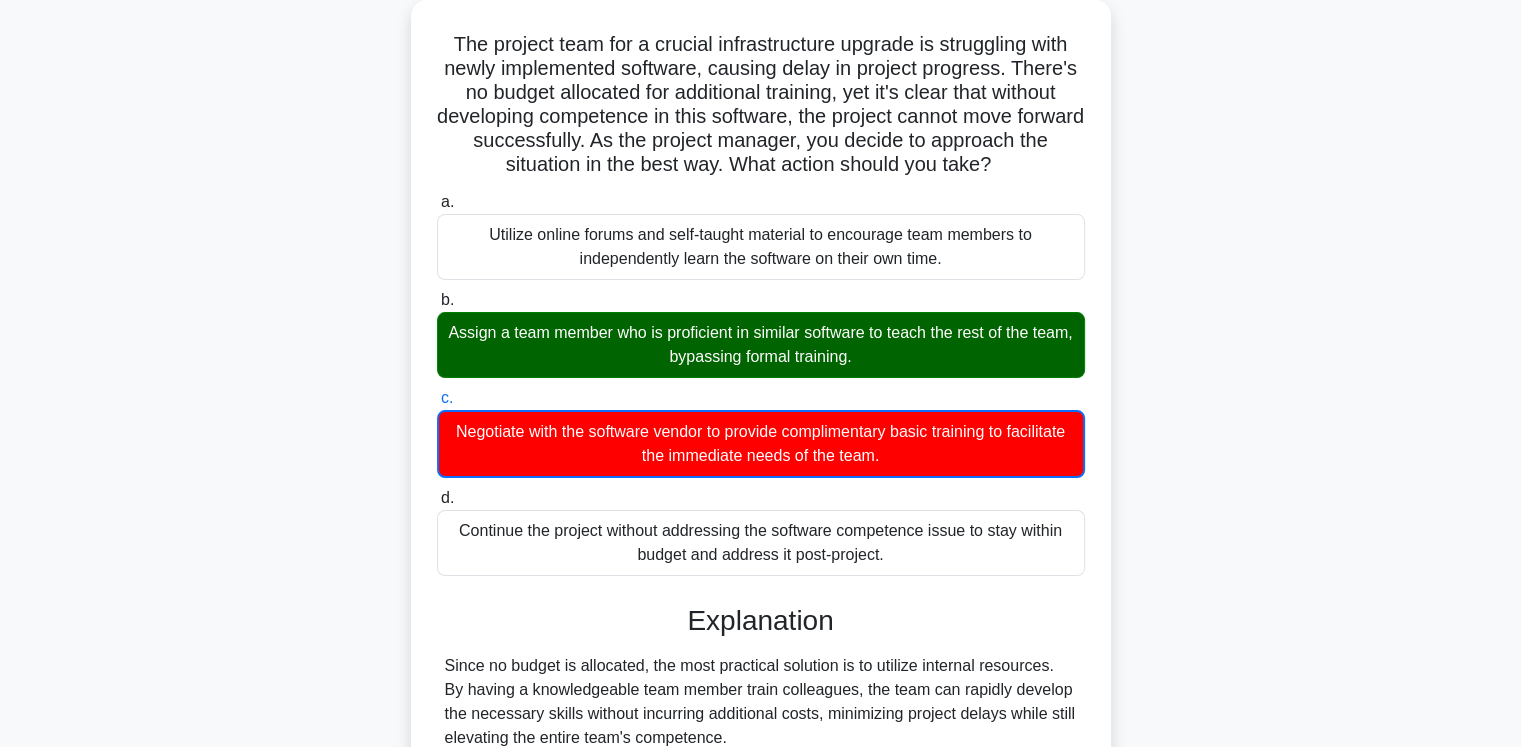 scroll, scrollTop: 333, scrollLeft: 0, axis: vertical 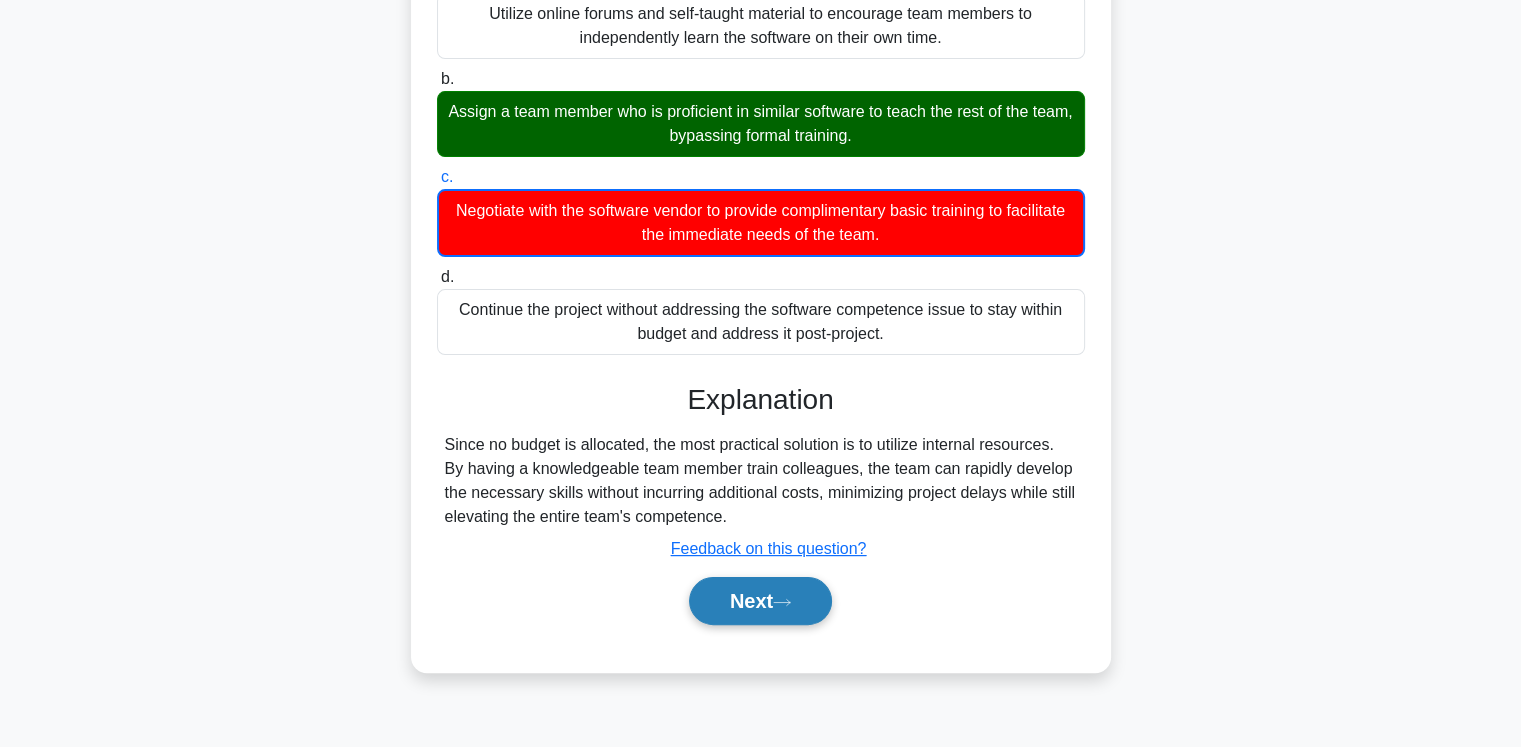 click at bounding box center [782, 602] 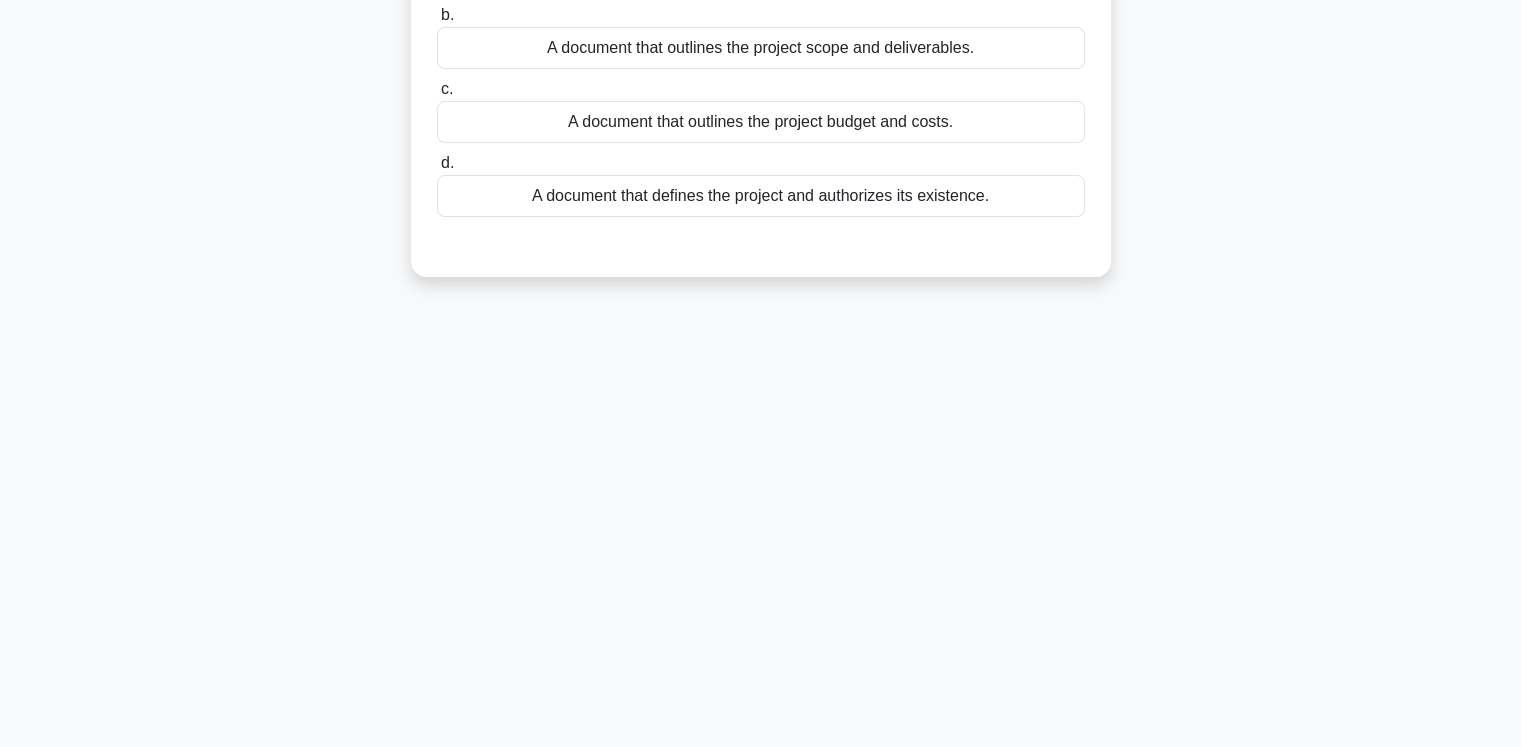 scroll, scrollTop: 0, scrollLeft: 0, axis: both 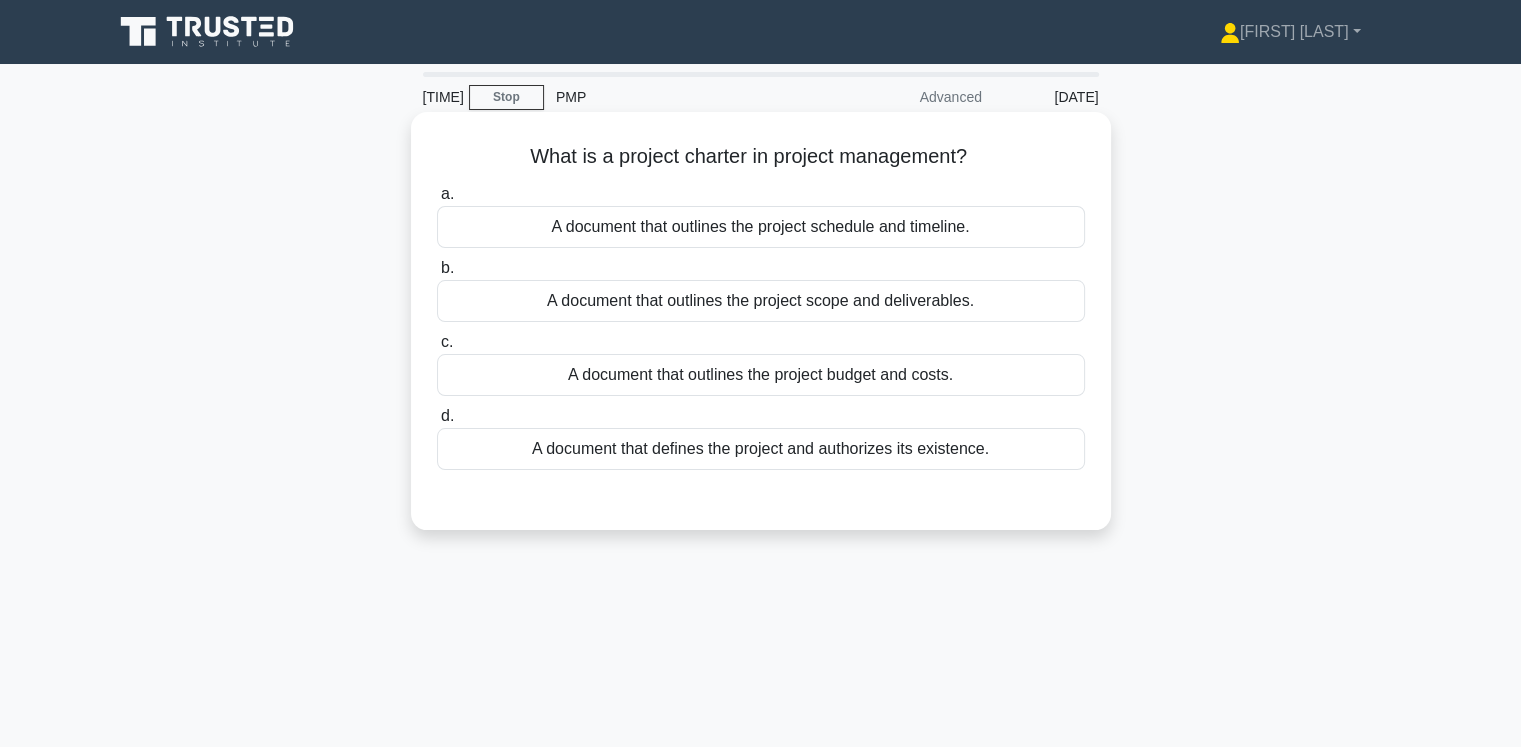 click on "A document that outlines the project scope and deliverables." at bounding box center [761, 301] 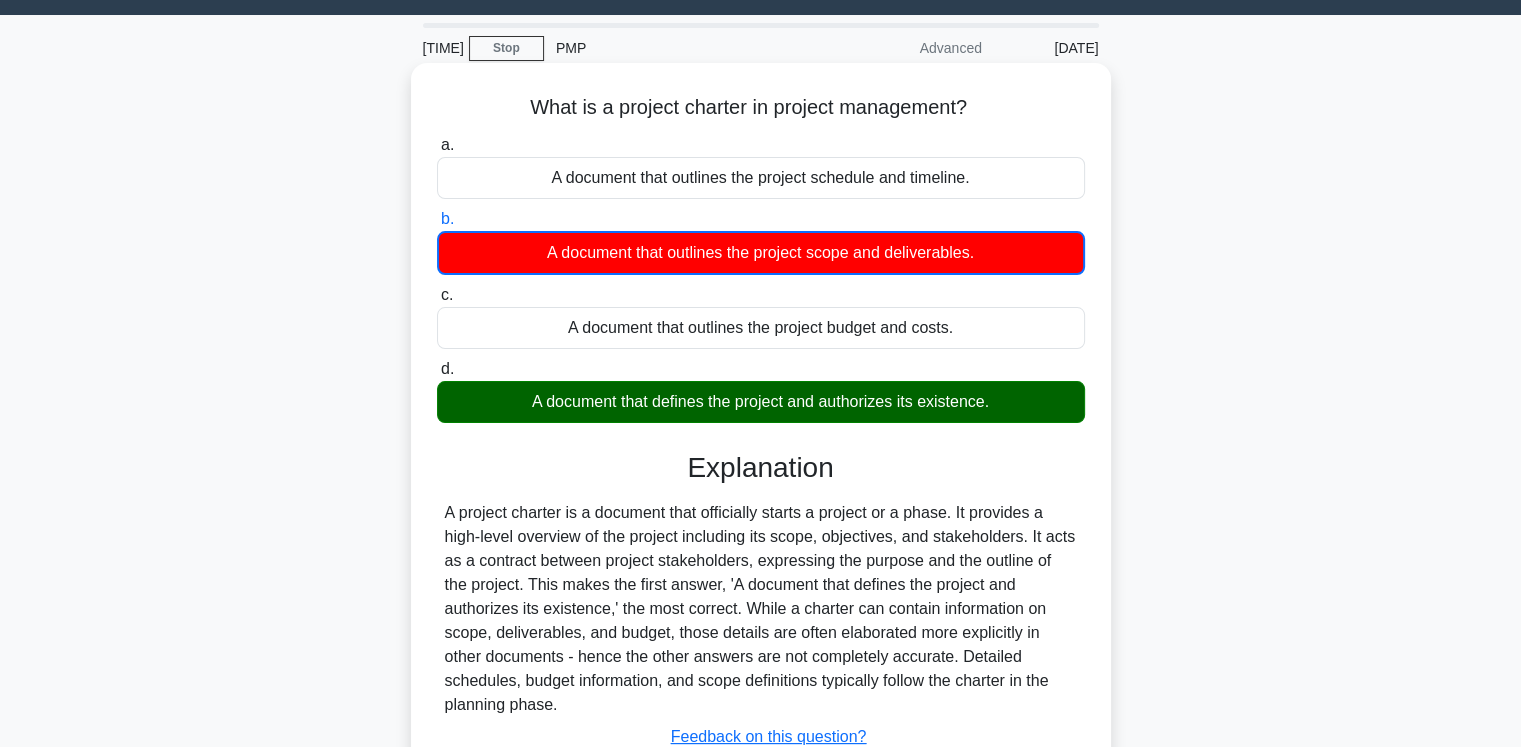 scroll, scrollTop: 333, scrollLeft: 0, axis: vertical 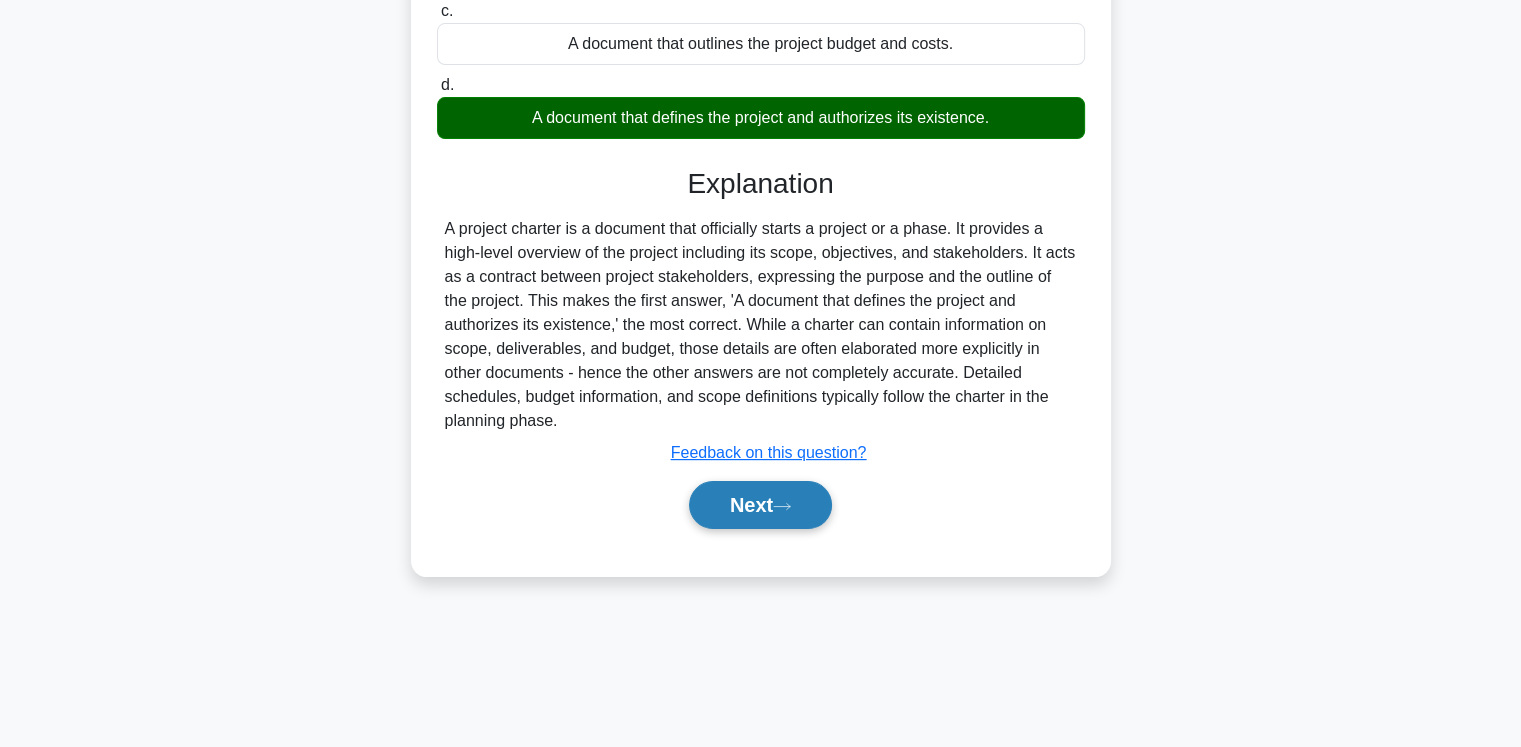 click on "Next" at bounding box center [760, 505] 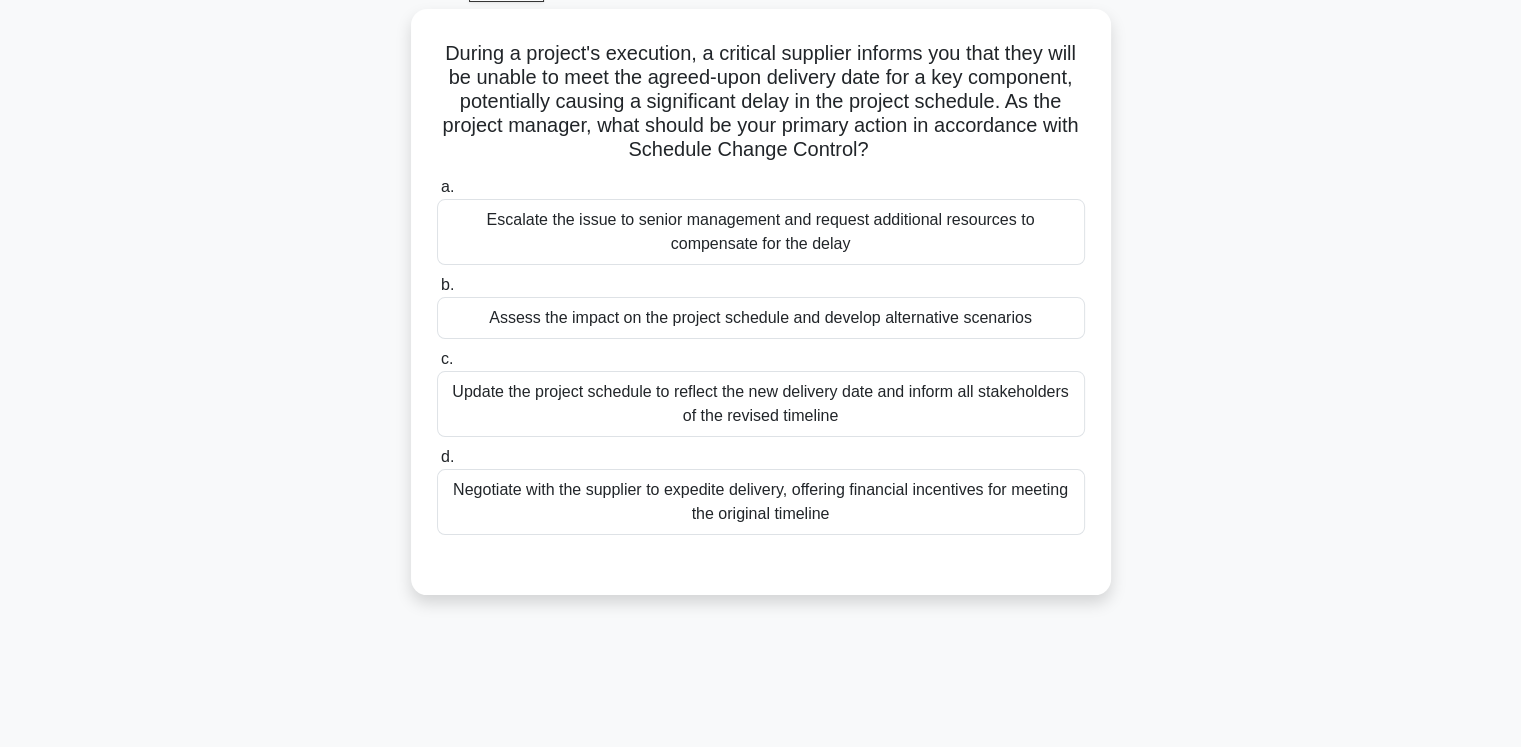 scroll, scrollTop: 0, scrollLeft: 0, axis: both 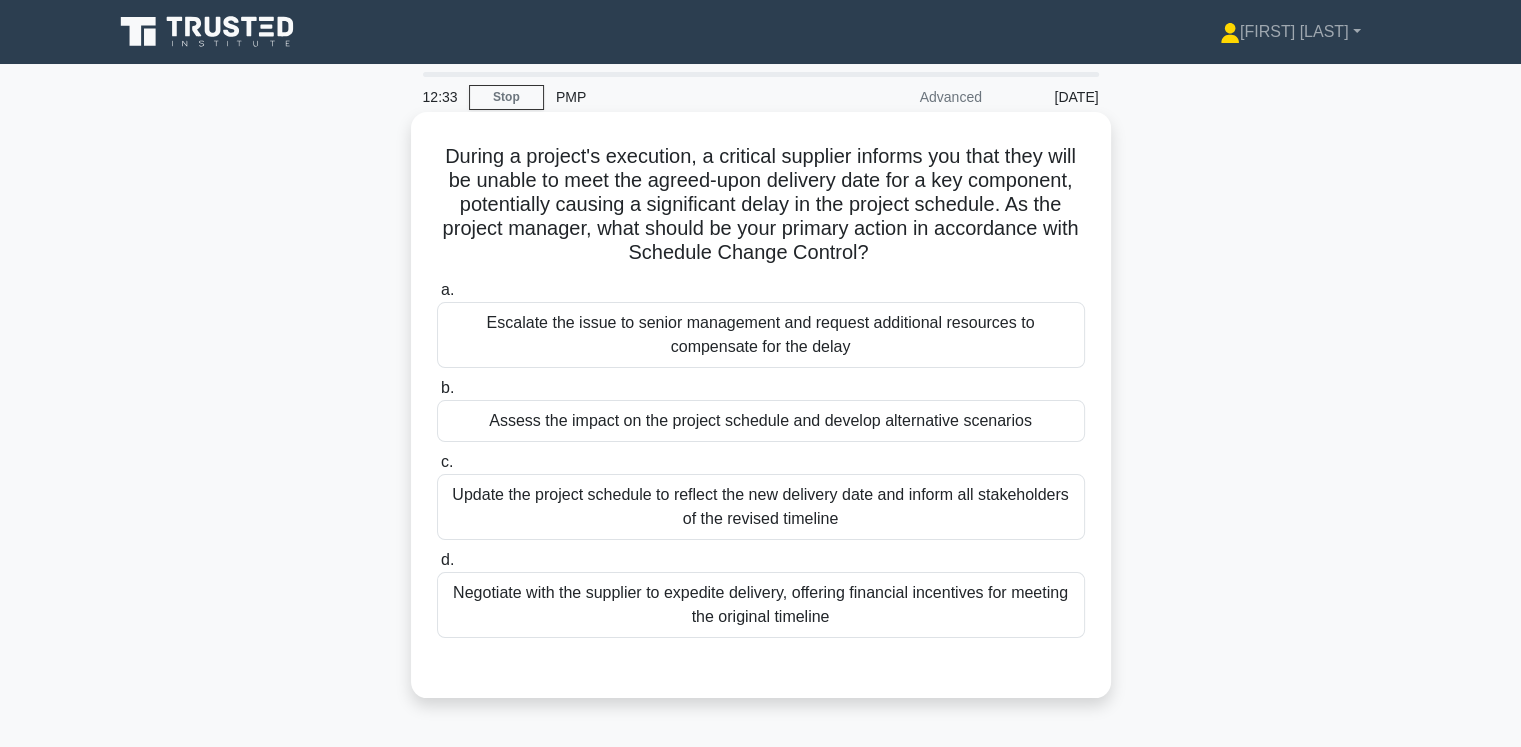 click on "Assess the impact on the project schedule and develop alternative scenarios" at bounding box center (761, 421) 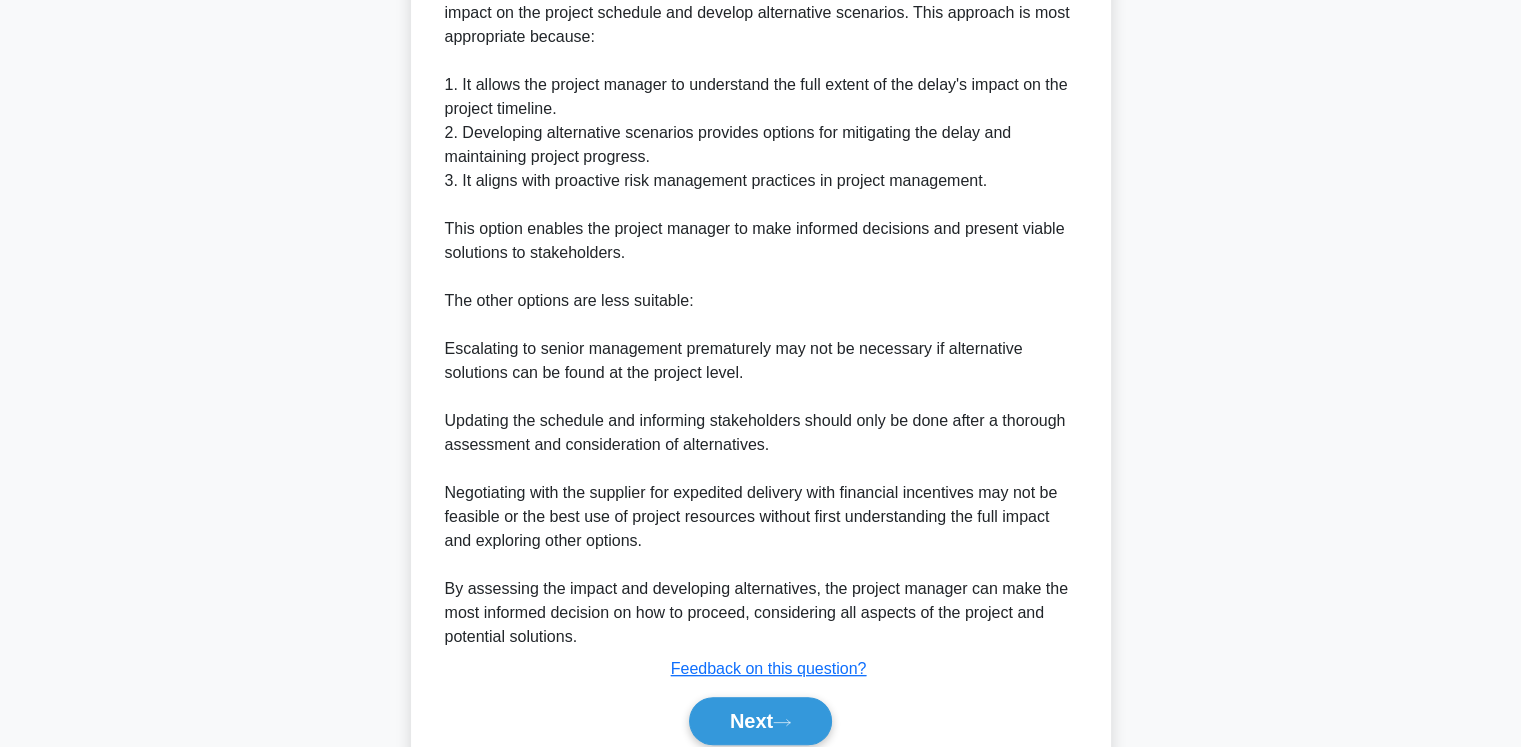 scroll, scrollTop: 820, scrollLeft: 0, axis: vertical 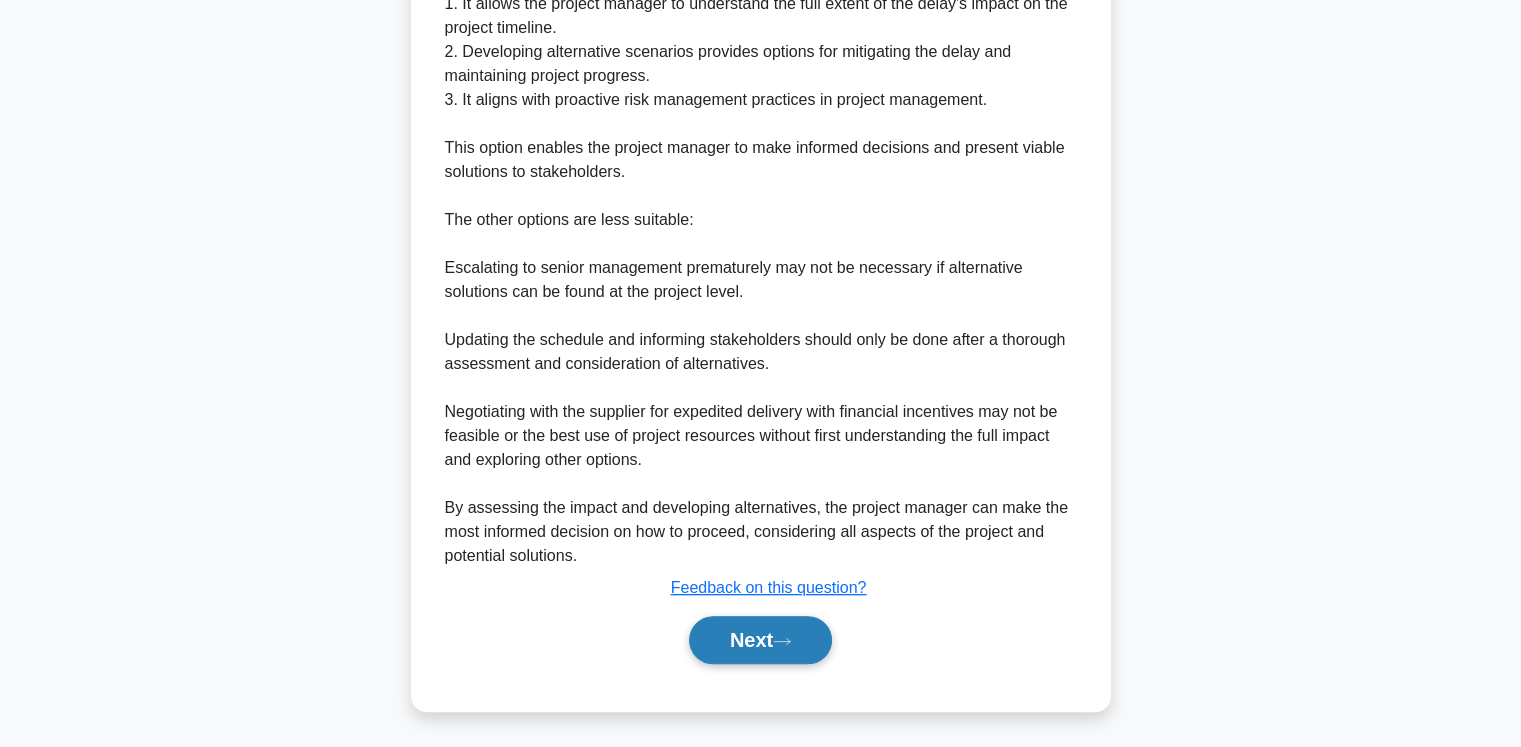 click at bounding box center (782, 641) 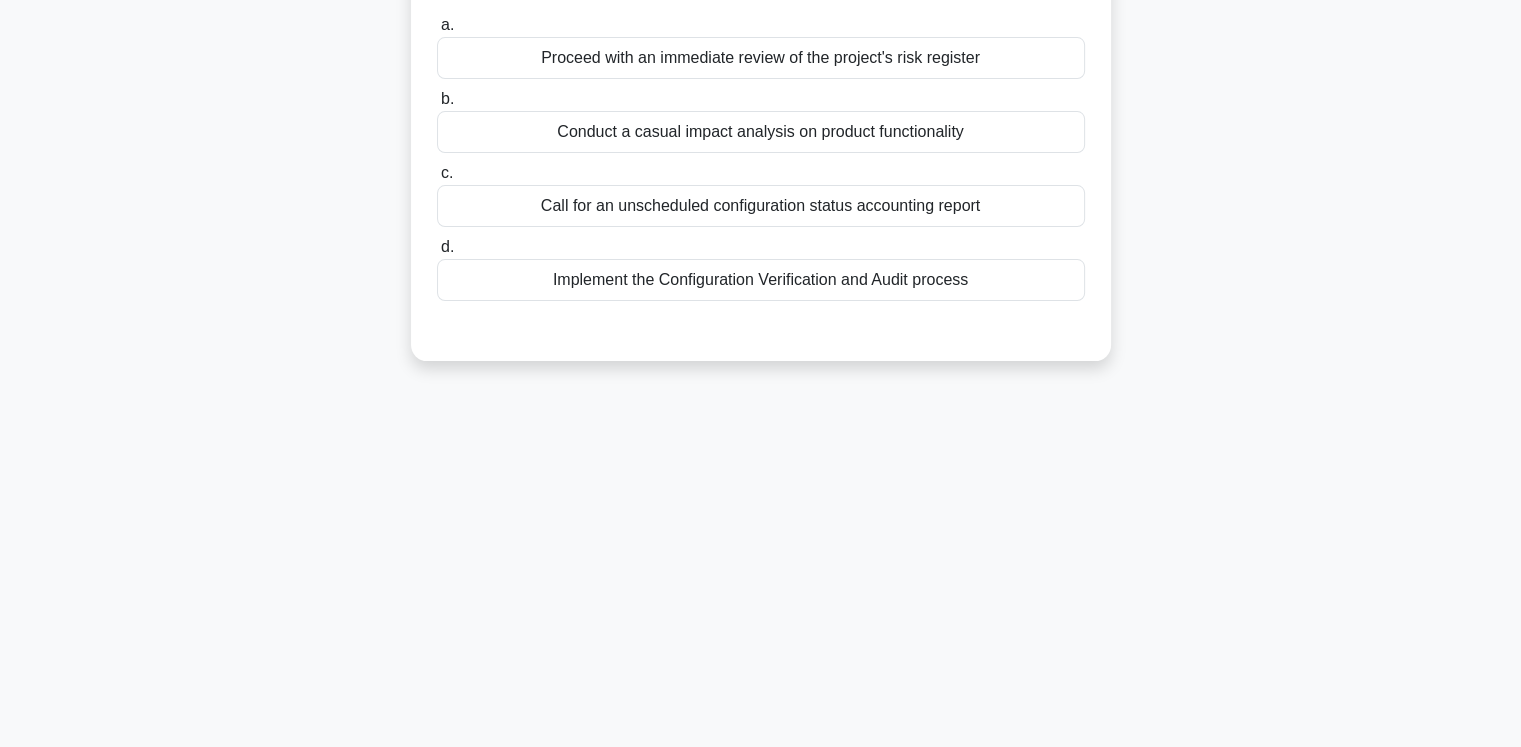 scroll, scrollTop: 0, scrollLeft: 0, axis: both 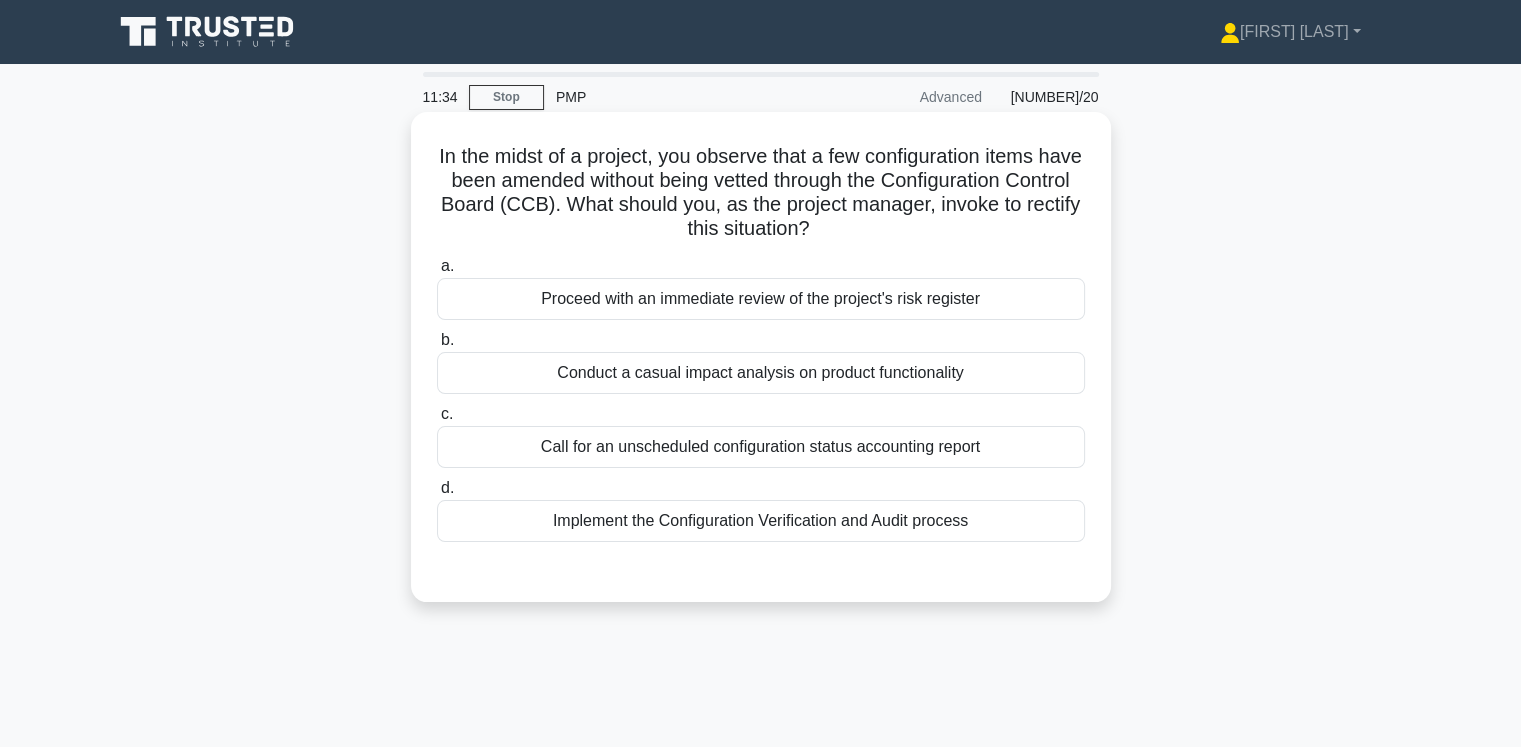 click on "Implement the Configuration Verification and Audit process" at bounding box center (761, 521) 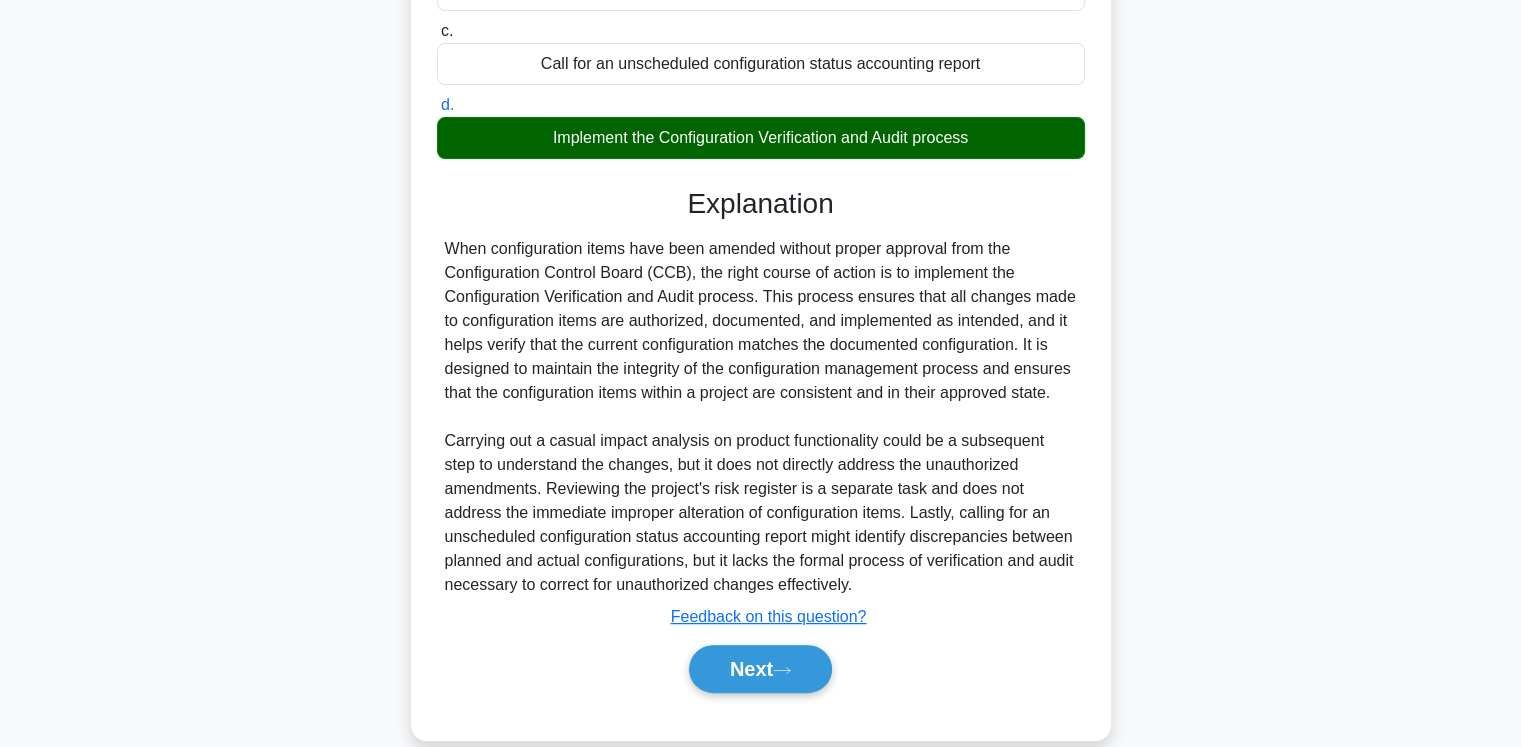 scroll, scrollTop: 412, scrollLeft: 0, axis: vertical 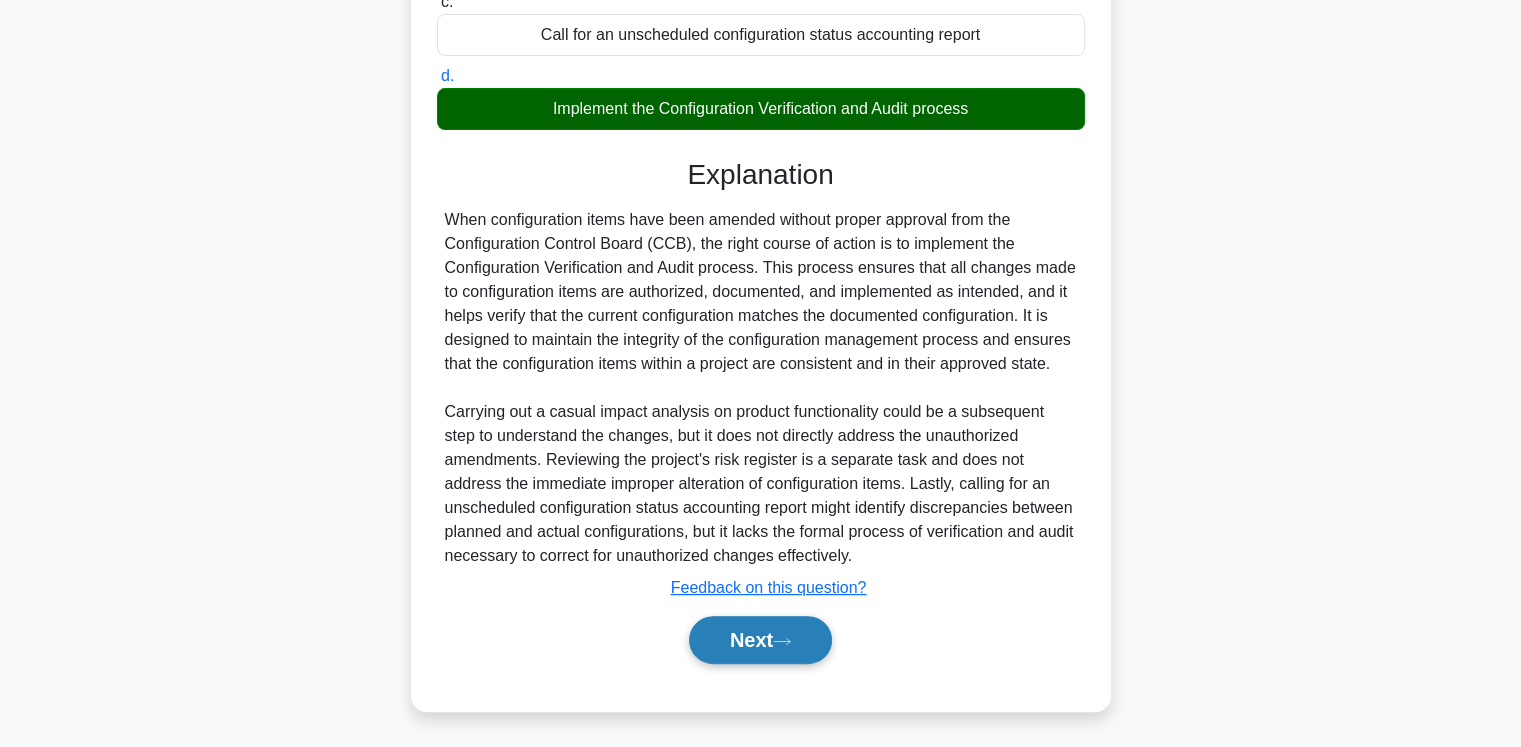 click on "Next" at bounding box center [760, 640] 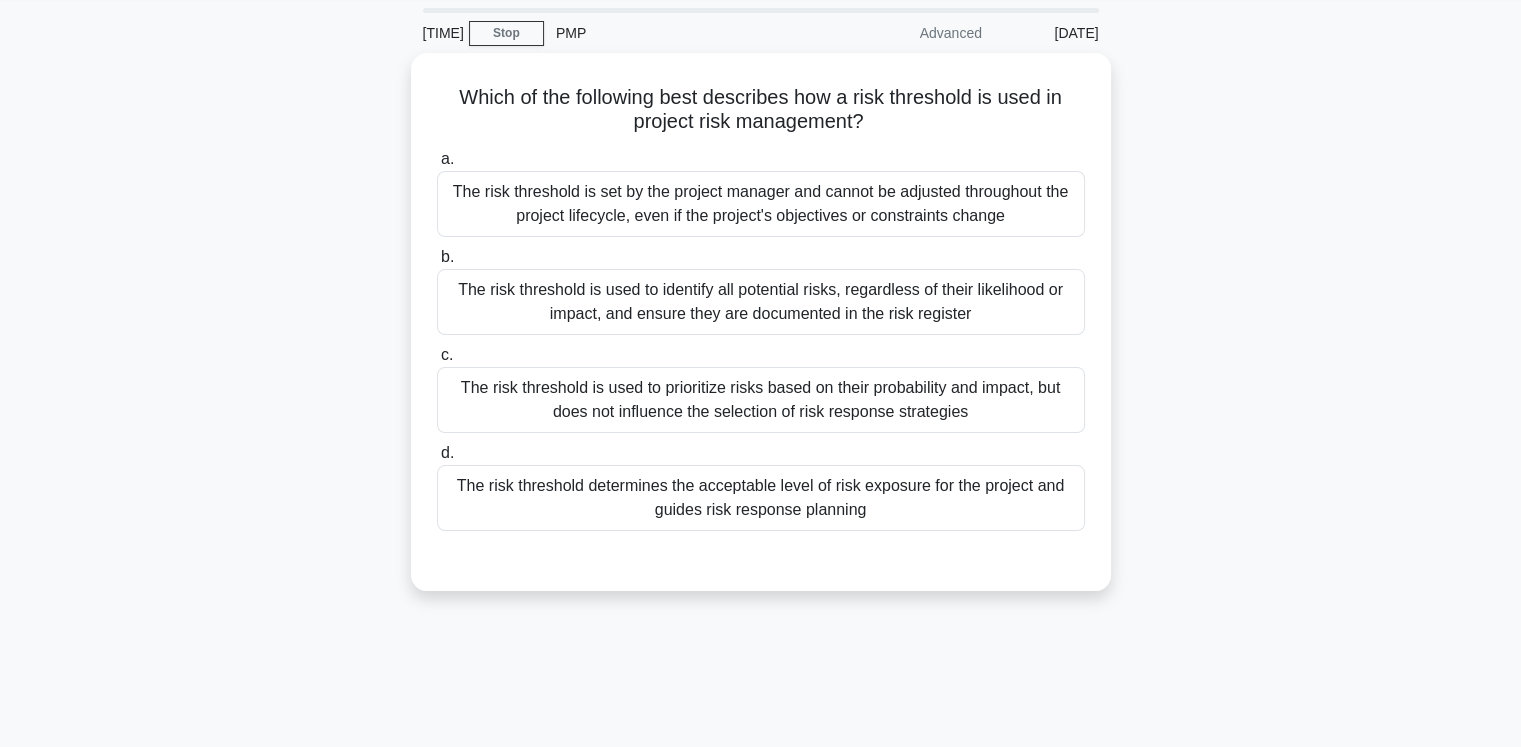 scroll, scrollTop: 67, scrollLeft: 0, axis: vertical 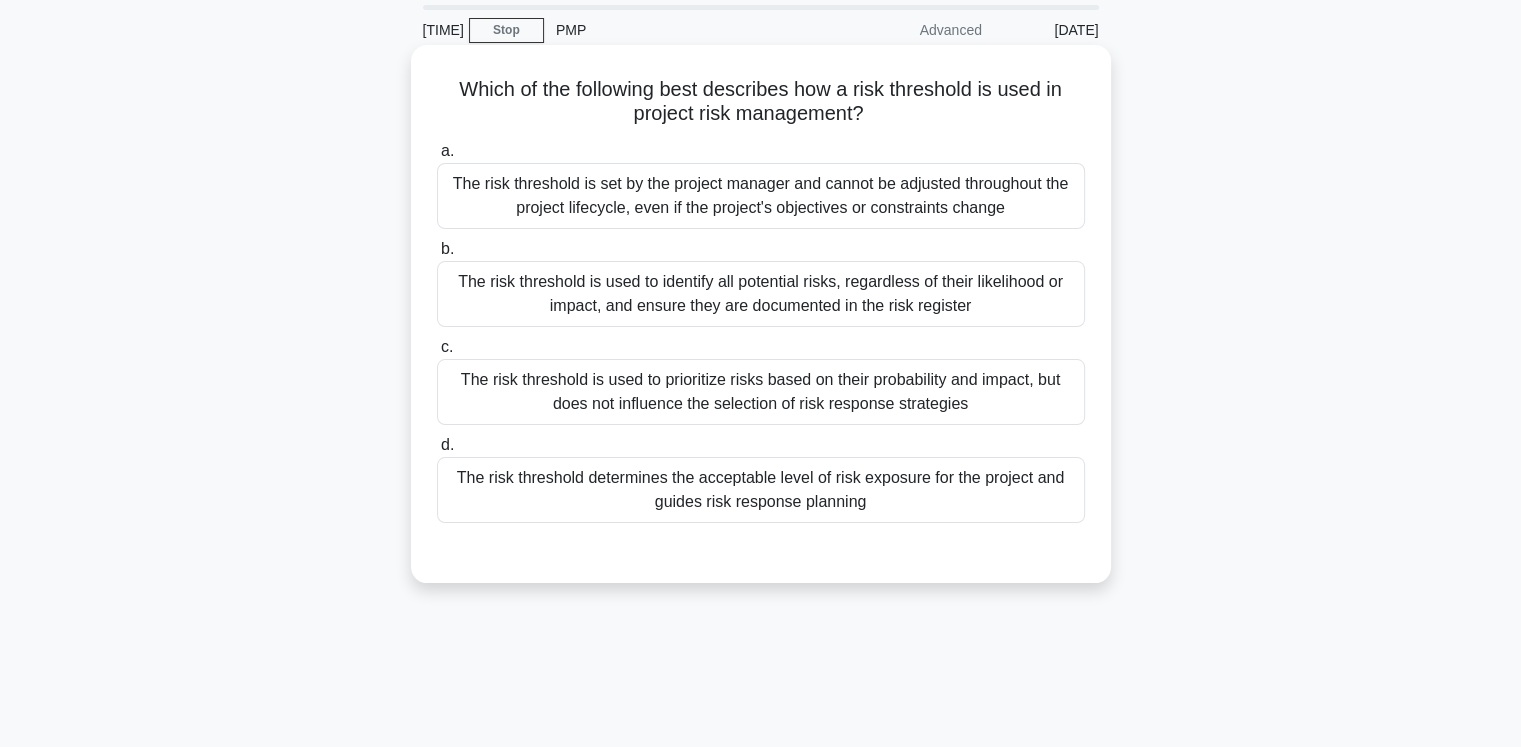 click on "The risk threshold determines the acceptable level of risk exposure for the project and guides risk response planning" at bounding box center [761, 490] 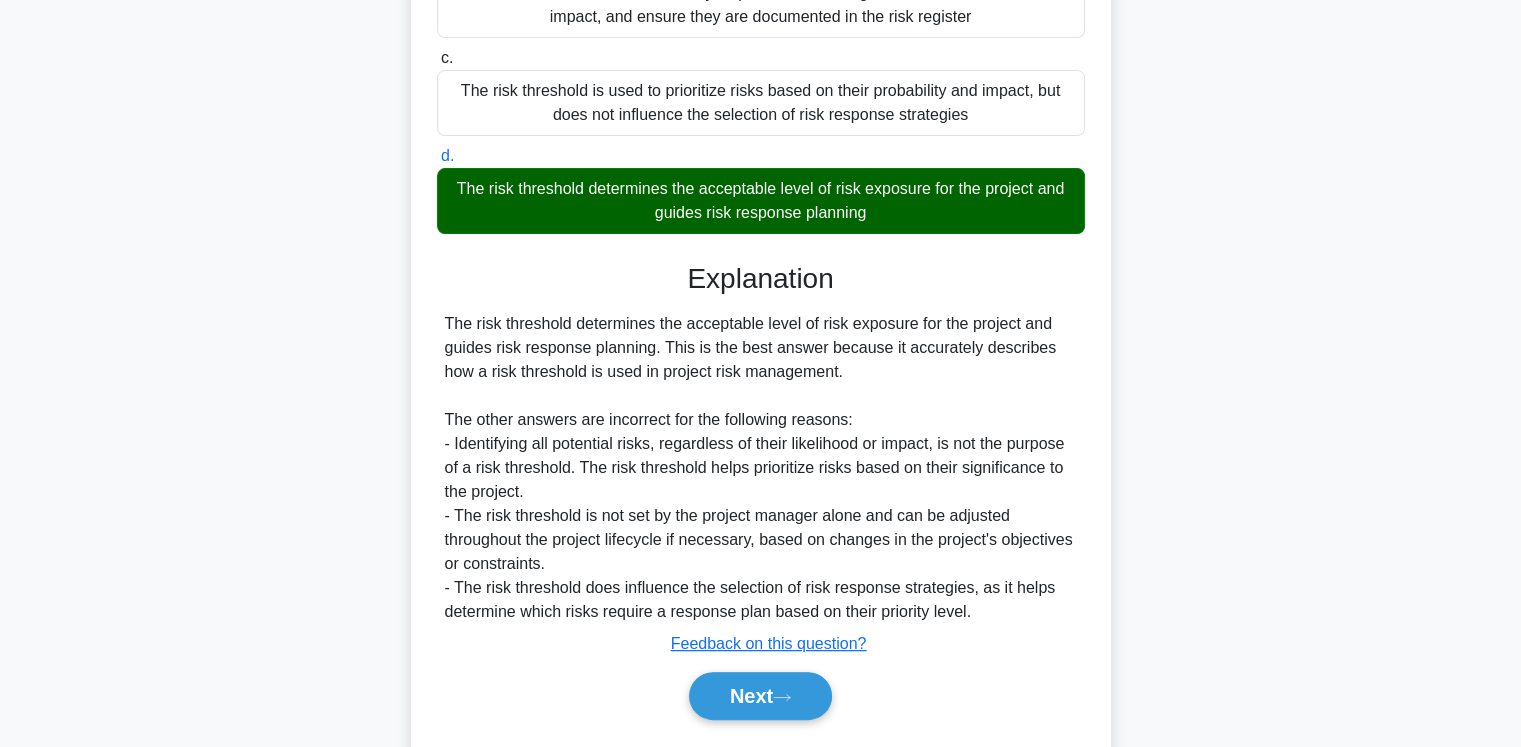 scroll, scrollTop: 412, scrollLeft: 0, axis: vertical 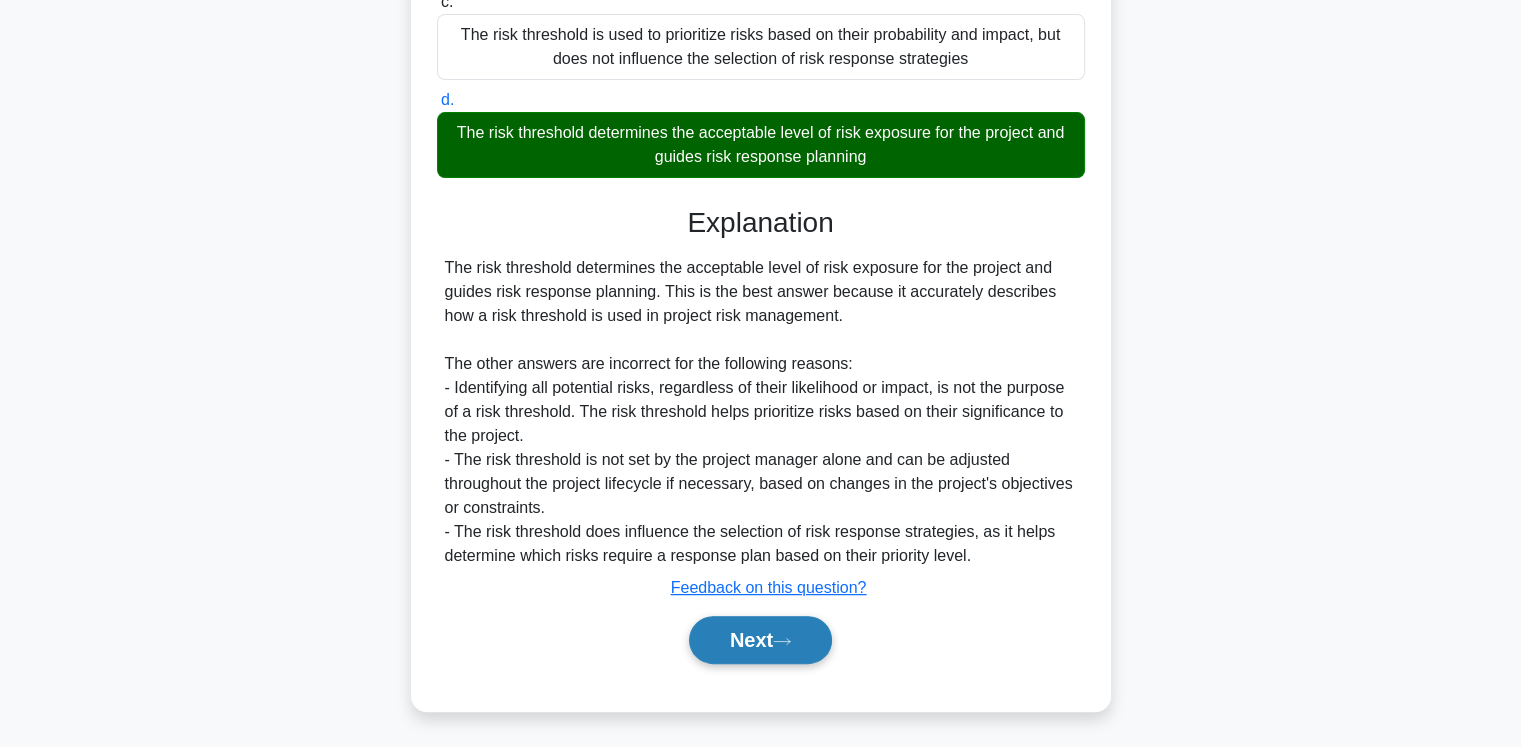 click on "Next" at bounding box center [760, 640] 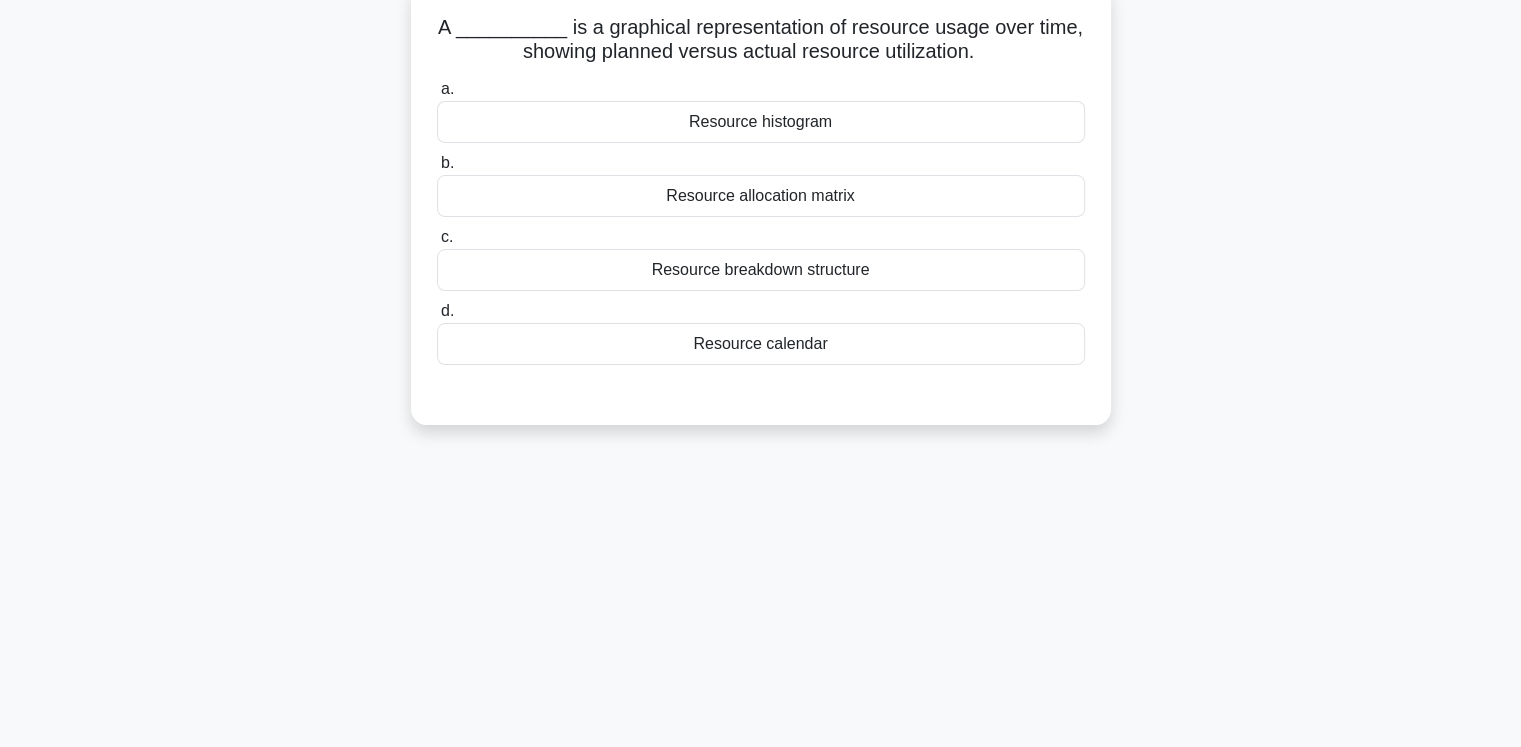 scroll, scrollTop: 0, scrollLeft: 0, axis: both 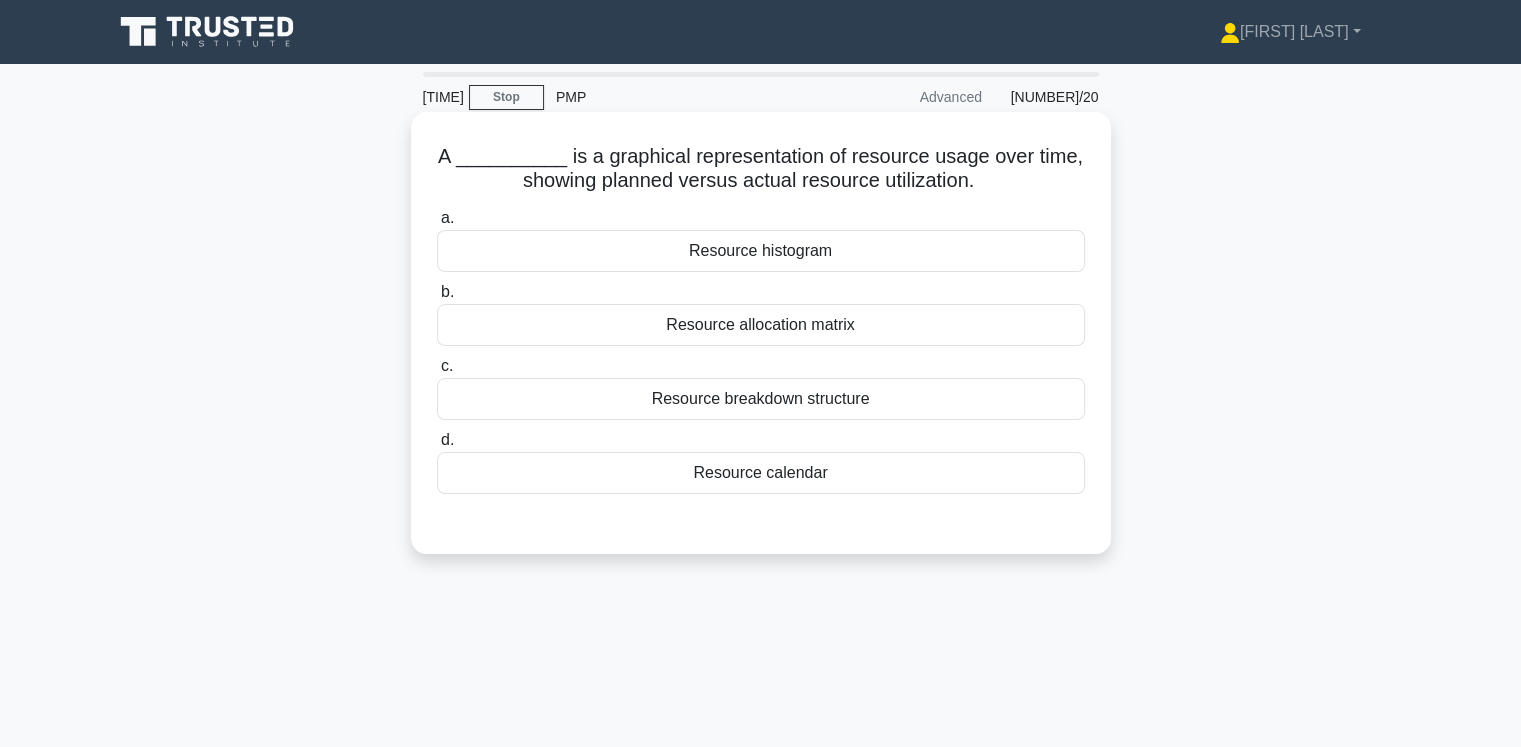 click on "Resource histogram" at bounding box center [761, 251] 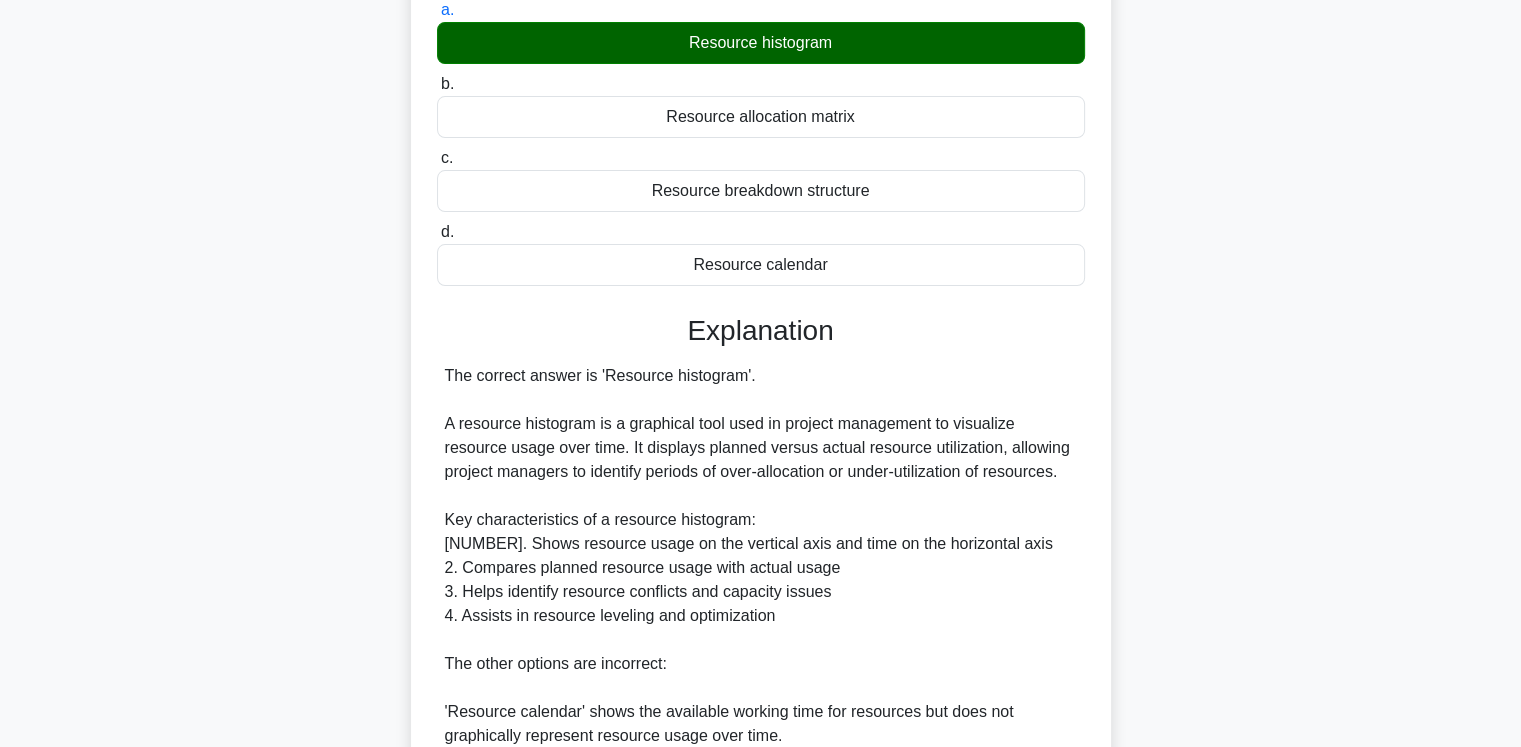 scroll, scrollTop: 556, scrollLeft: 0, axis: vertical 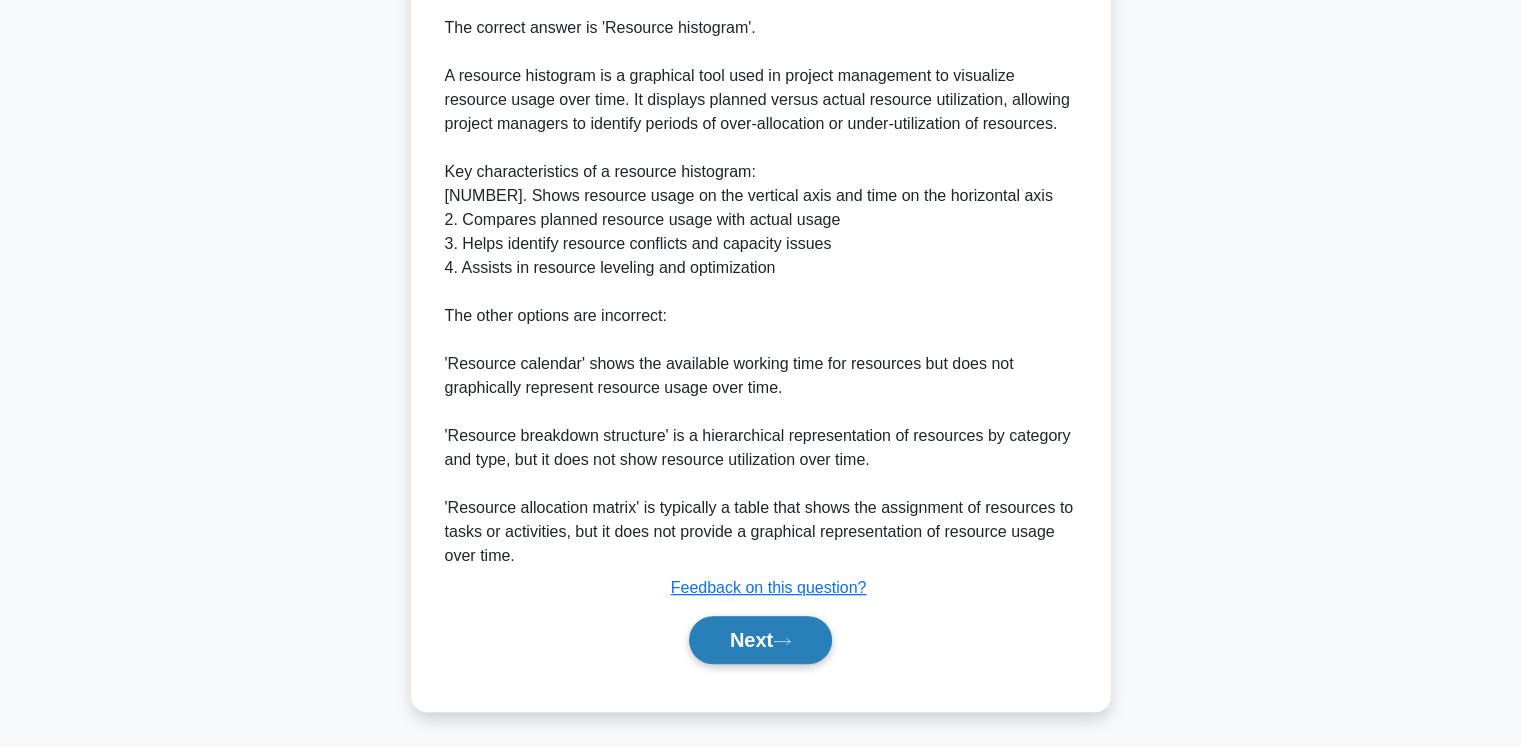 click on "Next" at bounding box center [760, 640] 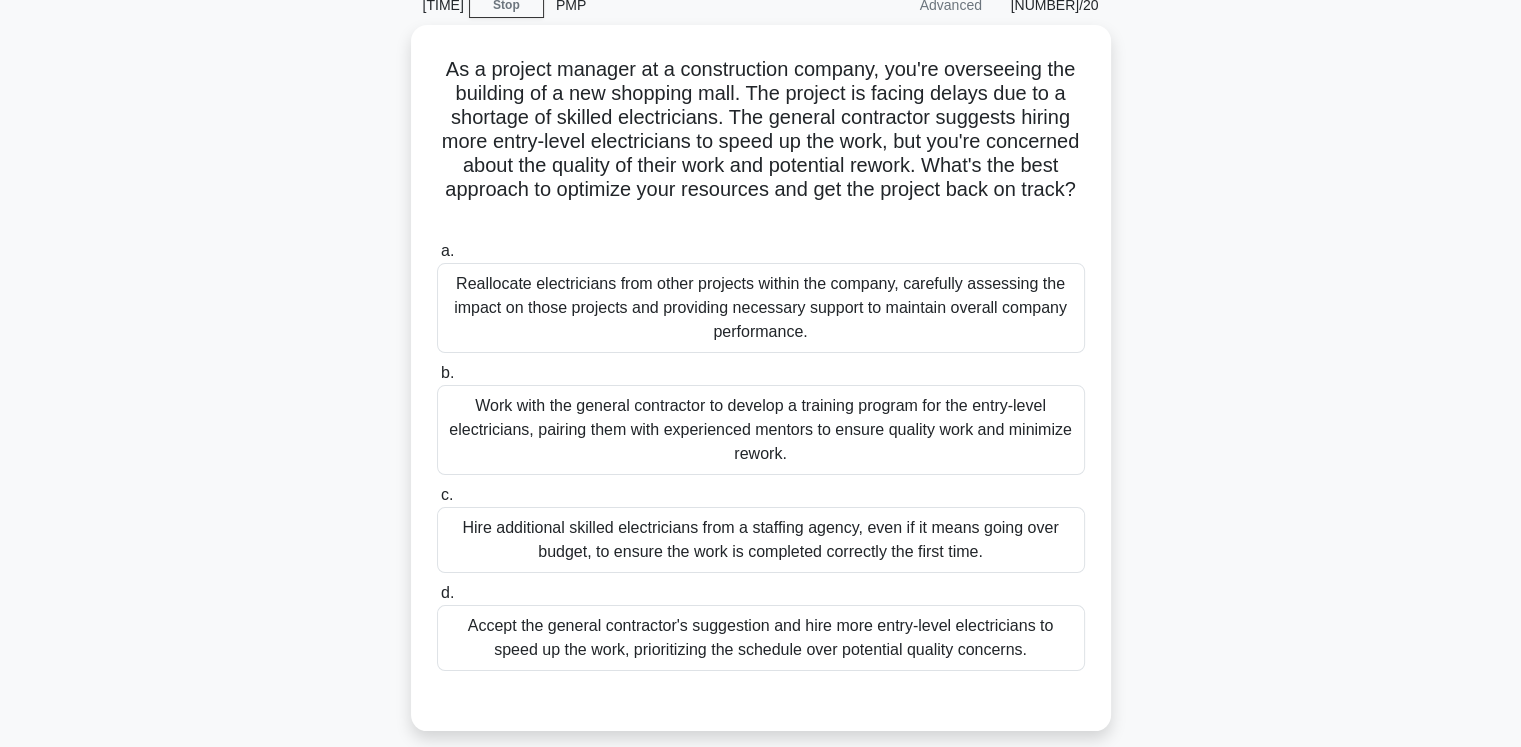 scroll, scrollTop: 93, scrollLeft: 0, axis: vertical 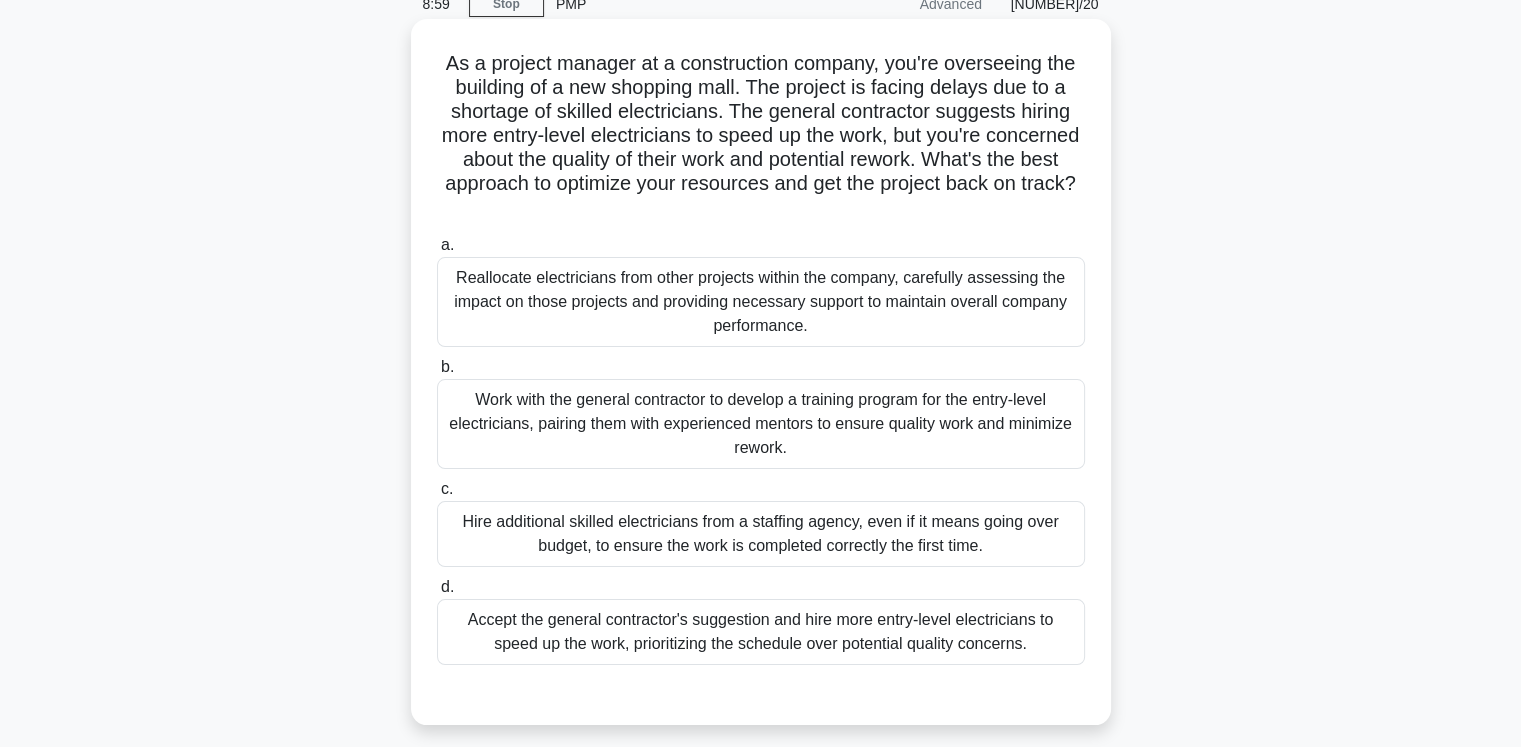 click on "Work with the general contractor to develop a training program for the entry-level electricians, pairing them with experienced mentors to ensure quality work and minimize rework." at bounding box center (761, 424) 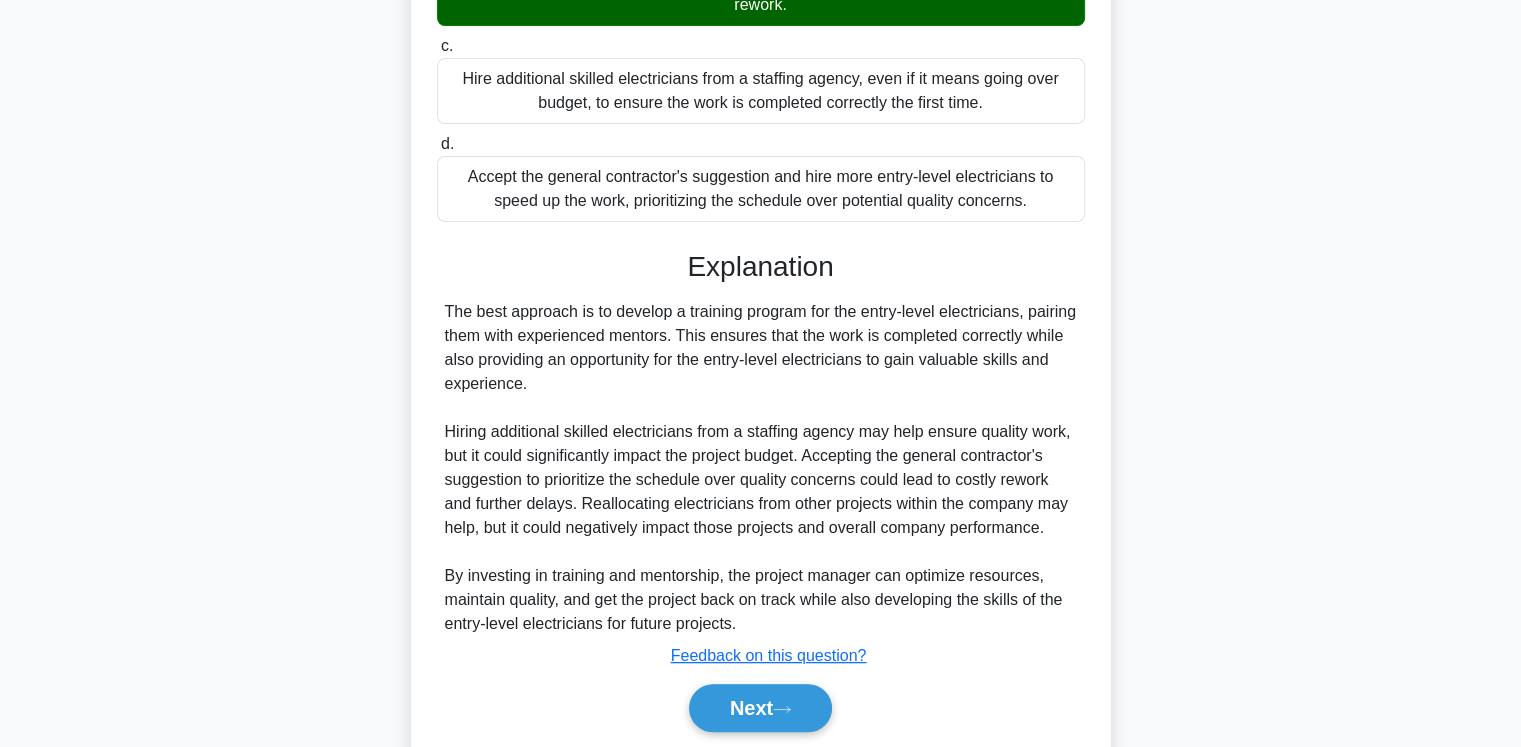 scroll, scrollTop: 604, scrollLeft: 0, axis: vertical 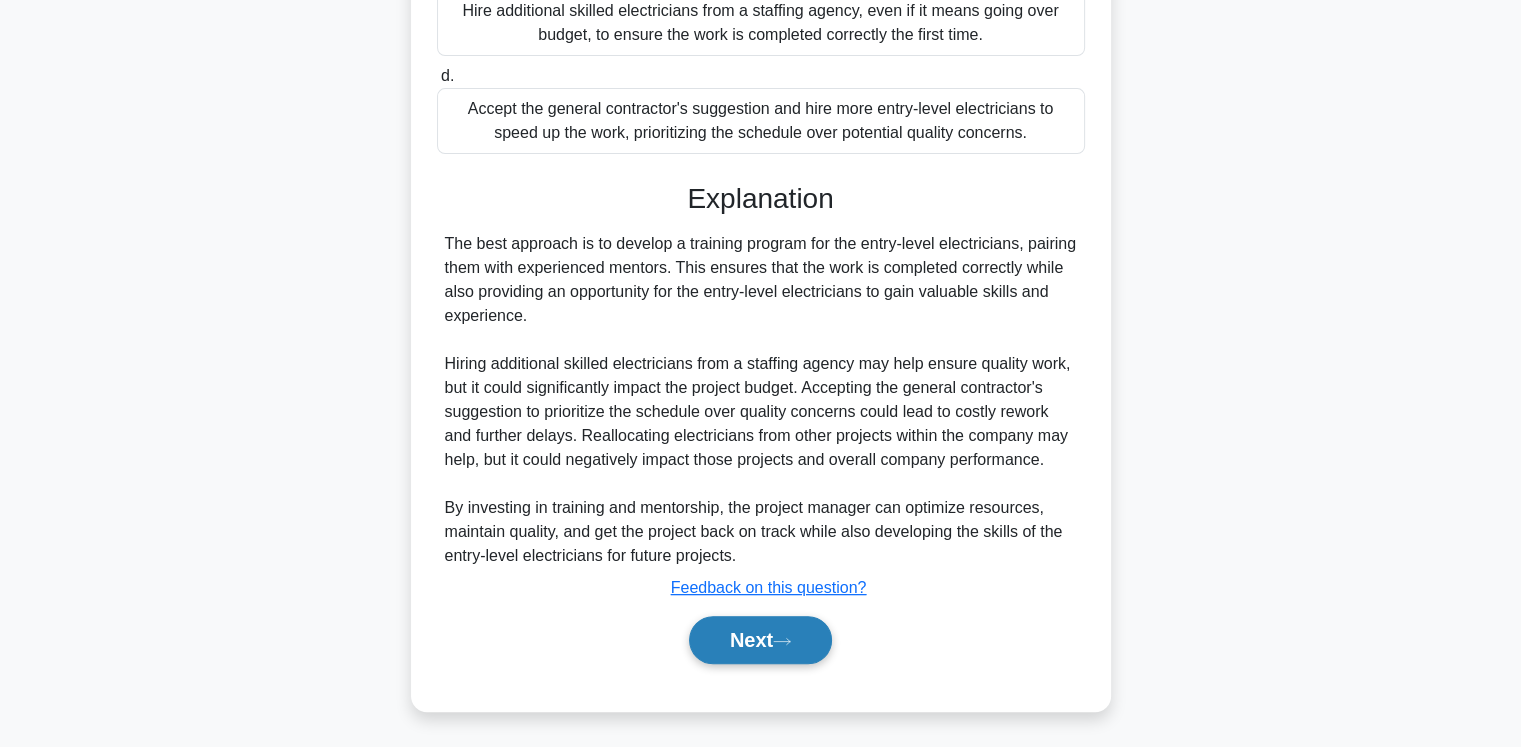 click on "Next" at bounding box center [760, 640] 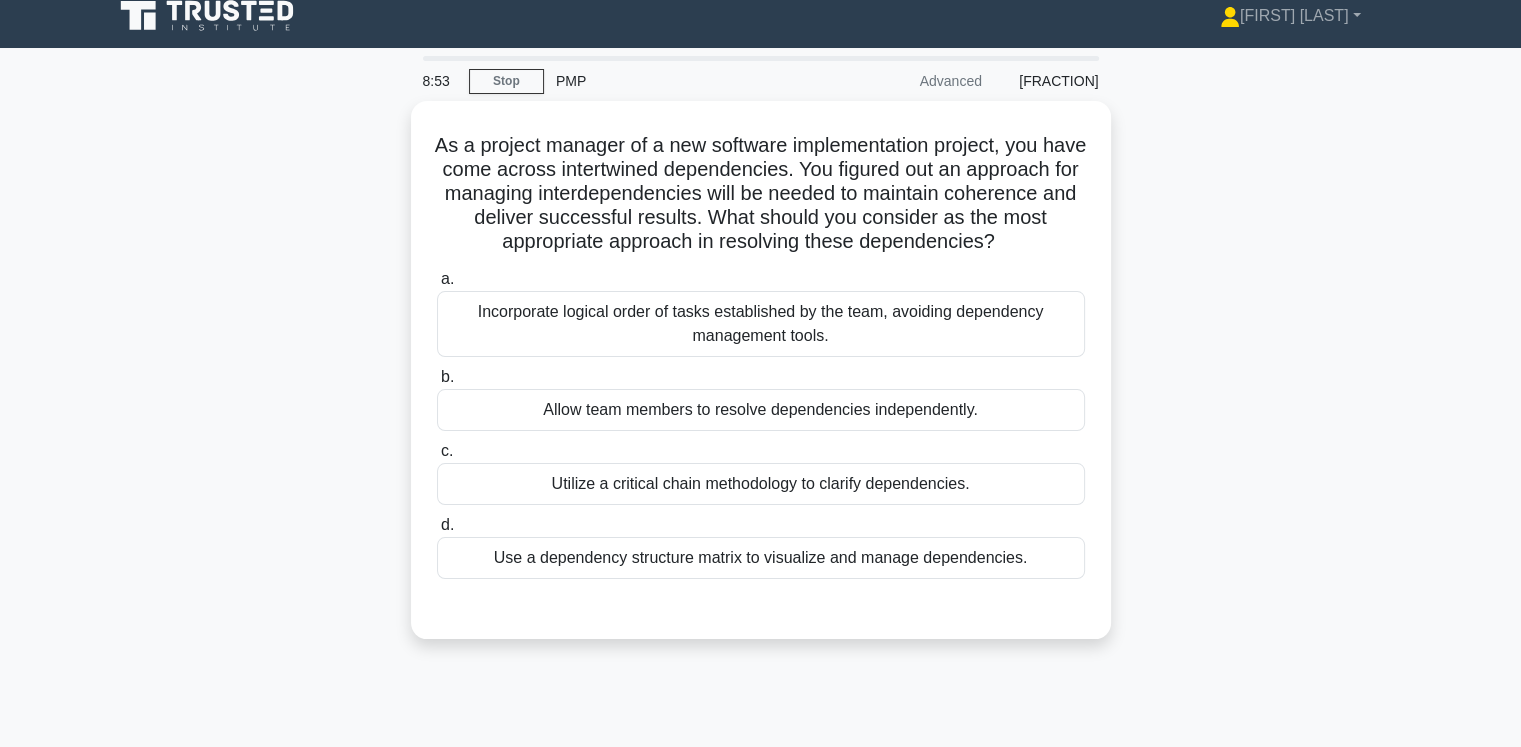 scroll, scrollTop: 0, scrollLeft: 0, axis: both 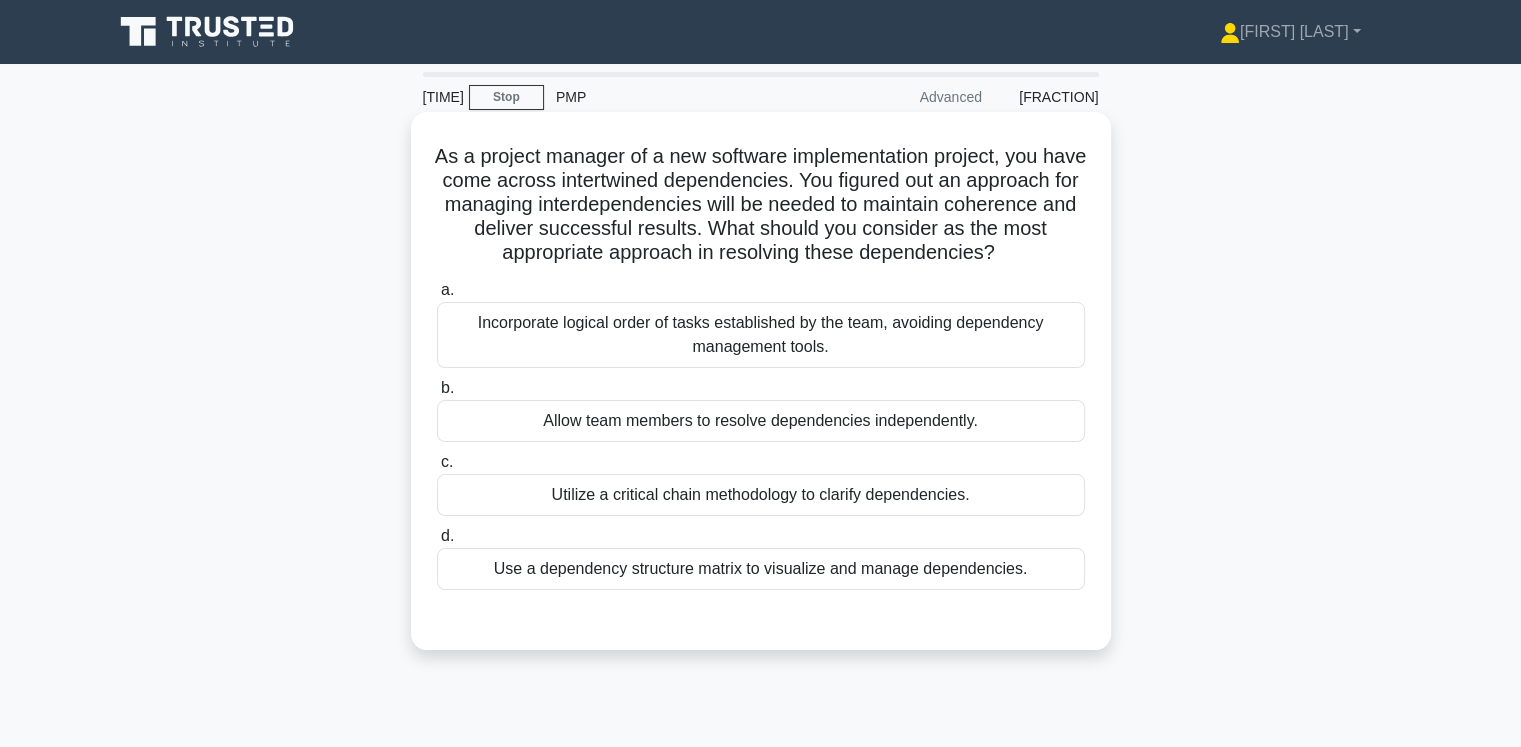 click on "Use a dependency structure matrix to visualize and manage dependencies." at bounding box center (761, 569) 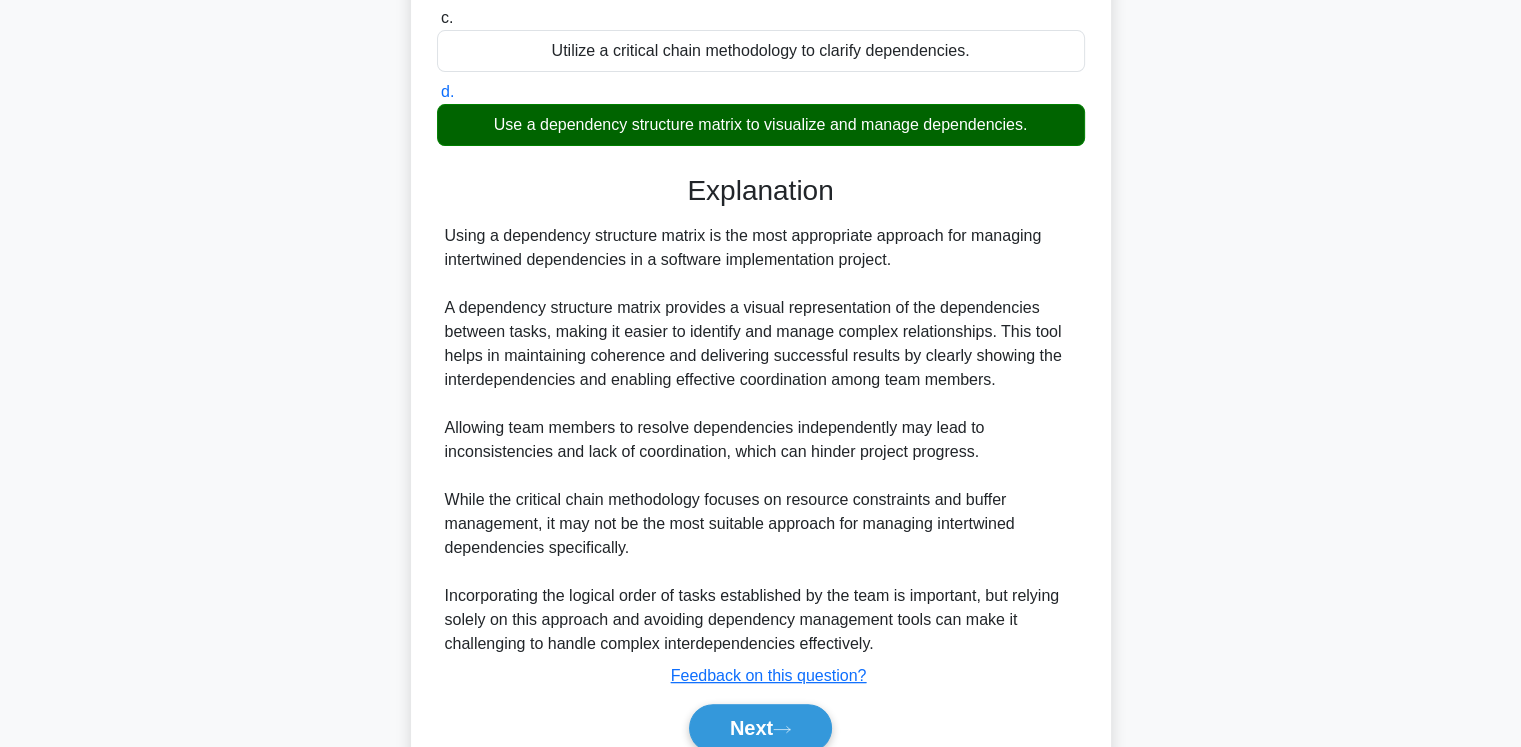 scroll, scrollTop: 532, scrollLeft: 0, axis: vertical 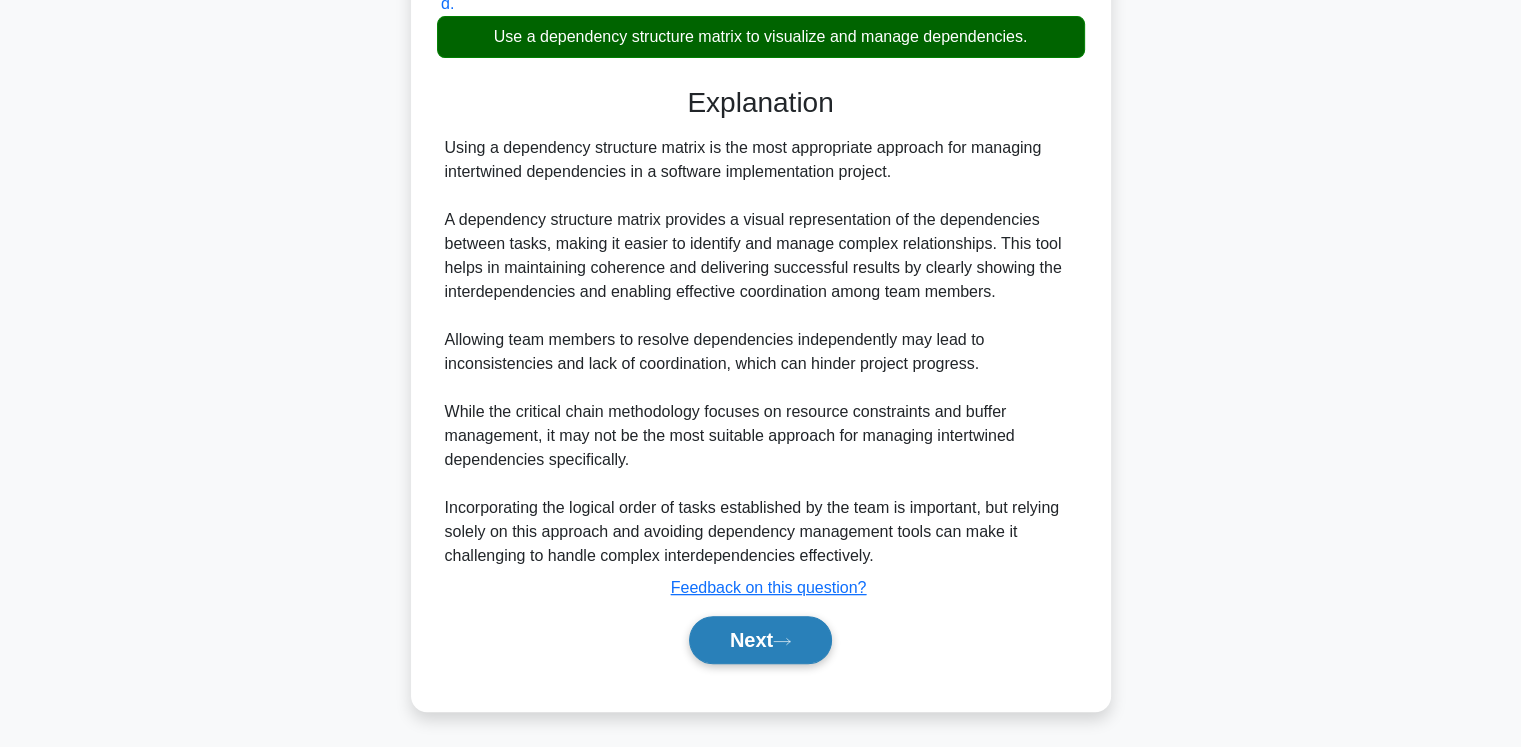 click on "Next" at bounding box center [760, 640] 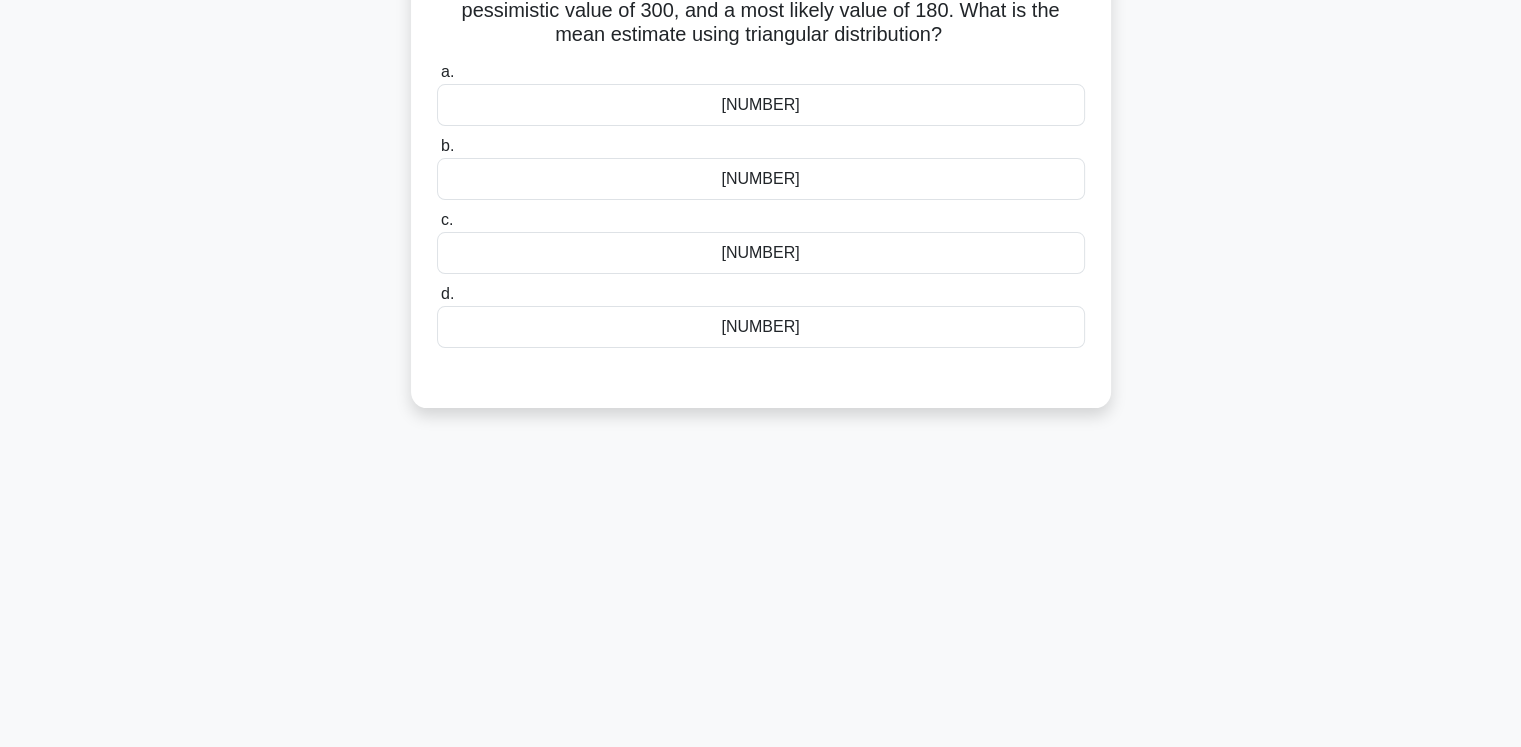 scroll, scrollTop: 0, scrollLeft: 0, axis: both 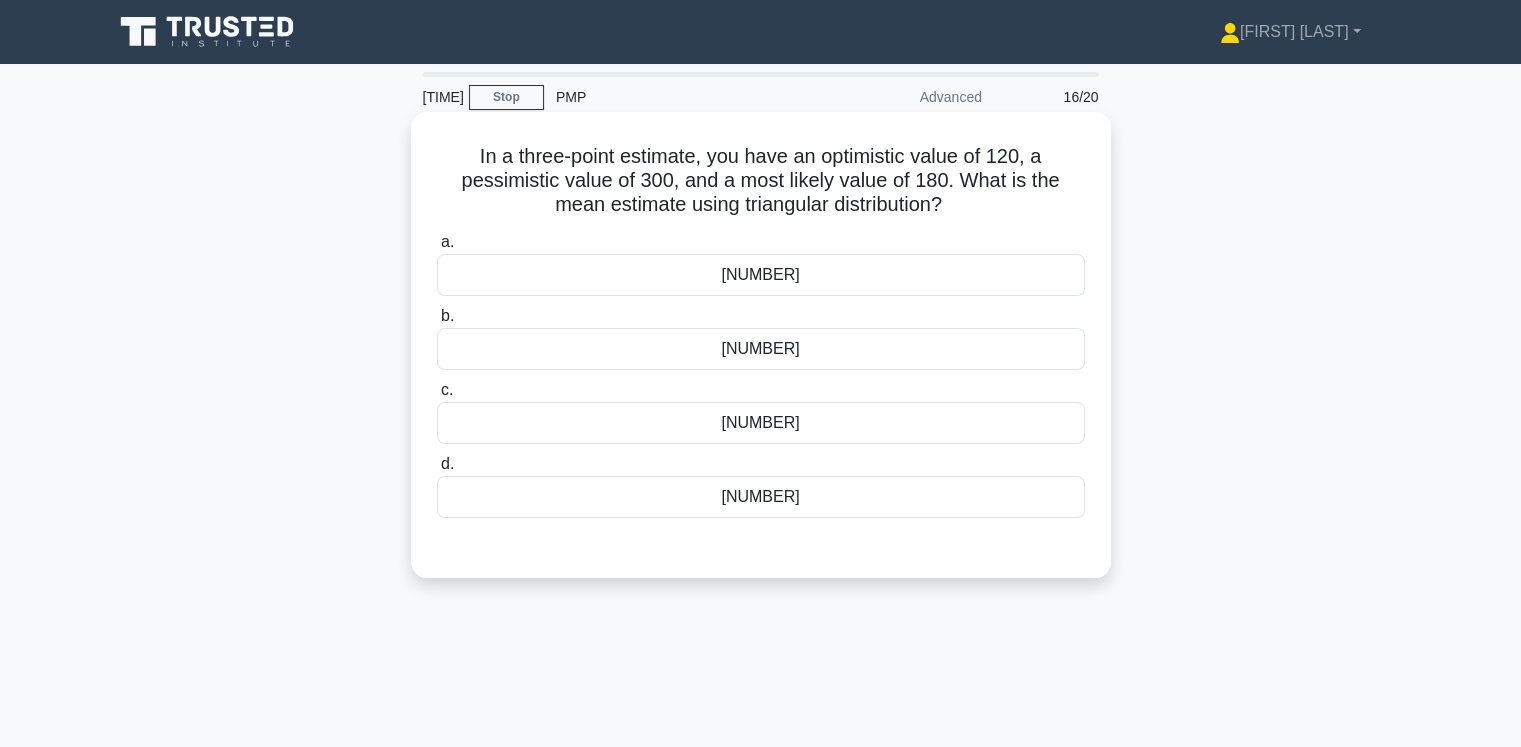 click on "[NUMBER]" at bounding box center [761, 497] 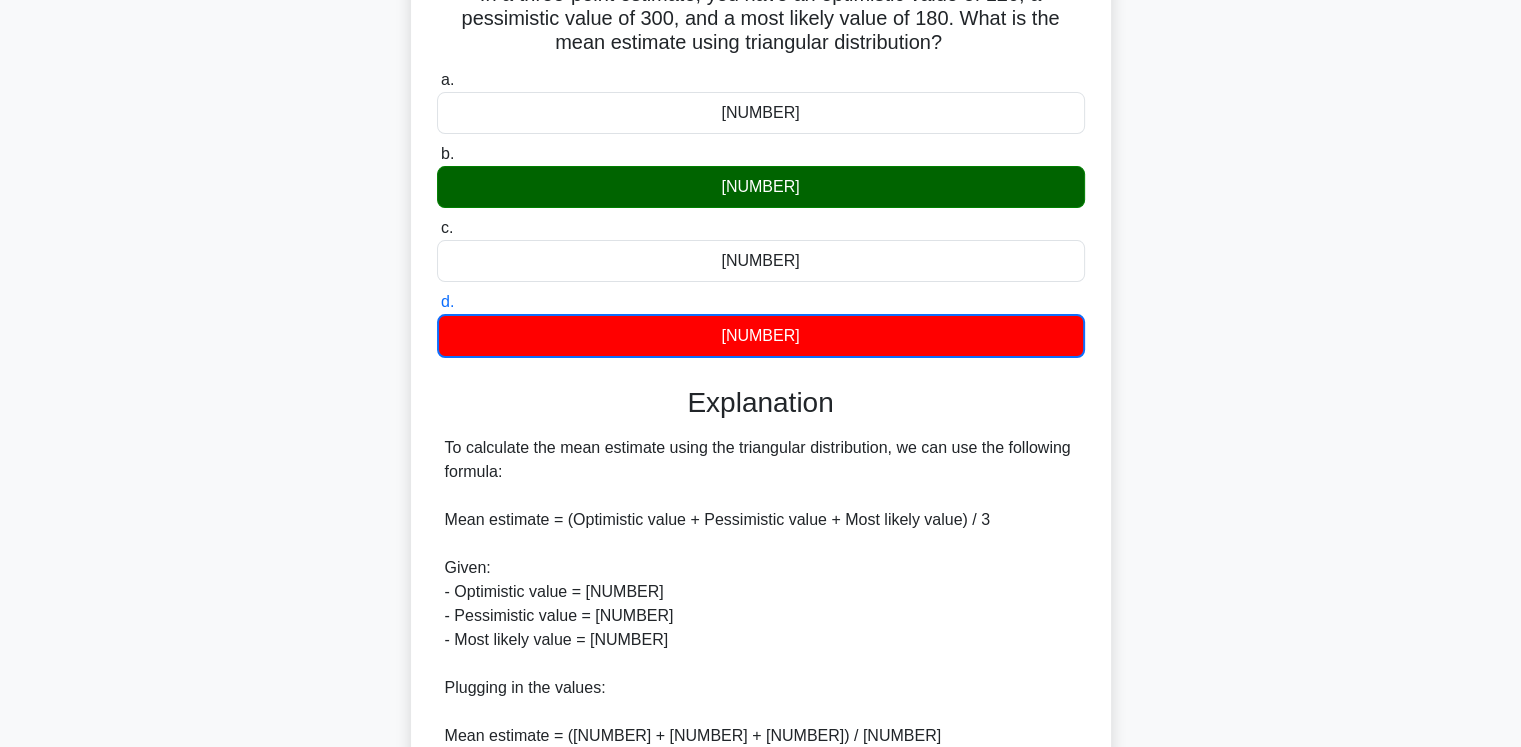 scroll, scrollTop: 438, scrollLeft: 0, axis: vertical 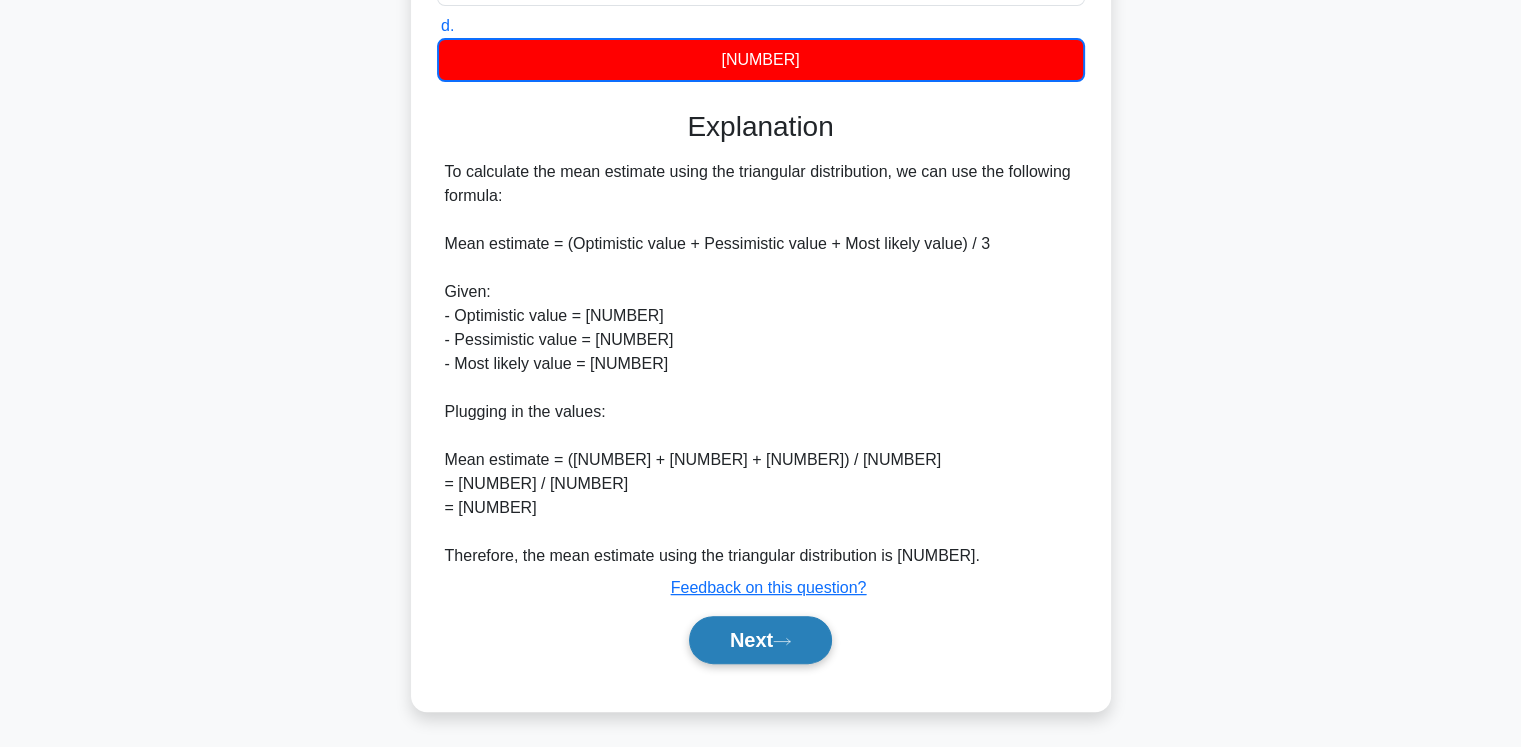 click on "Next" at bounding box center [760, 640] 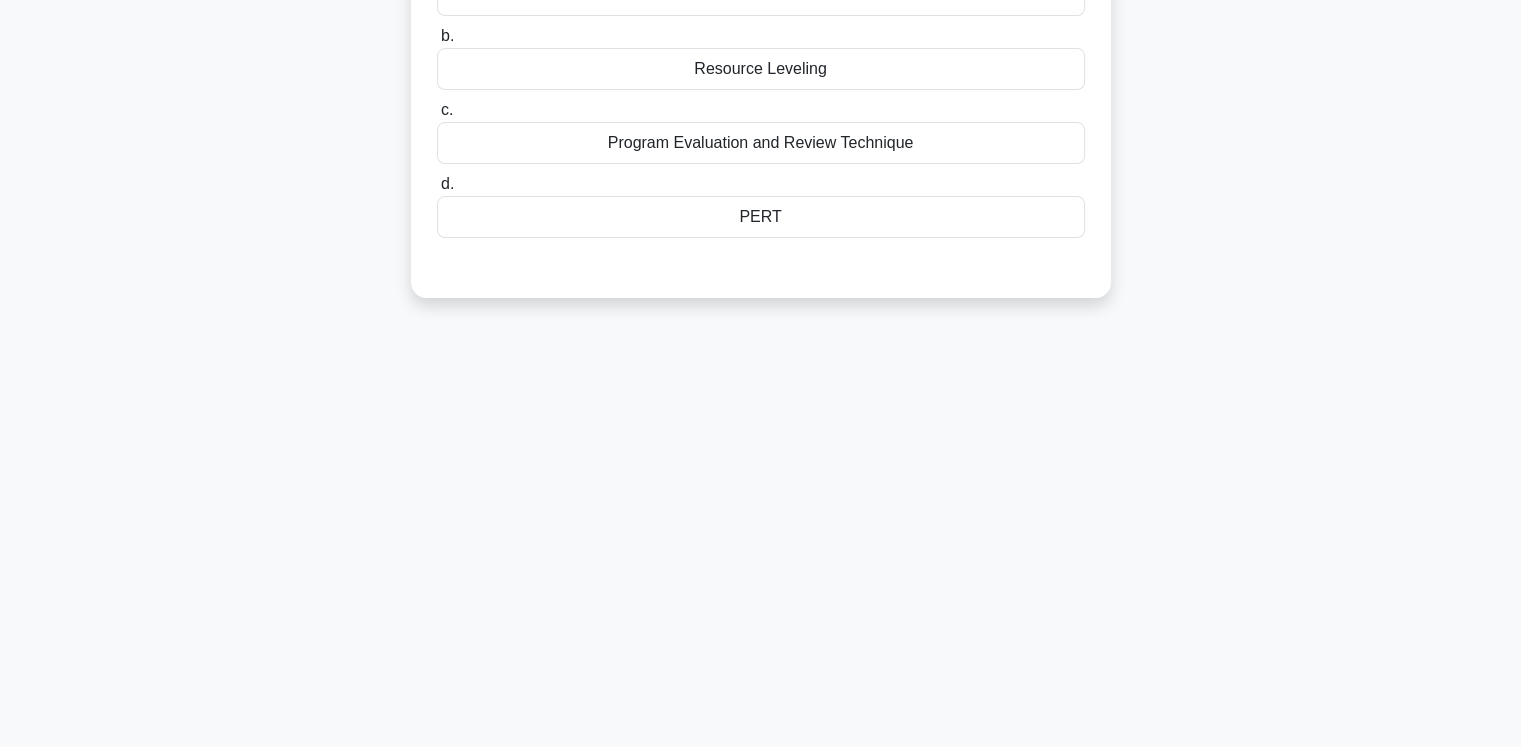 scroll, scrollTop: 0, scrollLeft: 0, axis: both 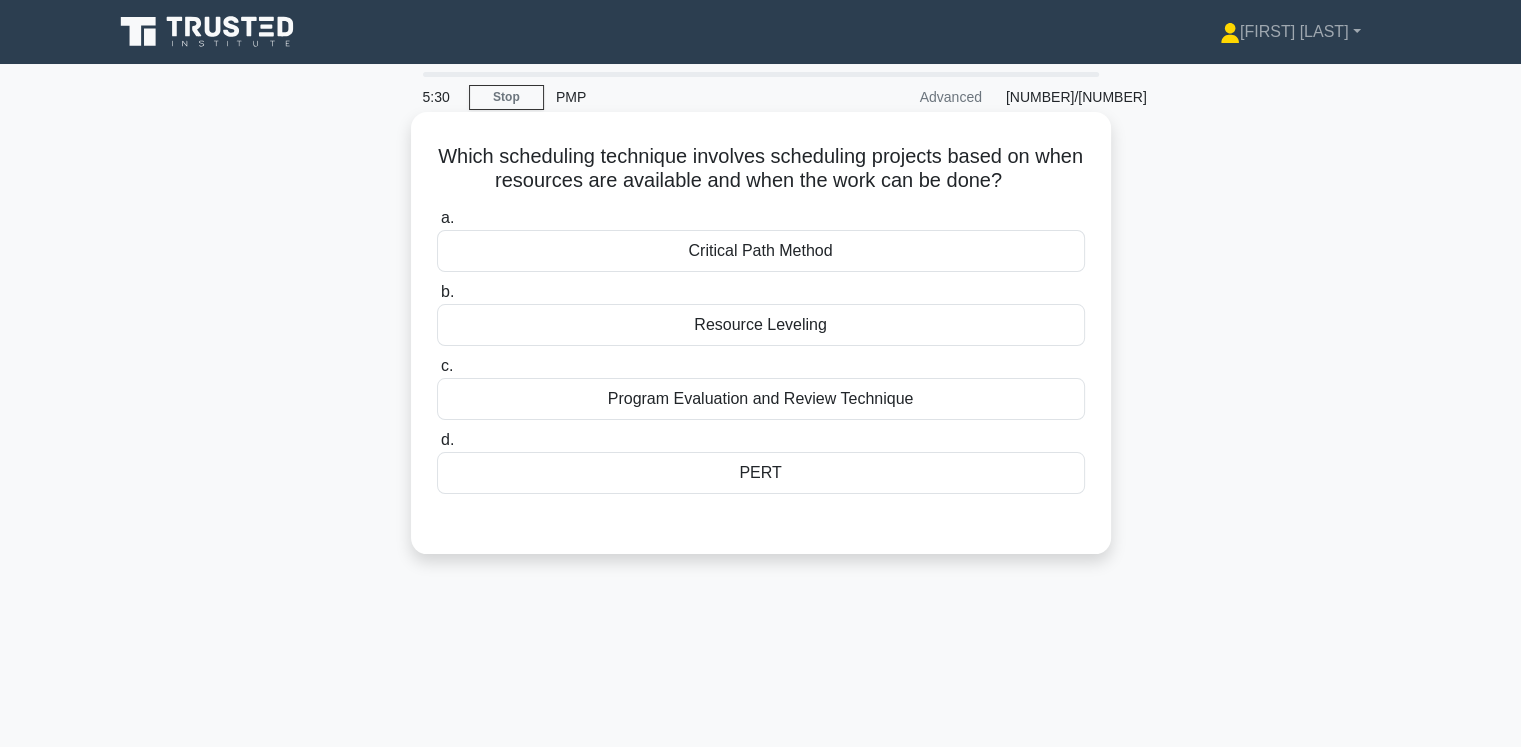 click on "Resource Leveling" at bounding box center [761, 325] 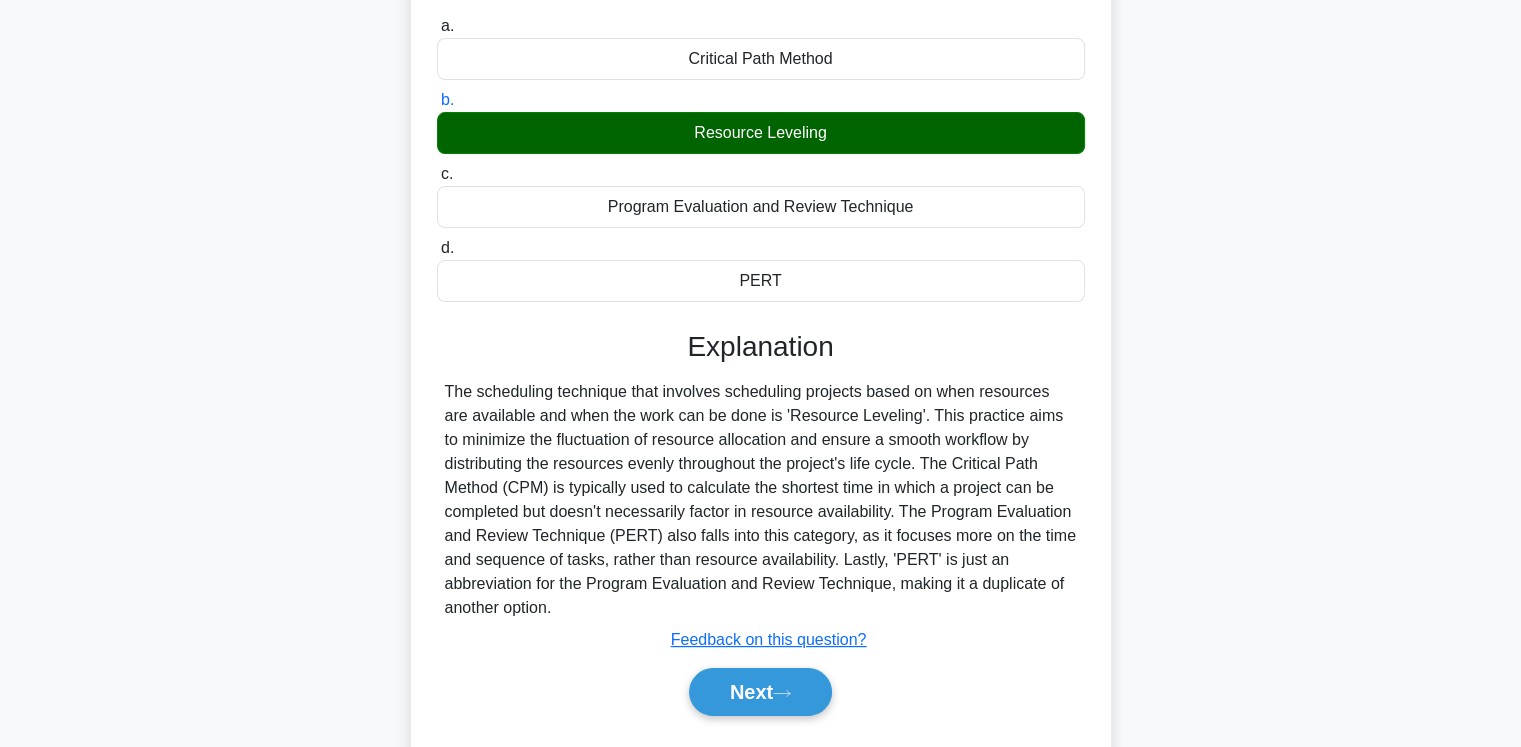 scroll, scrollTop: 333, scrollLeft: 0, axis: vertical 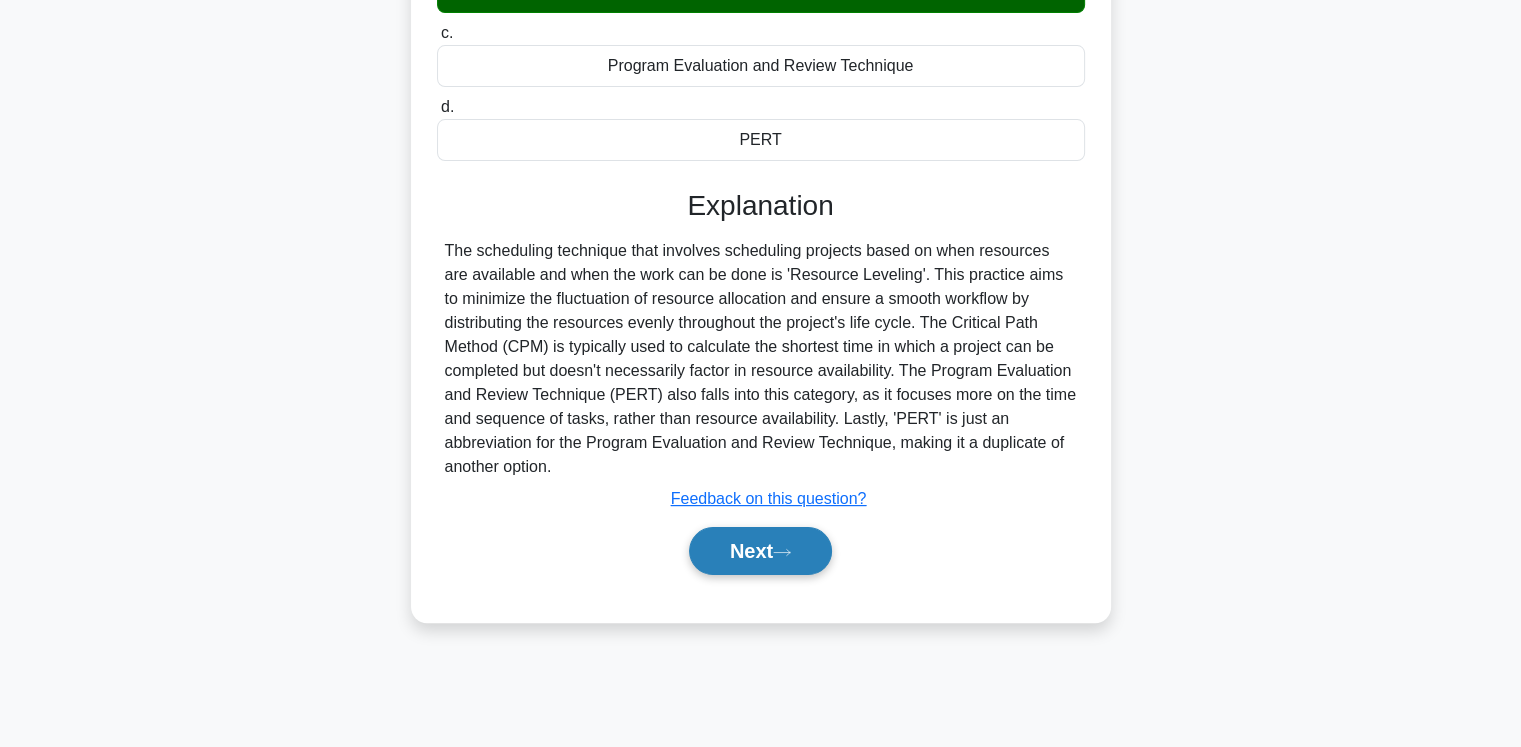 click at bounding box center [782, 552] 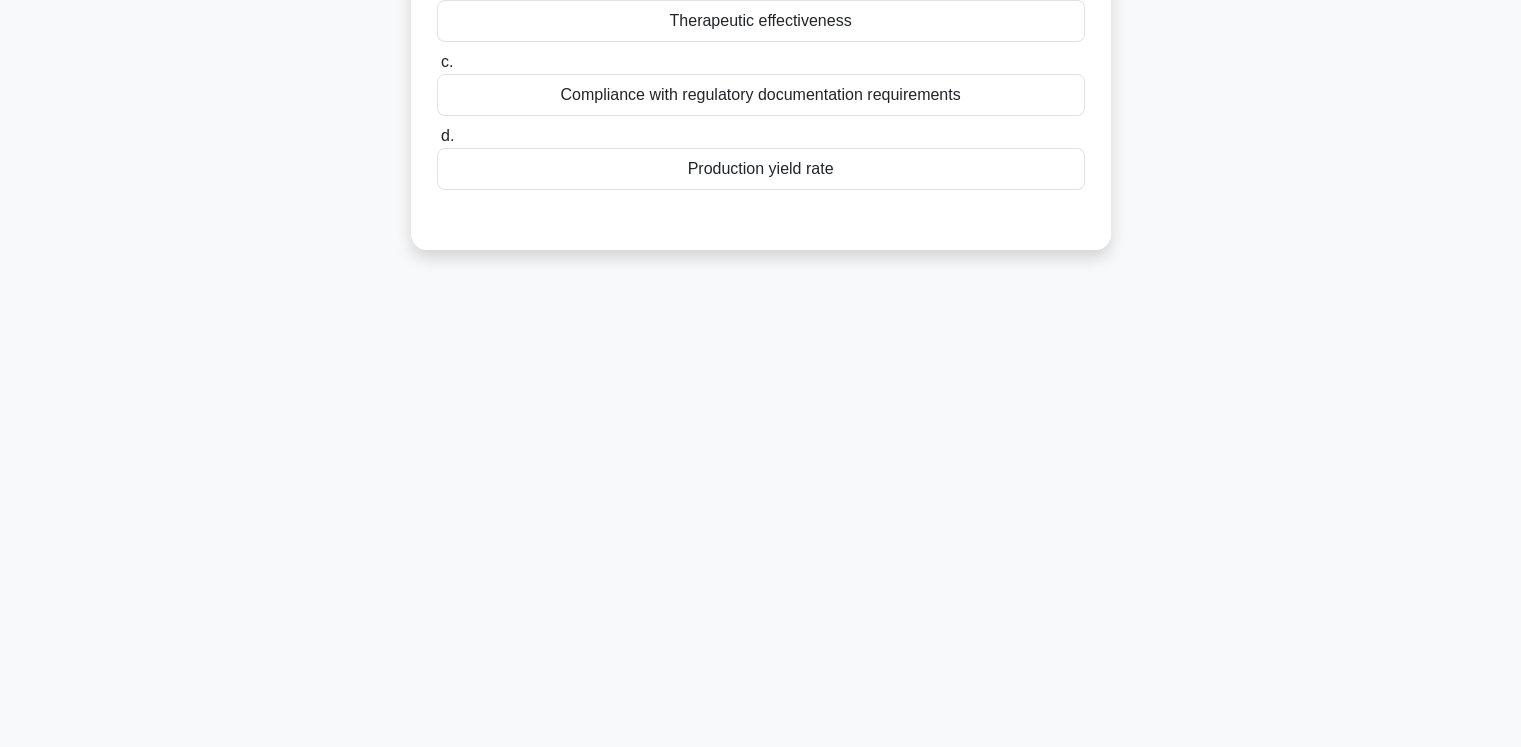 scroll, scrollTop: 0, scrollLeft: 0, axis: both 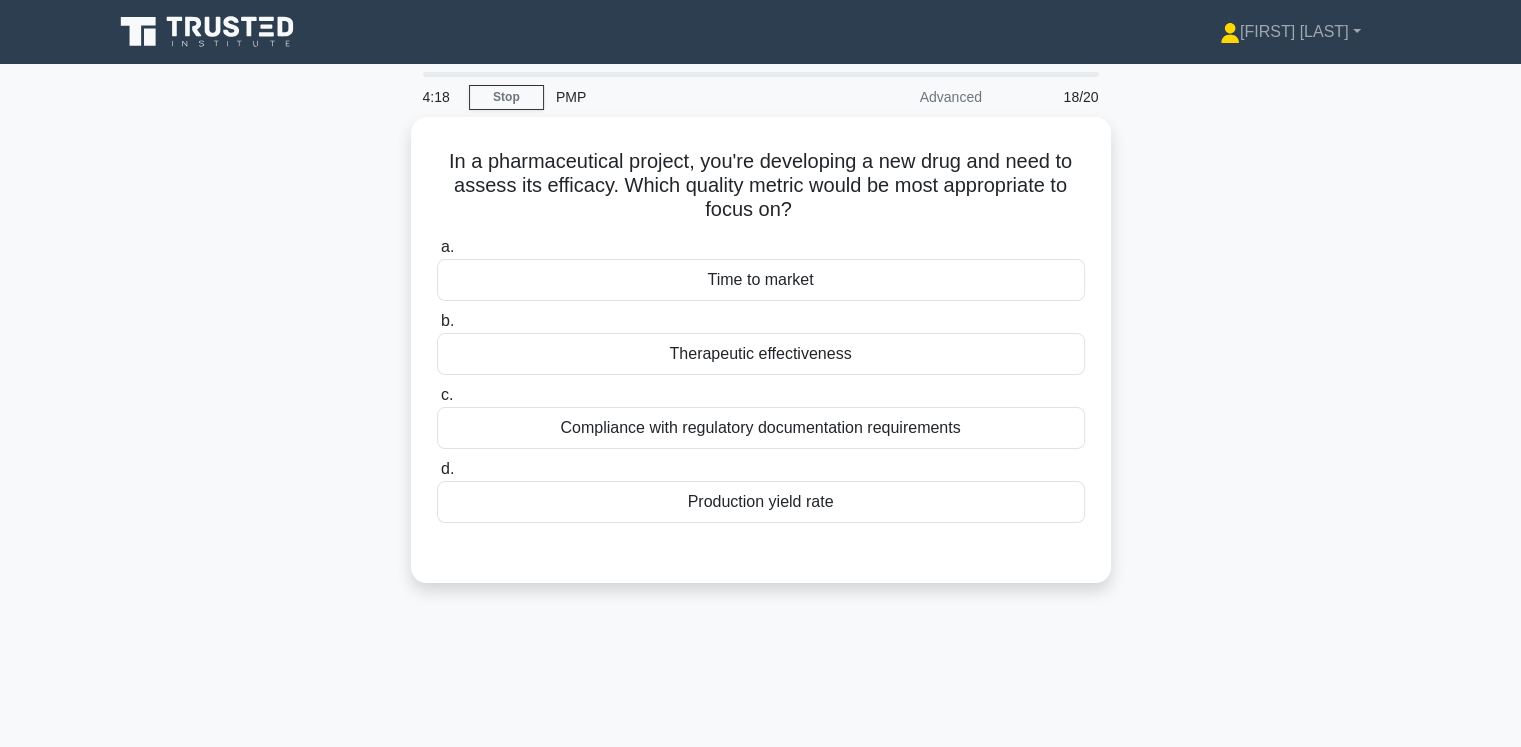 click on "Therapeutic effectiveness" at bounding box center [761, 354] 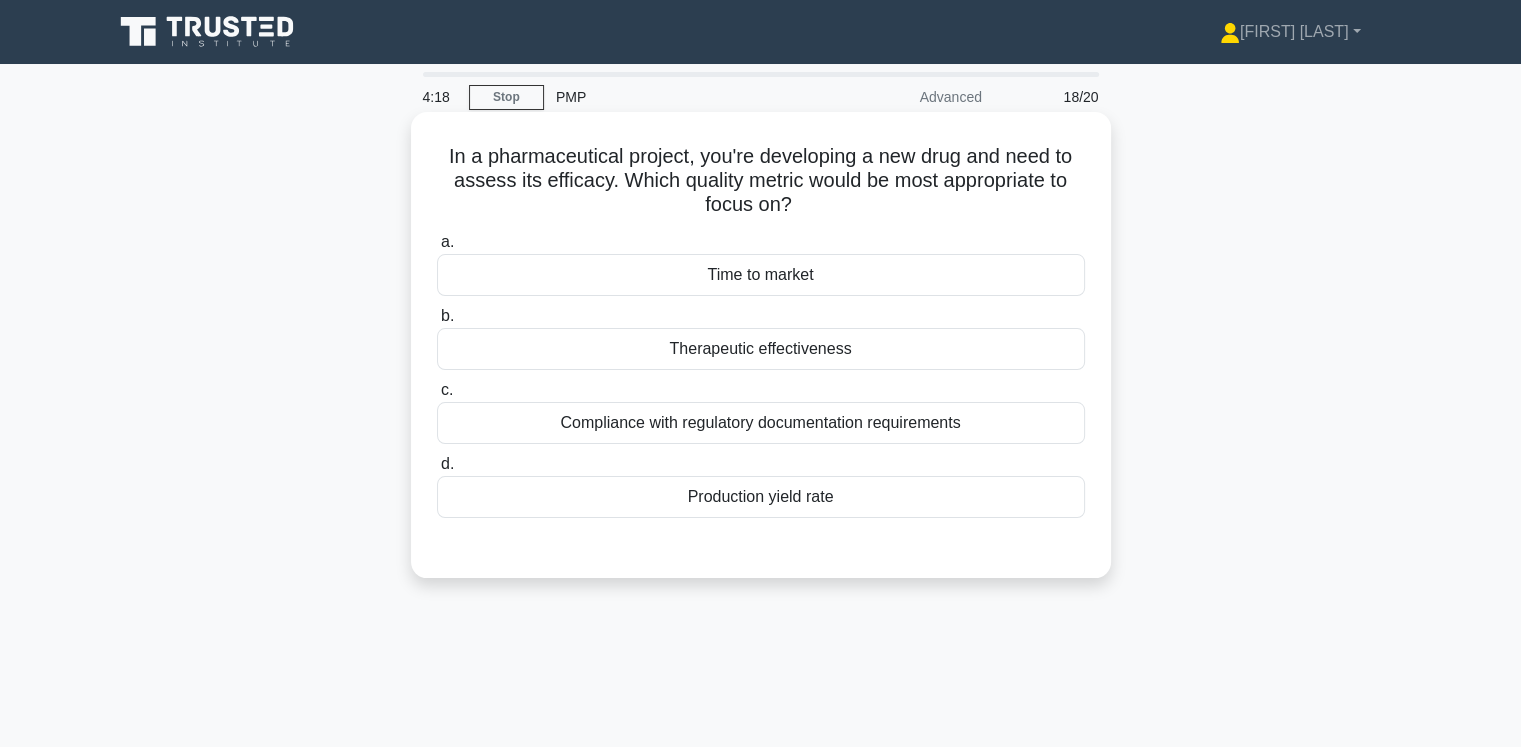 click on "b.
Therapeutic effectiveness" at bounding box center [437, 316] 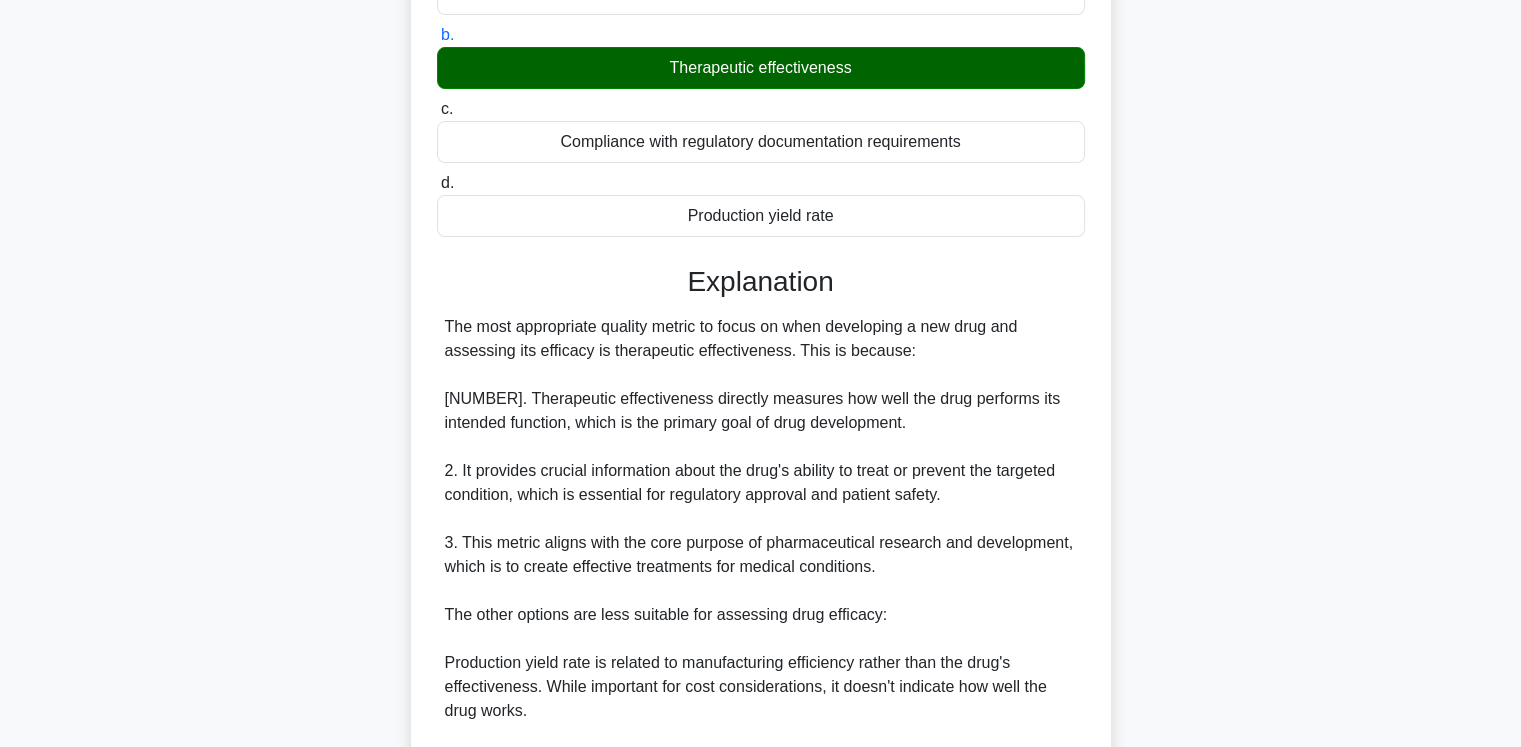 scroll, scrollTop: 676, scrollLeft: 0, axis: vertical 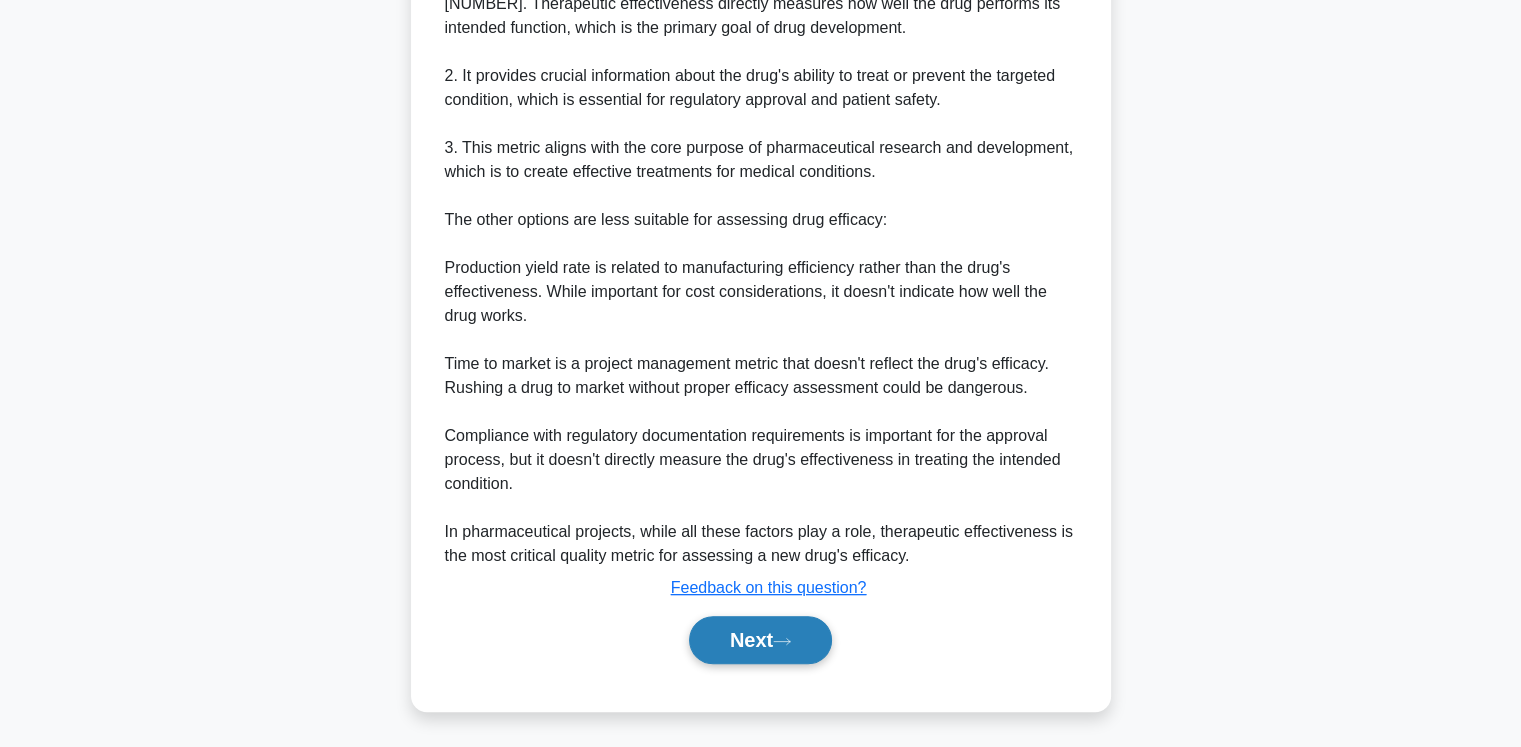 click on "Next" at bounding box center (760, 640) 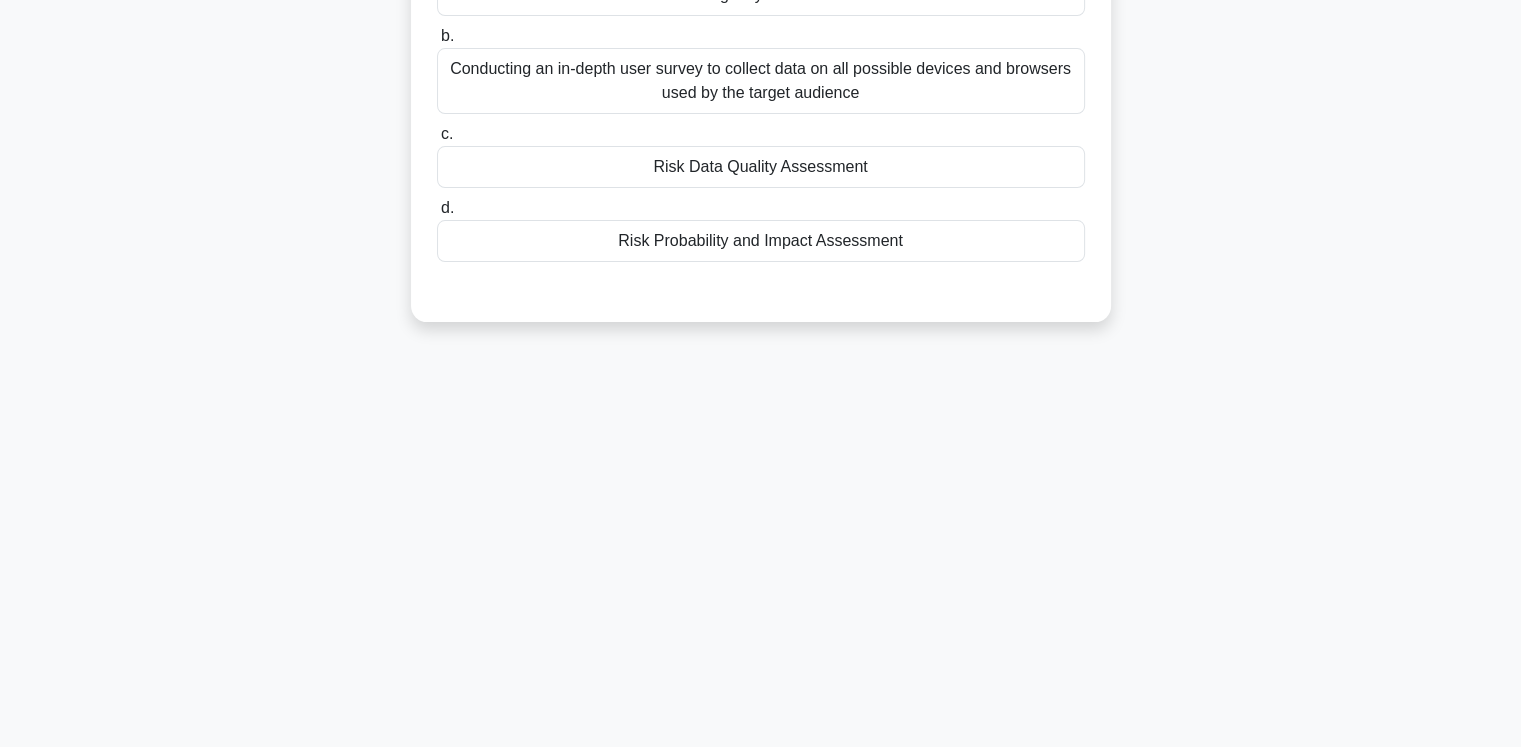 scroll, scrollTop: 0, scrollLeft: 0, axis: both 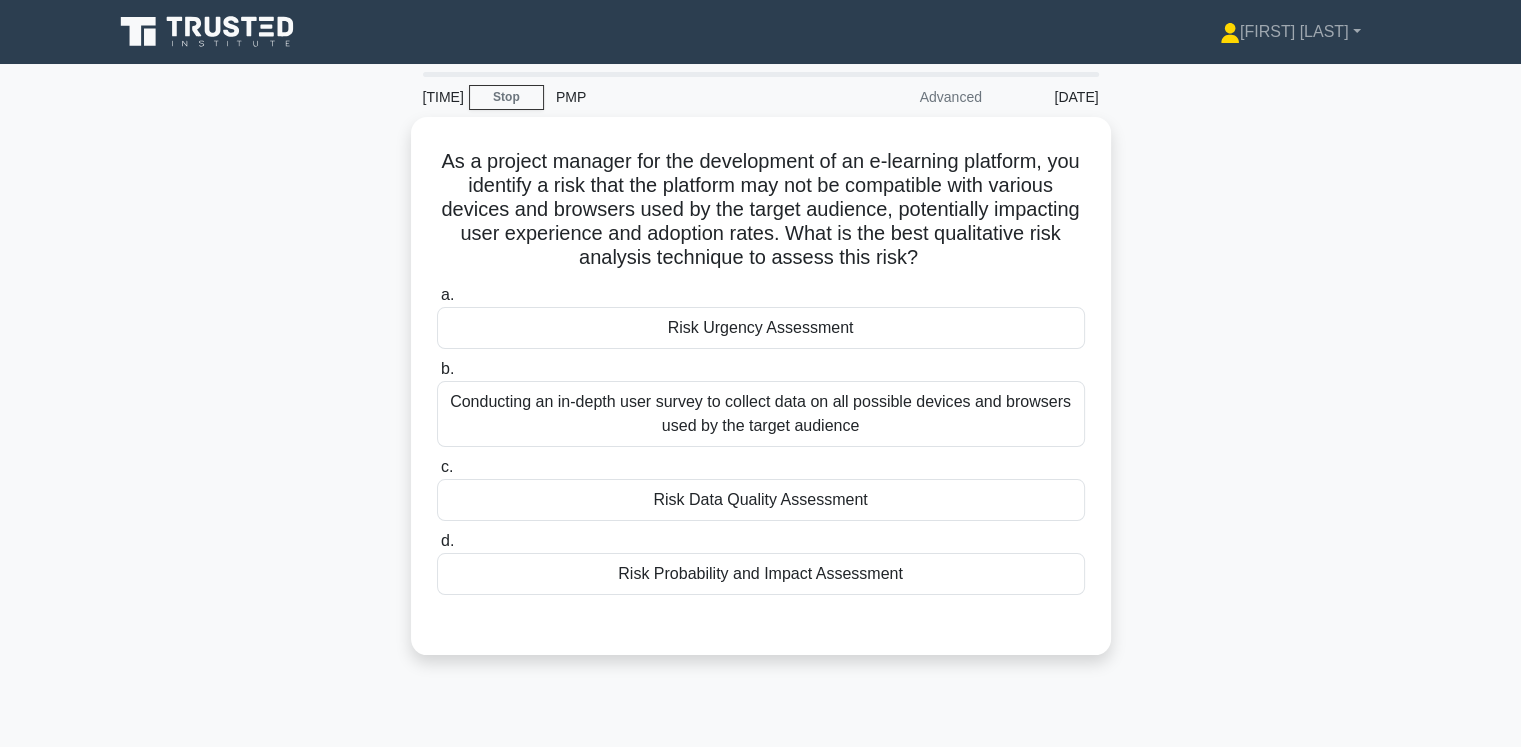 click on "Conducting an in-depth user survey to collect data on all possible devices and browsers used by the target audience" at bounding box center (761, 414) 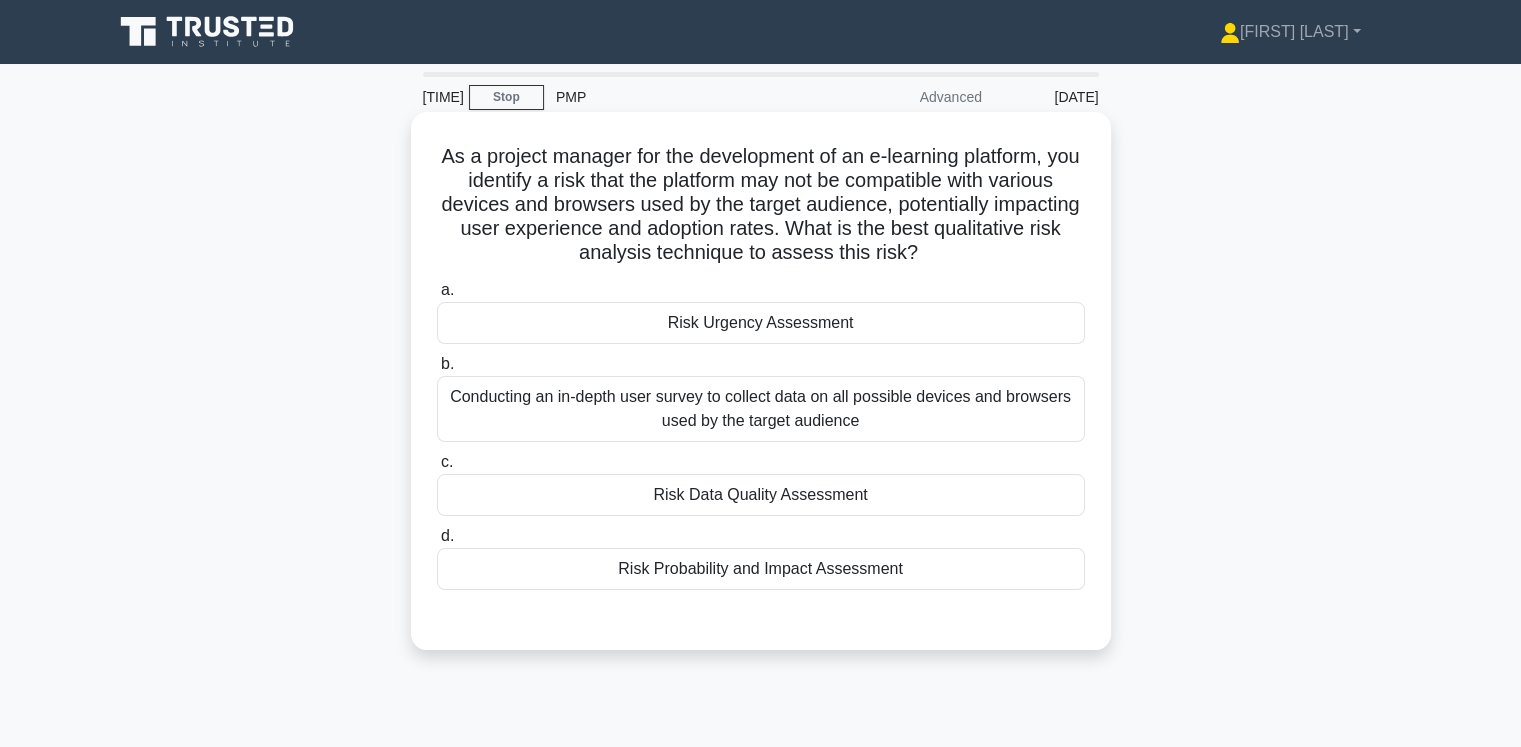 click on "b.
Conducting an in-depth user survey to collect data on all possible devices and browsers used by the target audience" at bounding box center [437, 364] 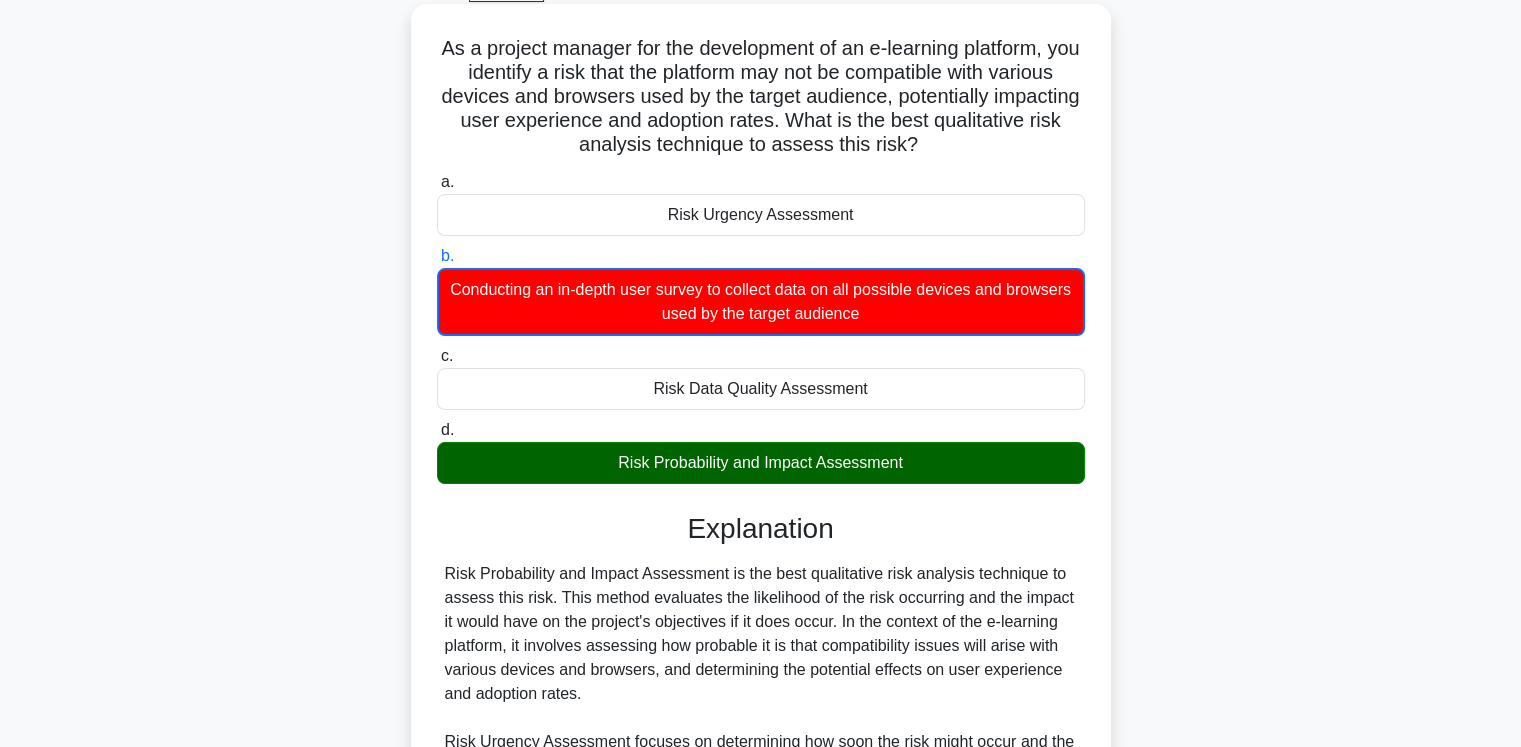 scroll, scrollTop: 534, scrollLeft: 0, axis: vertical 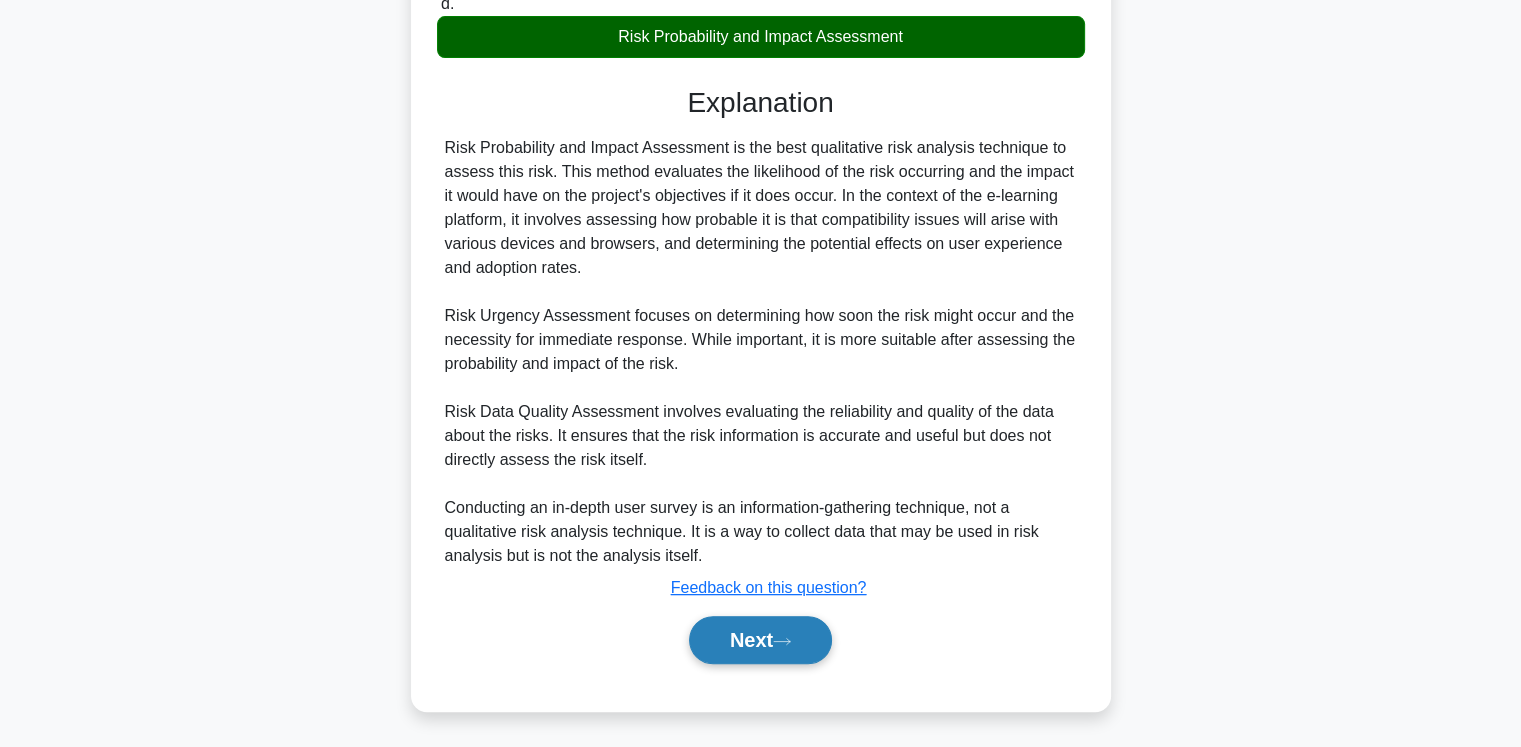 click on "Next" at bounding box center (760, 640) 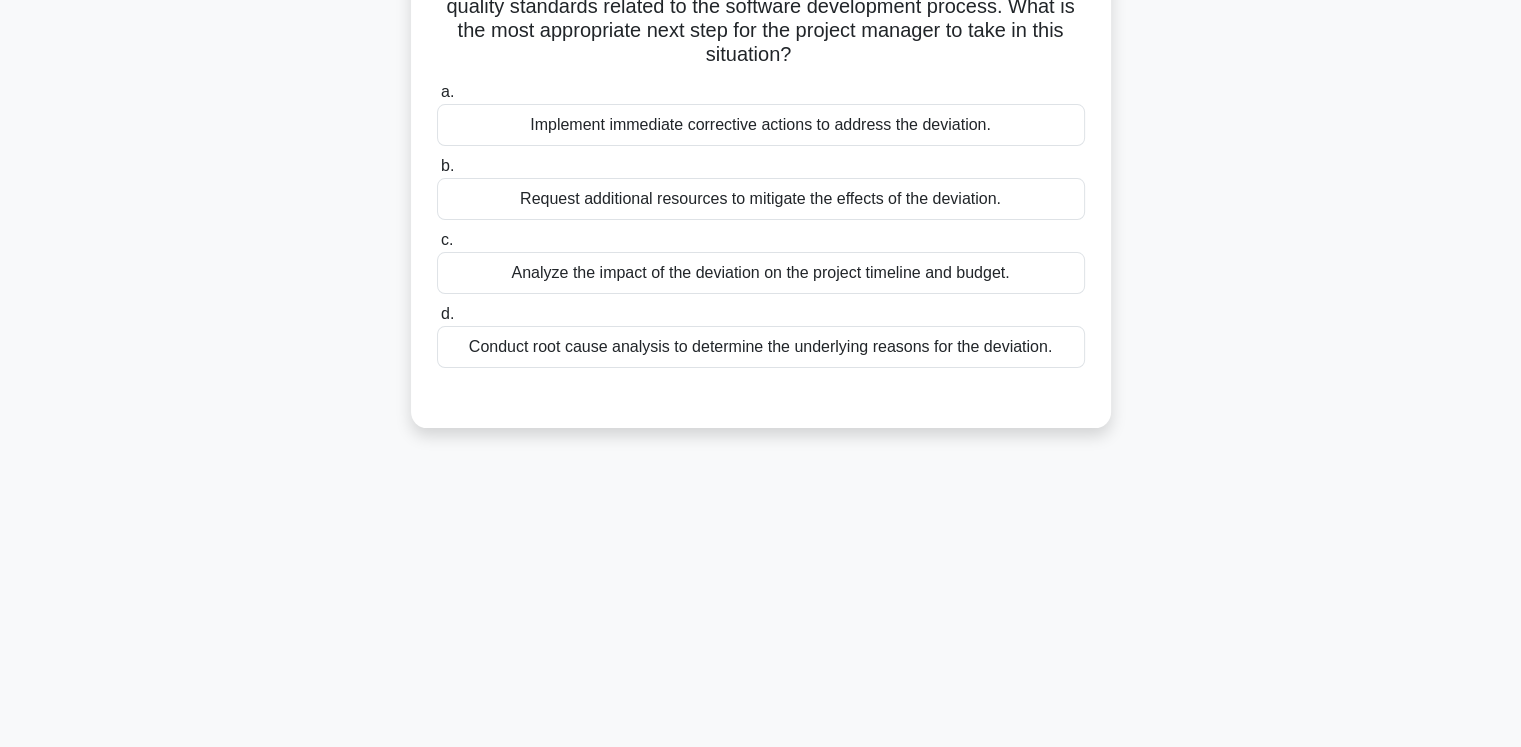 scroll, scrollTop: 0, scrollLeft: 0, axis: both 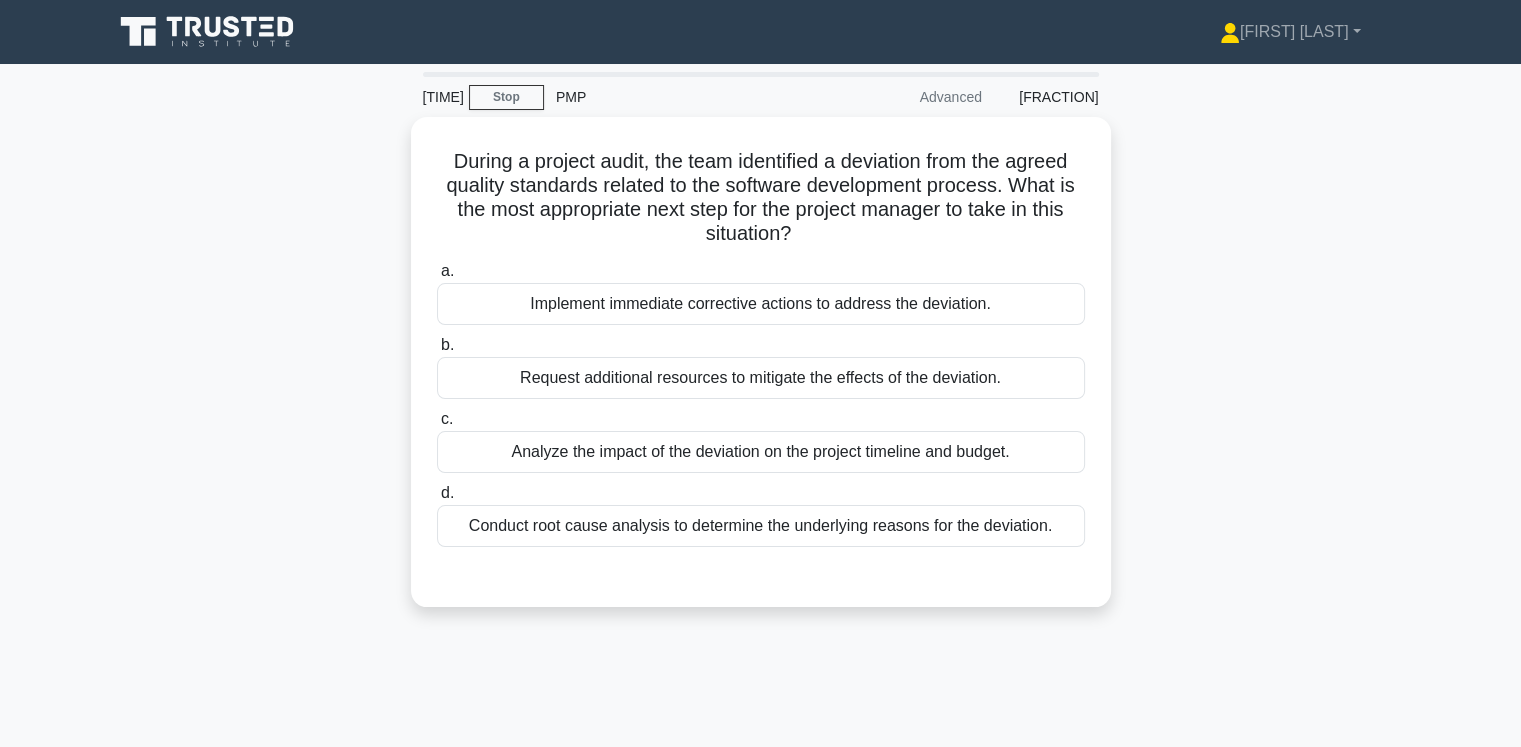 click on "Analyze the impact of the deviation on the project timeline and budget." at bounding box center [761, 452] 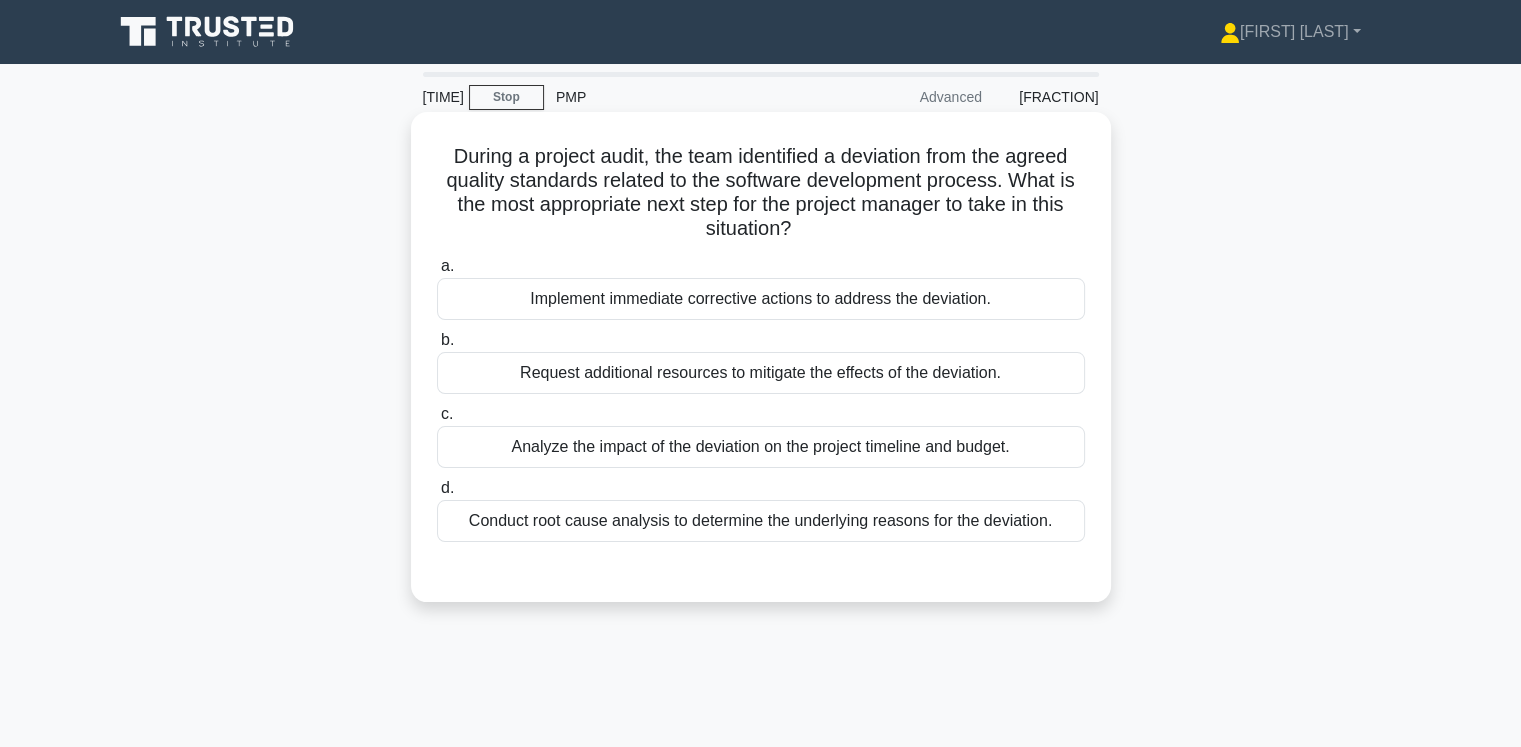 click on "c.
Analyze the impact of the deviation on the project timeline and budget." at bounding box center (437, 414) 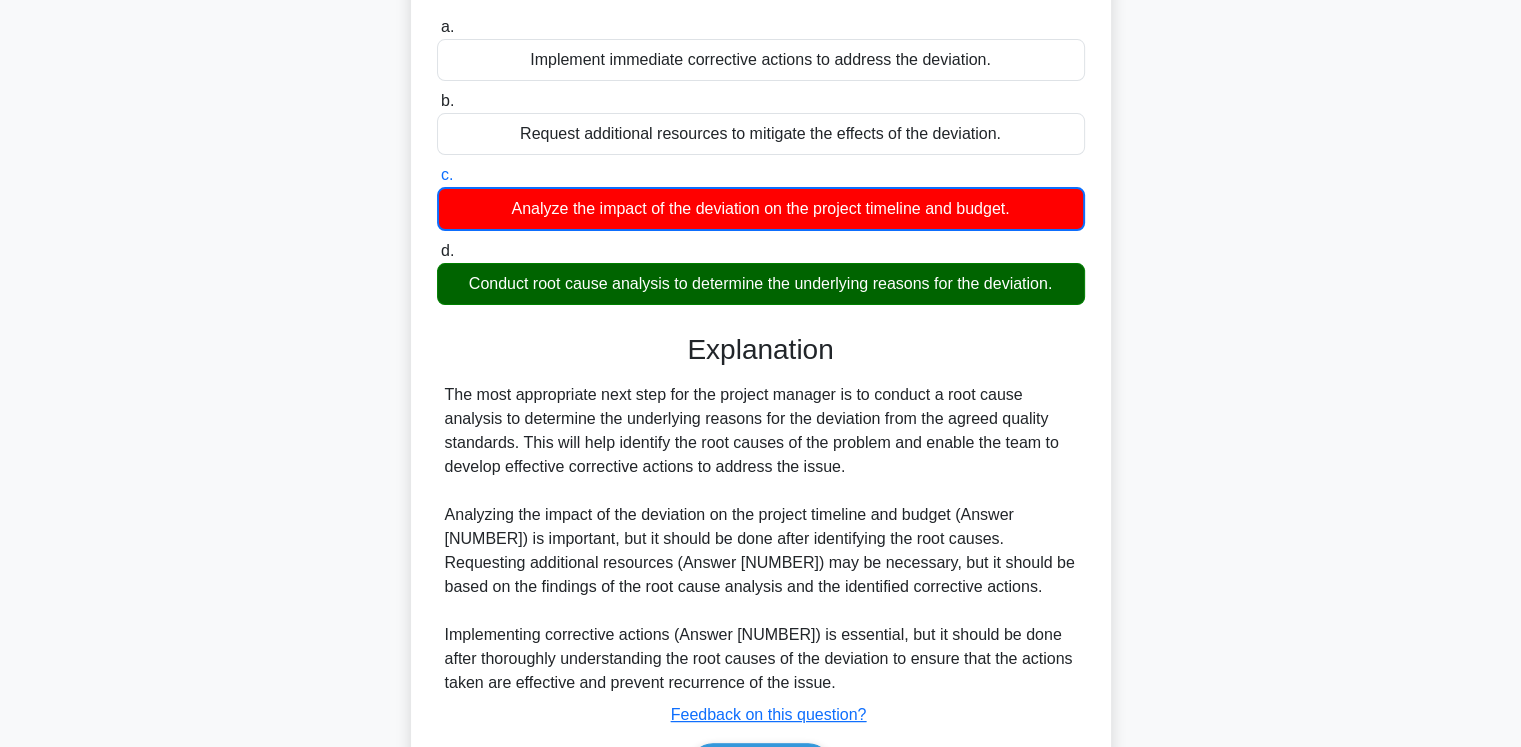 scroll, scrollTop: 366, scrollLeft: 0, axis: vertical 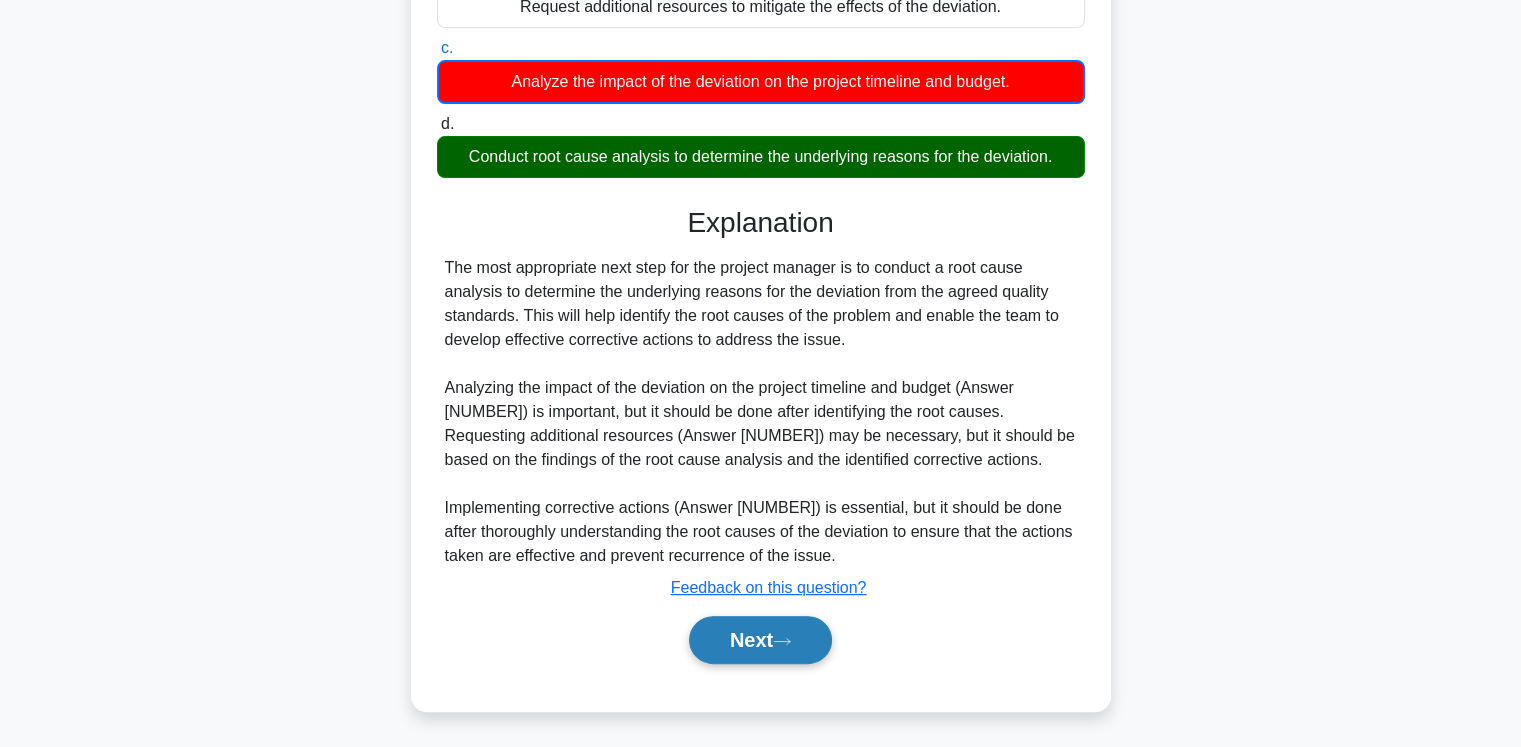click on "Next" at bounding box center [760, 640] 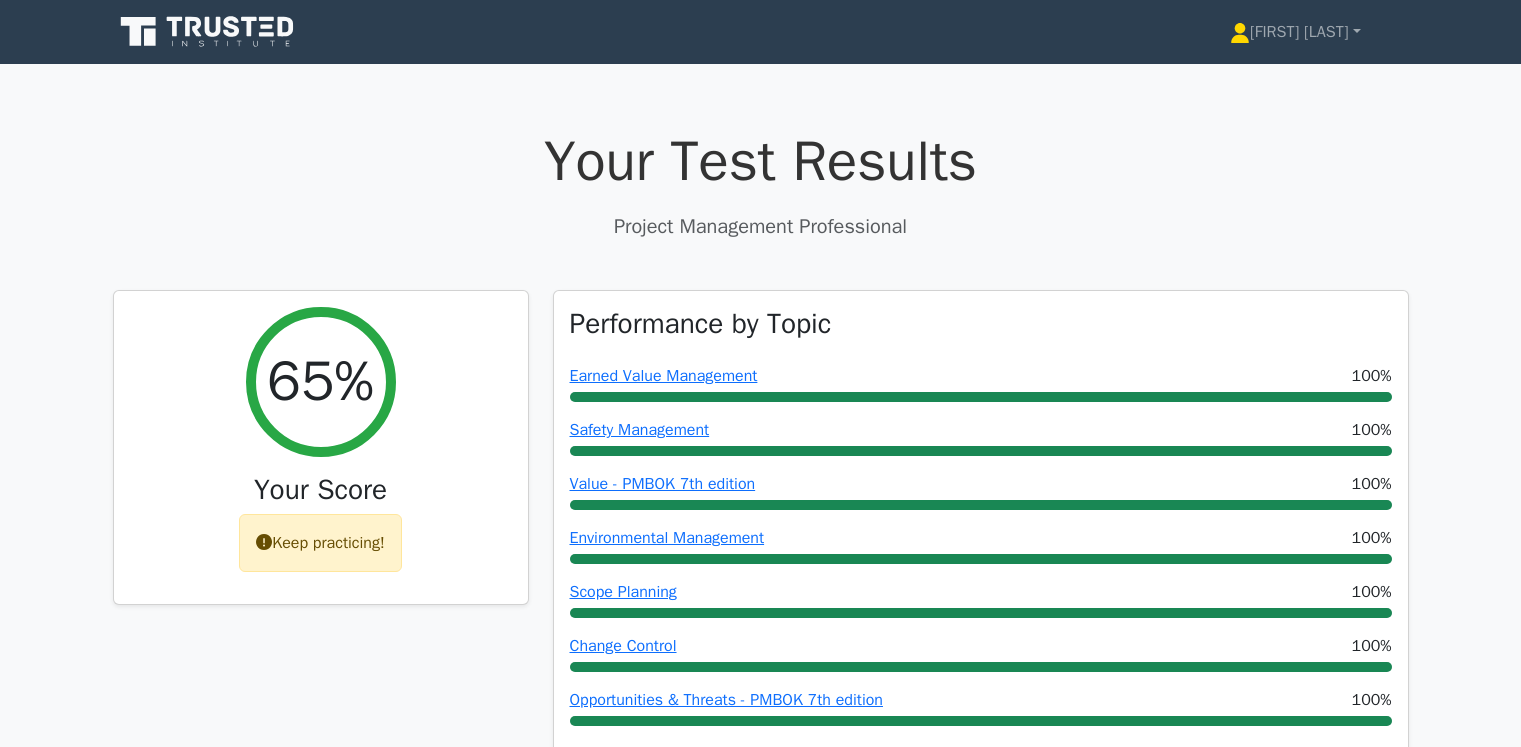 scroll, scrollTop: 0, scrollLeft: 0, axis: both 